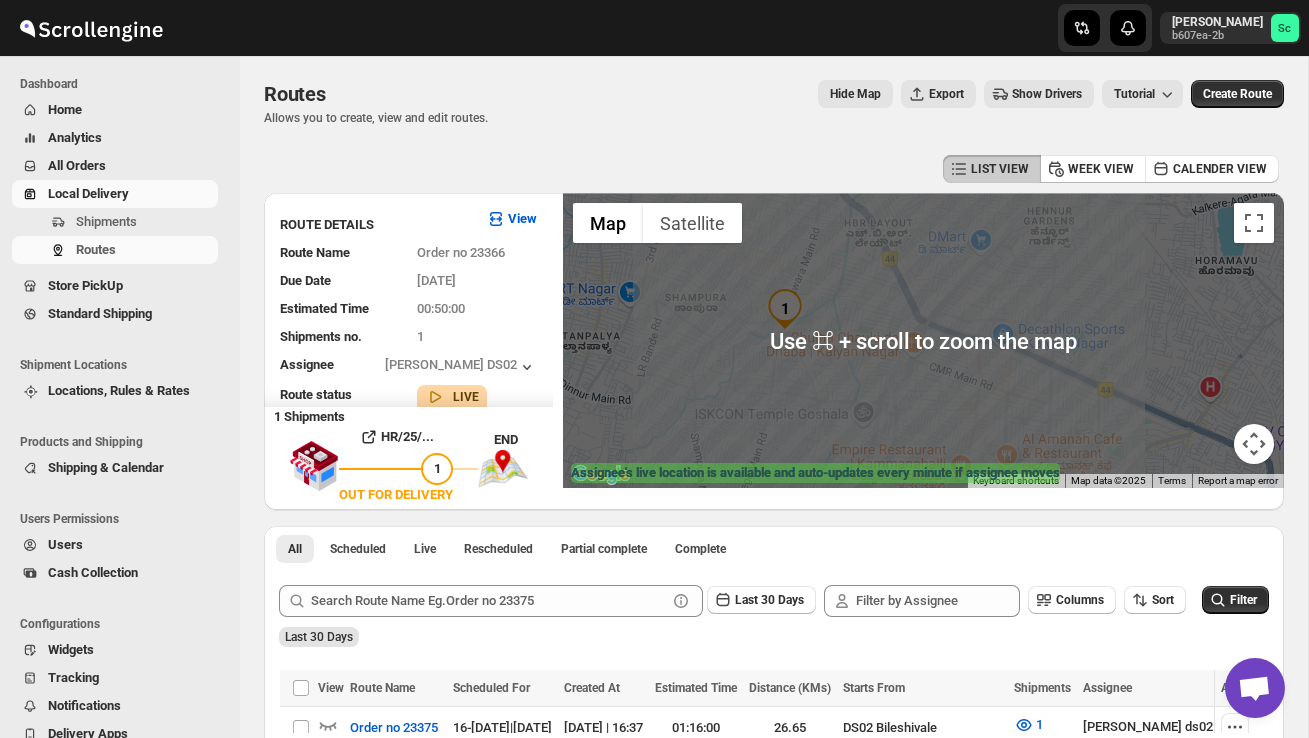 scroll, scrollTop: 444, scrollLeft: 0, axis: vertical 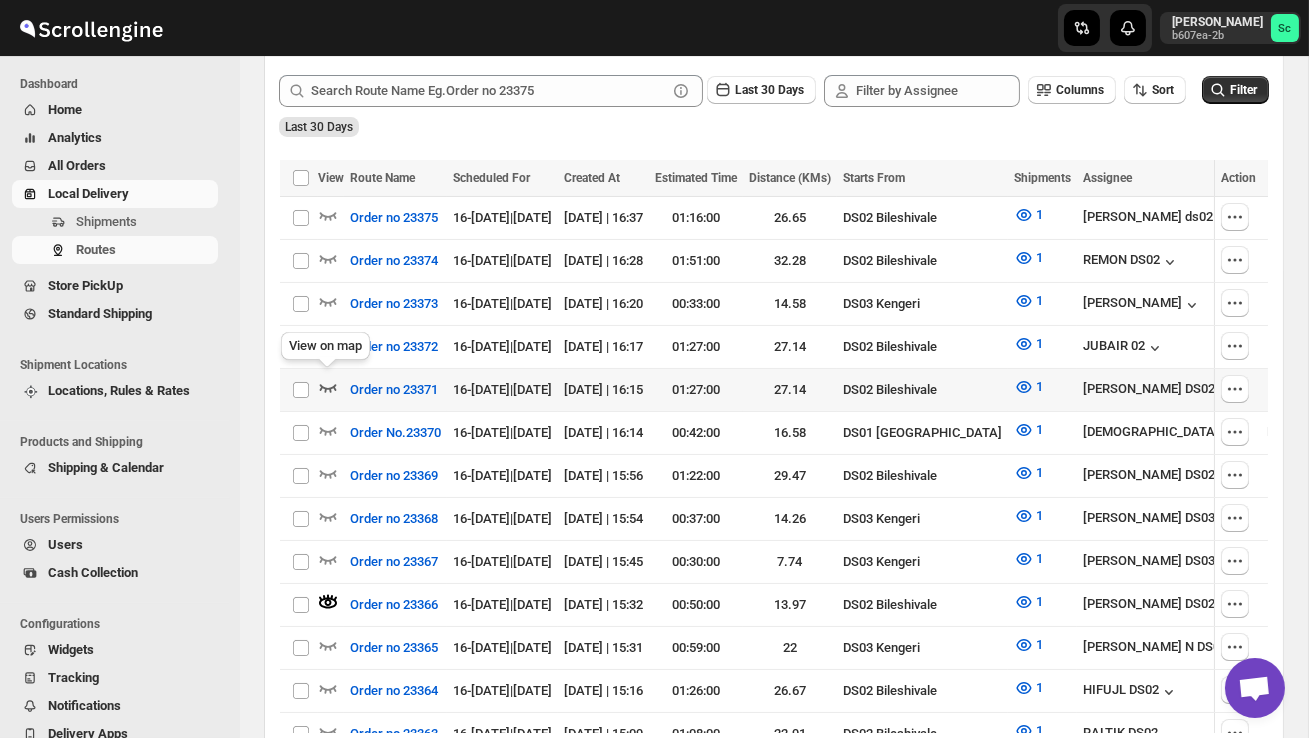 click 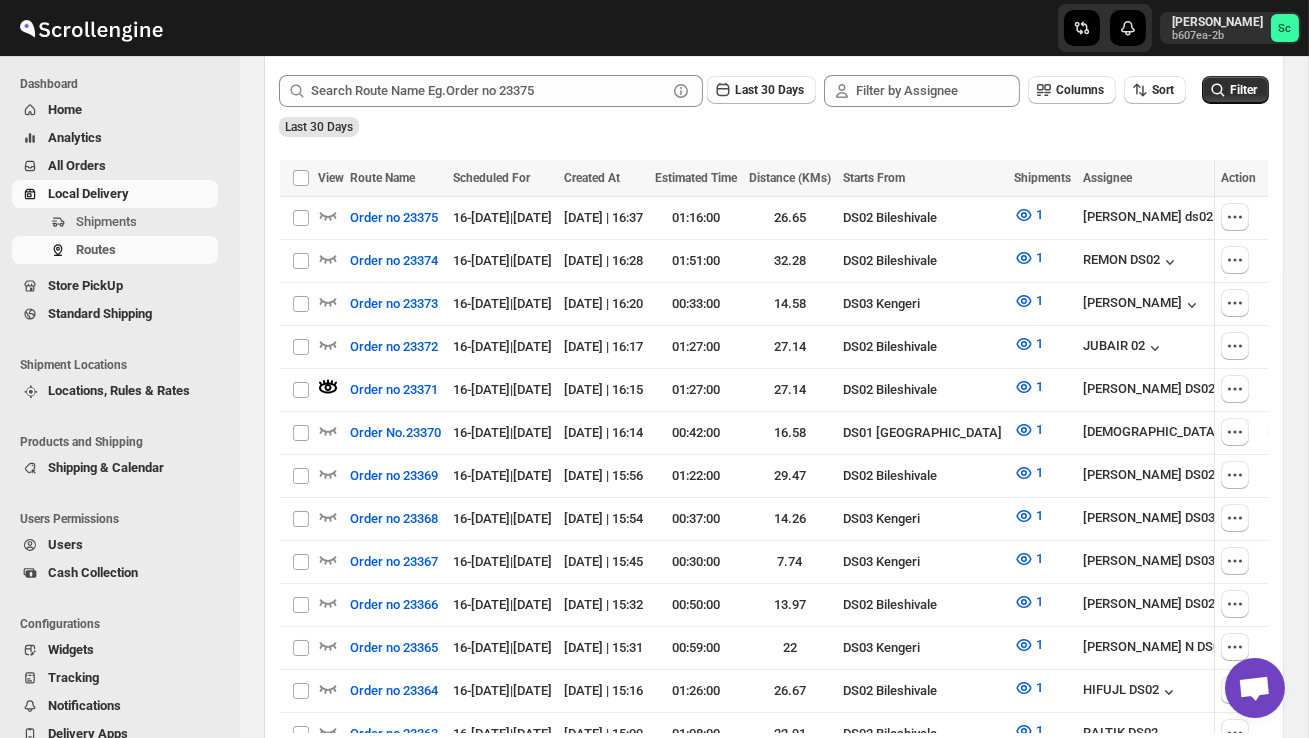 scroll, scrollTop: 0, scrollLeft: 0, axis: both 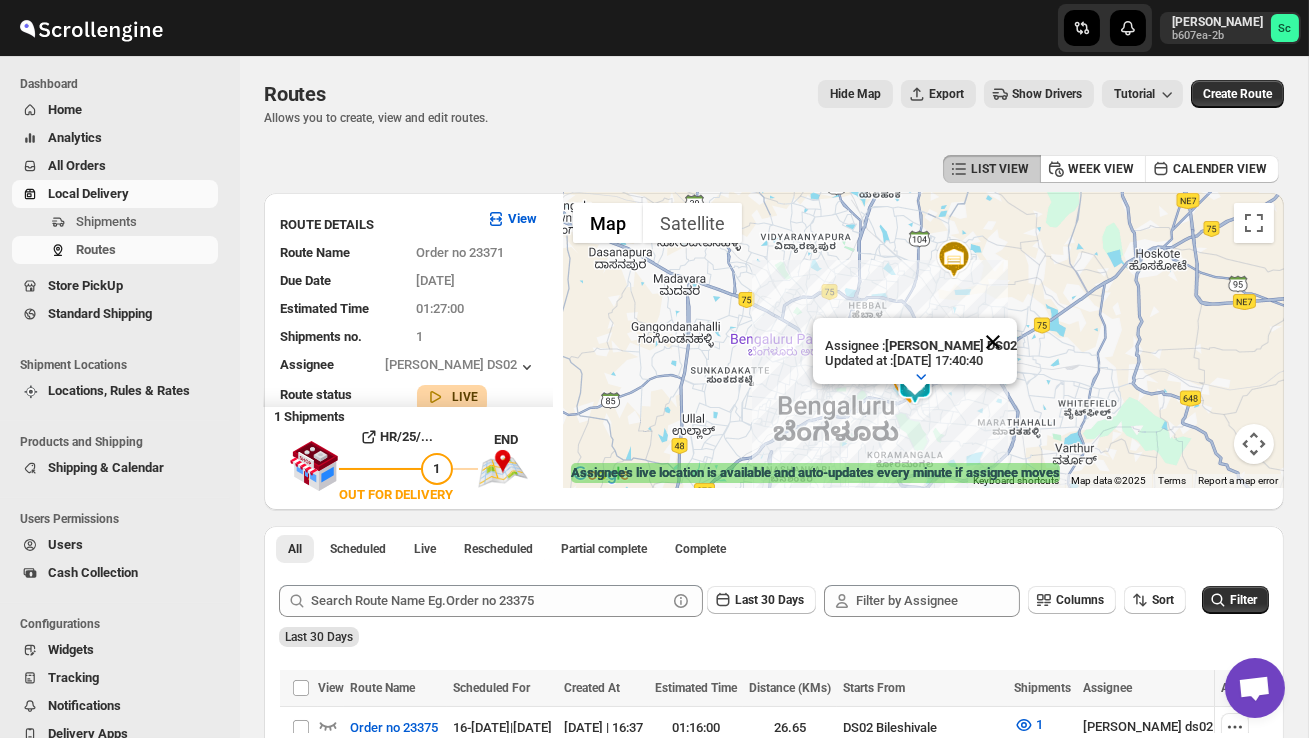 click at bounding box center (993, 342) 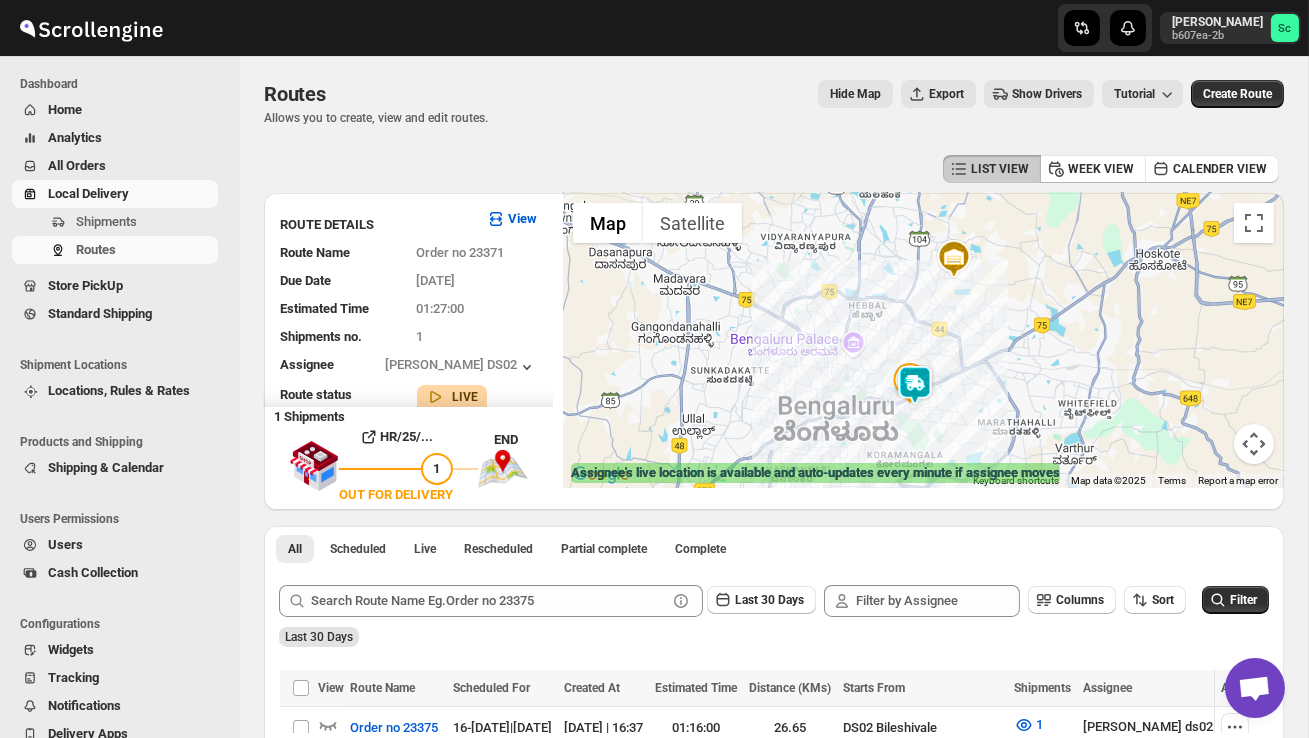 click at bounding box center [923, 340] 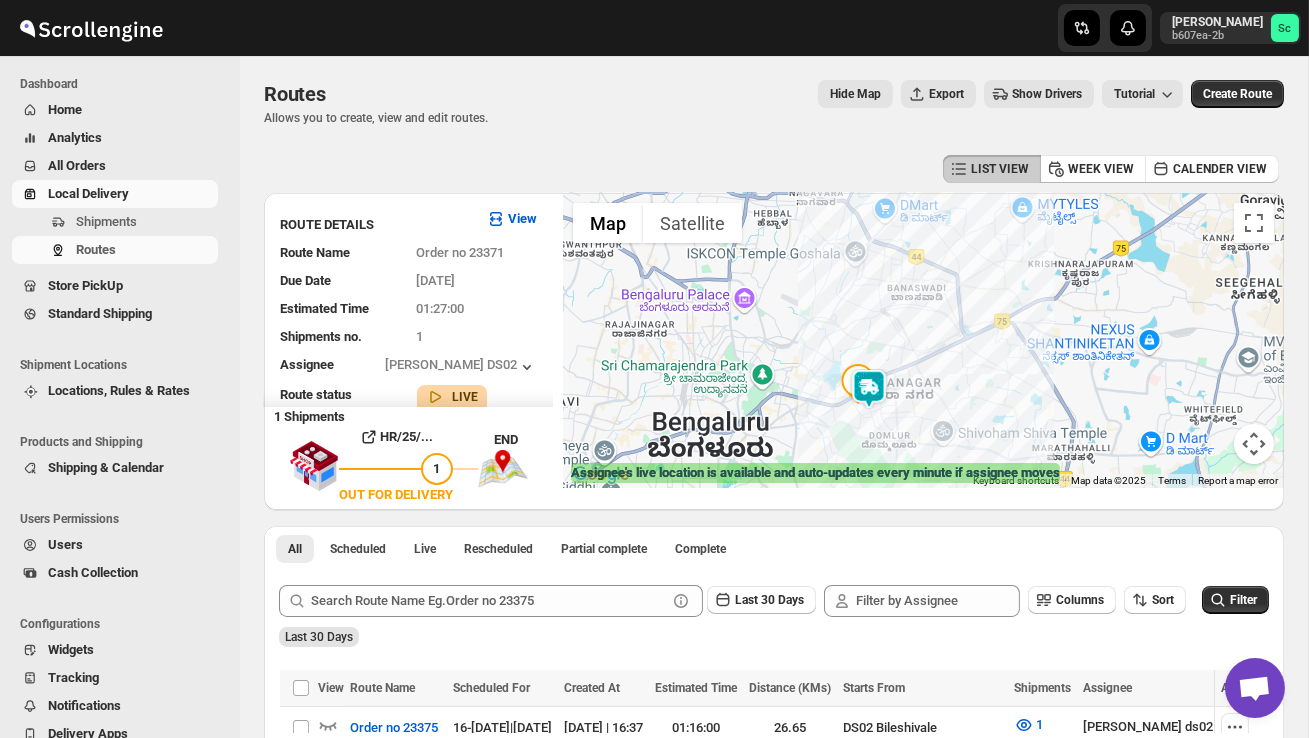 click at bounding box center [923, 340] 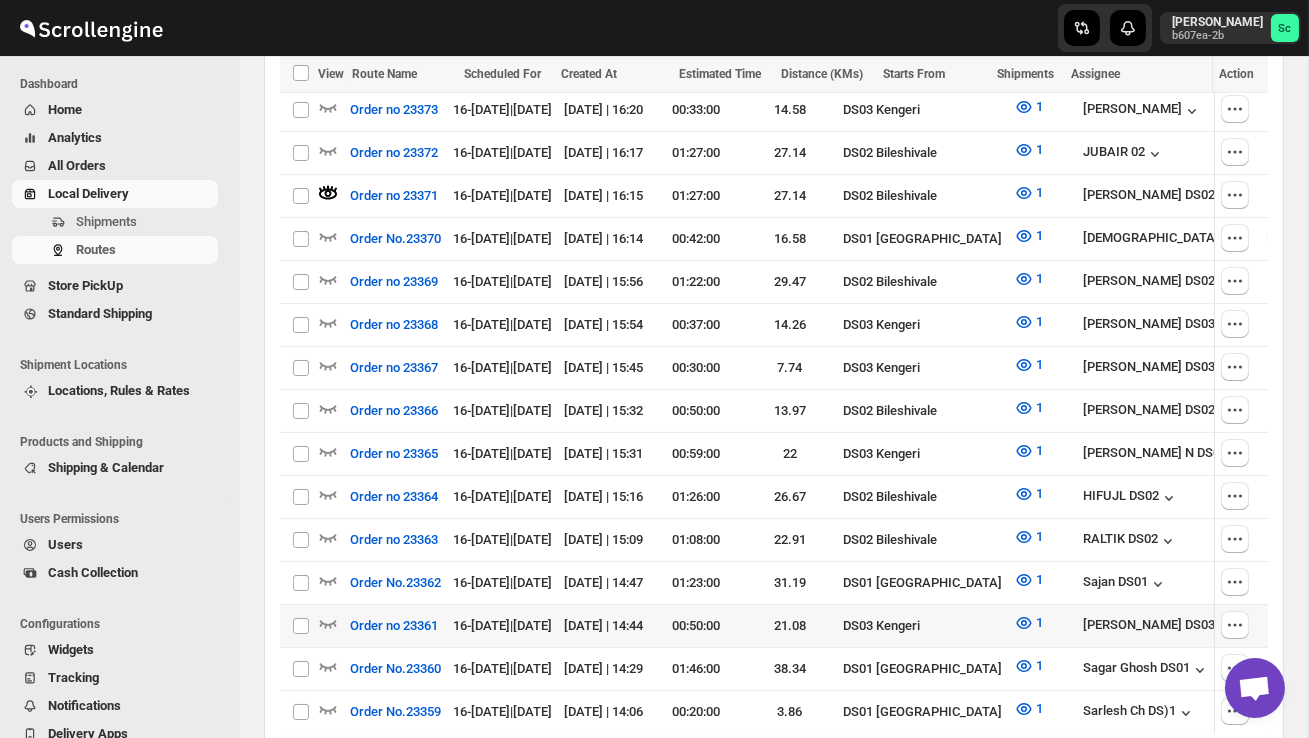 scroll, scrollTop: 706, scrollLeft: 0, axis: vertical 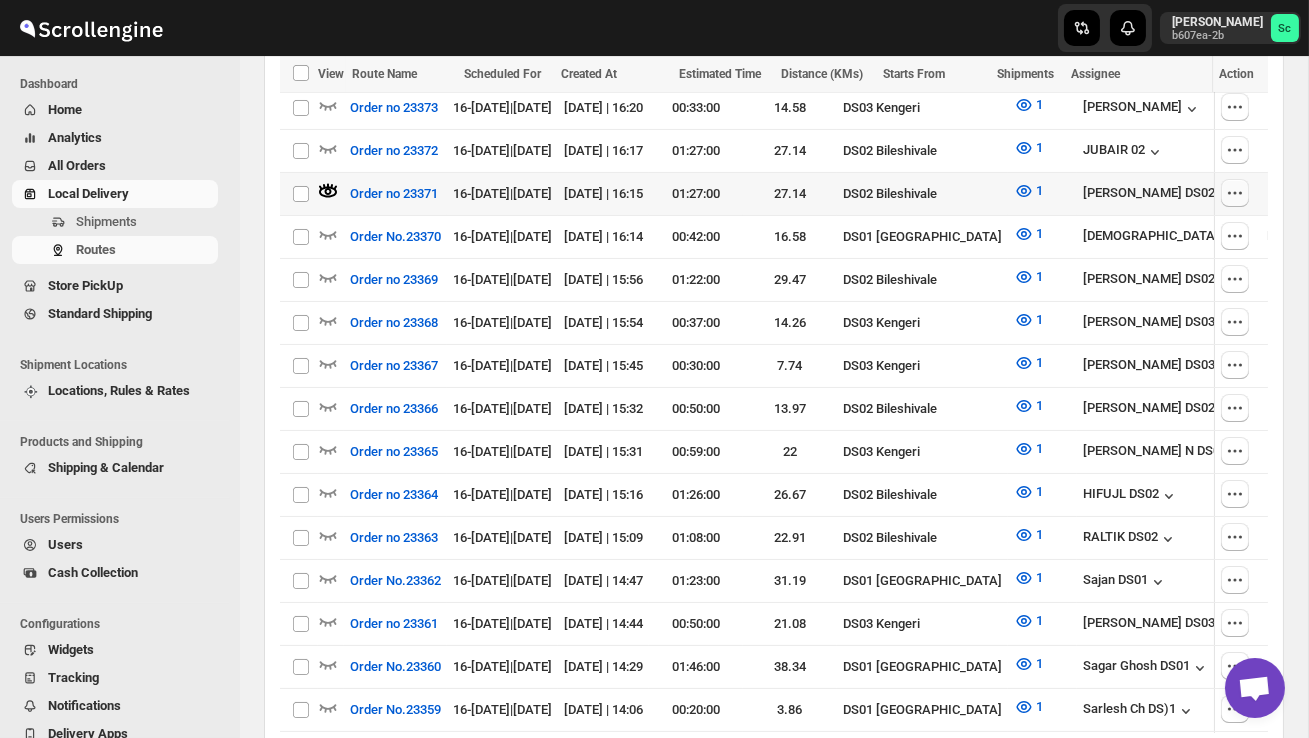 click 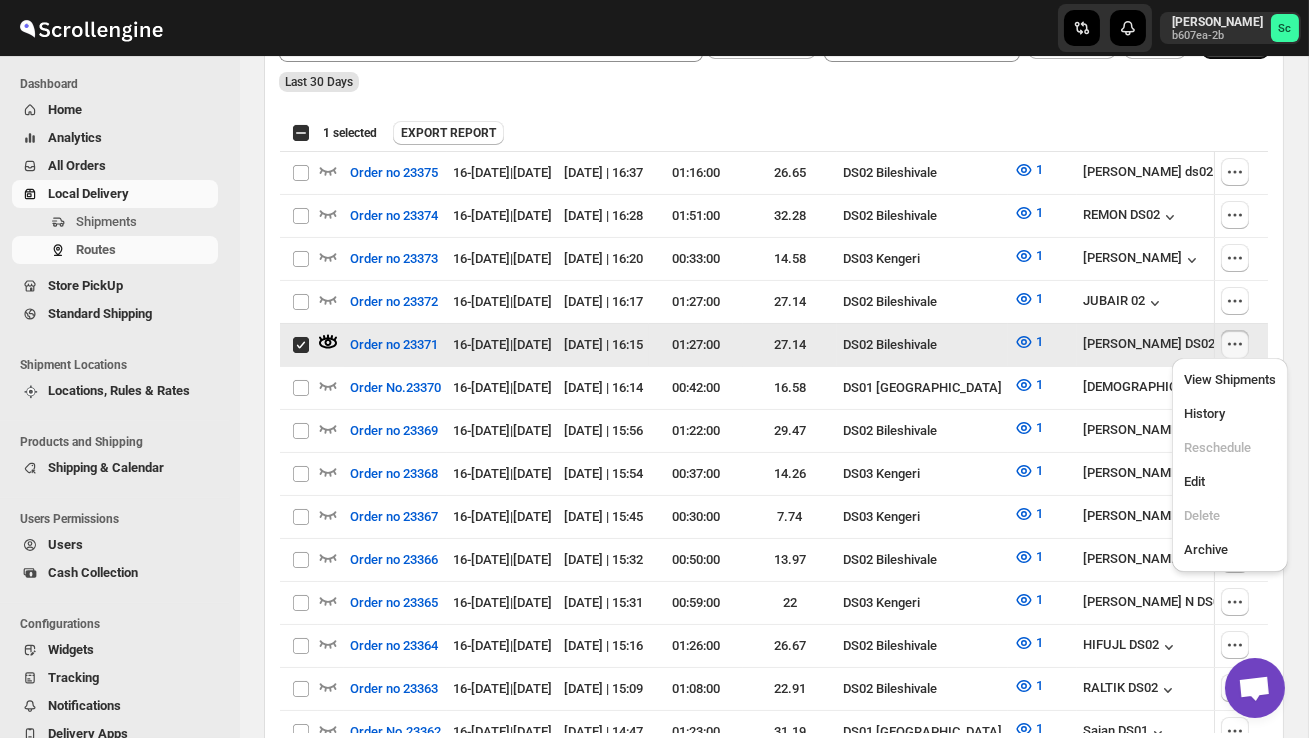 scroll, scrollTop: 526, scrollLeft: 0, axis: vertical 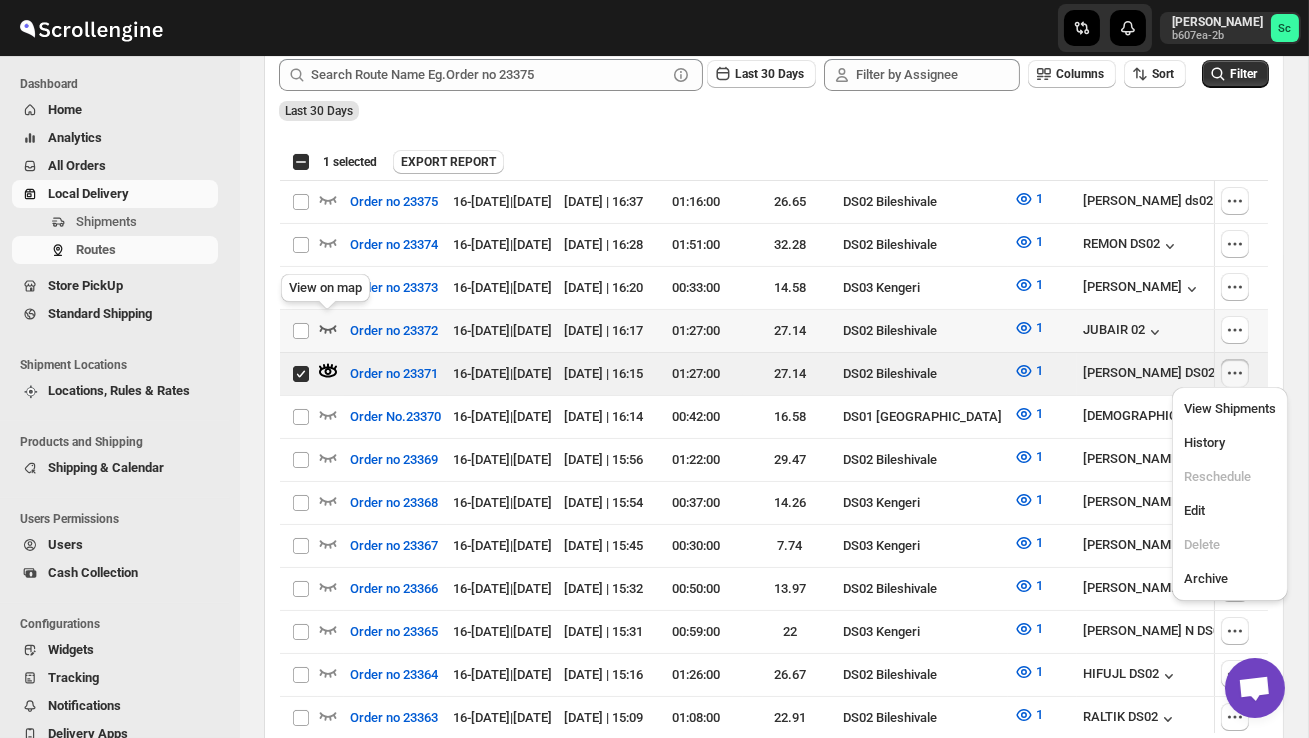 click 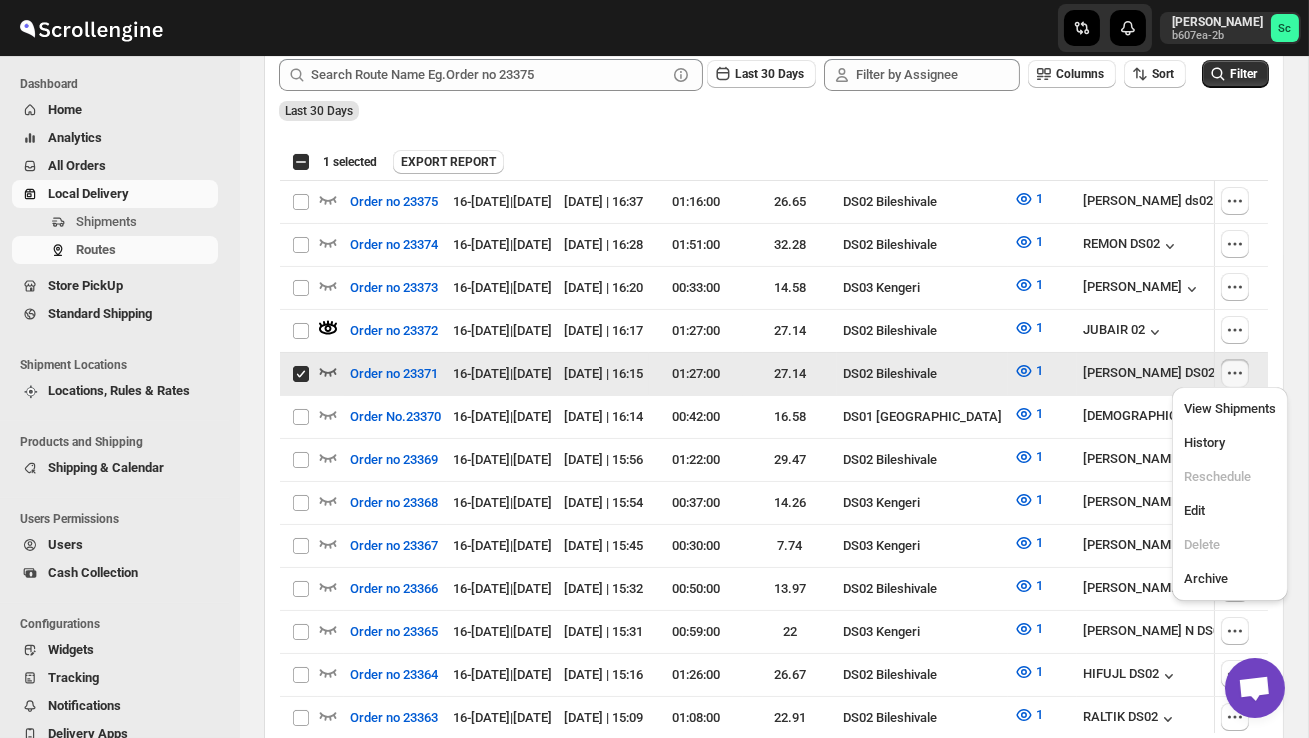 click on "Select route" at bounding box center (301, 374) 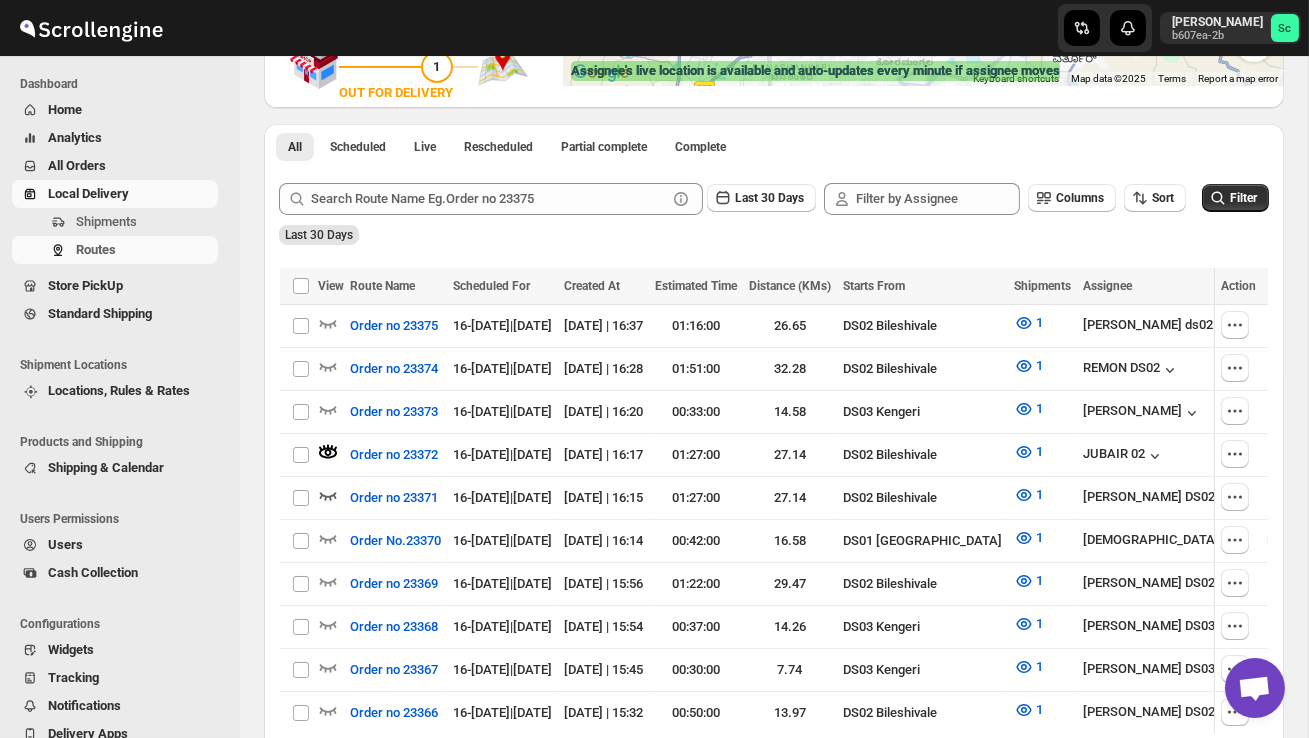scroll, scrollTop: 0, scrollLeft: 0, axis: both 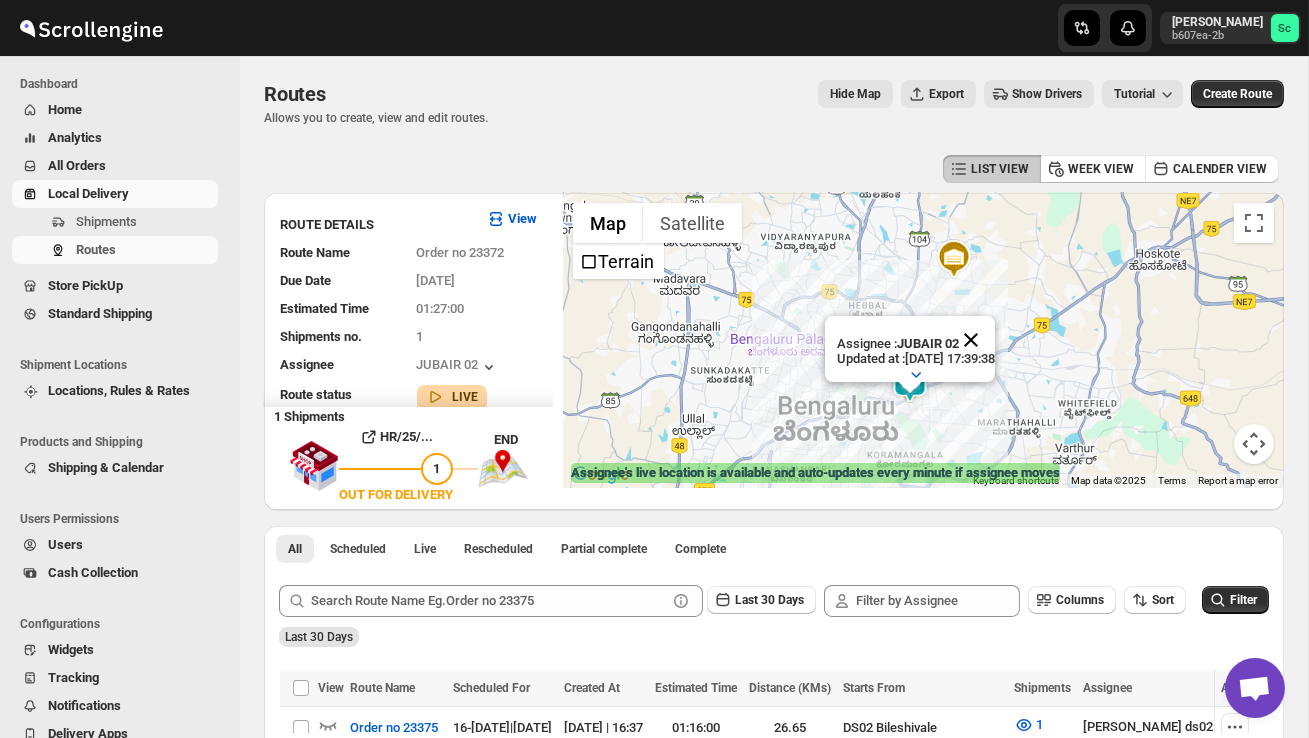 click at bounding box center [971, 340] 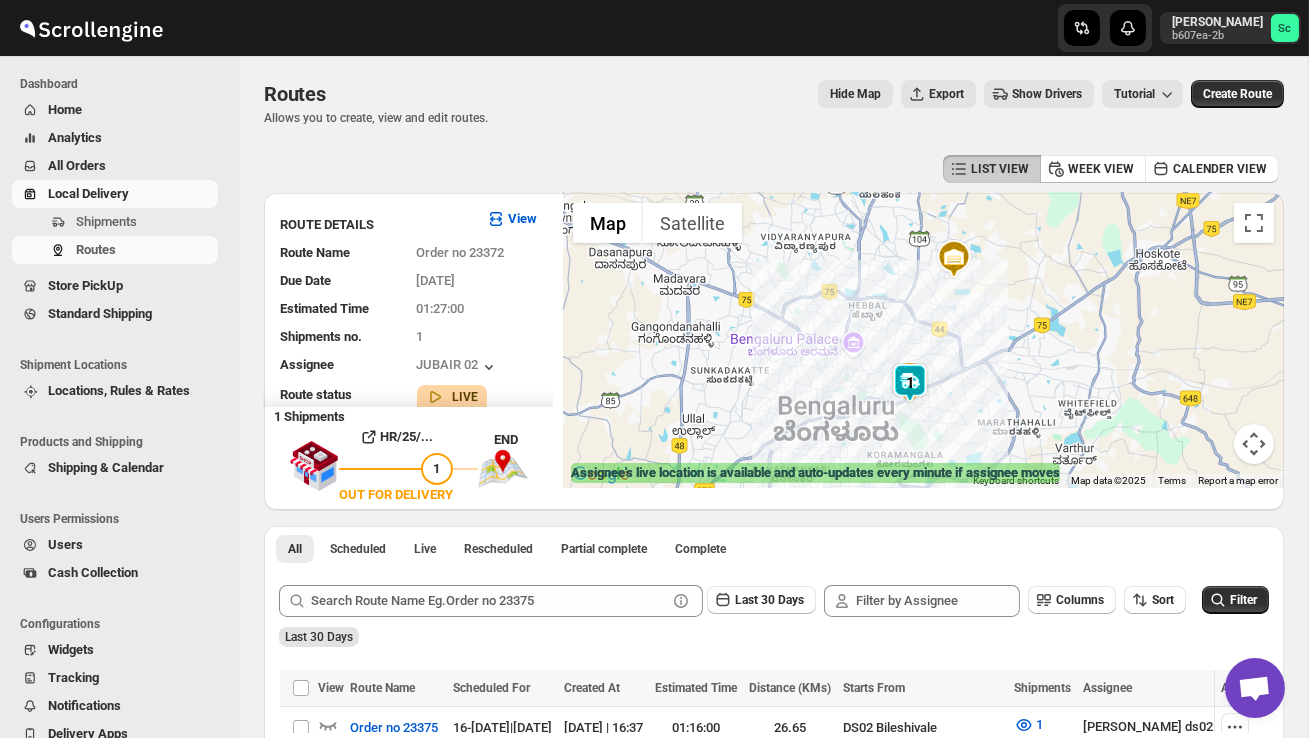 click at bounding box center [923, 340] 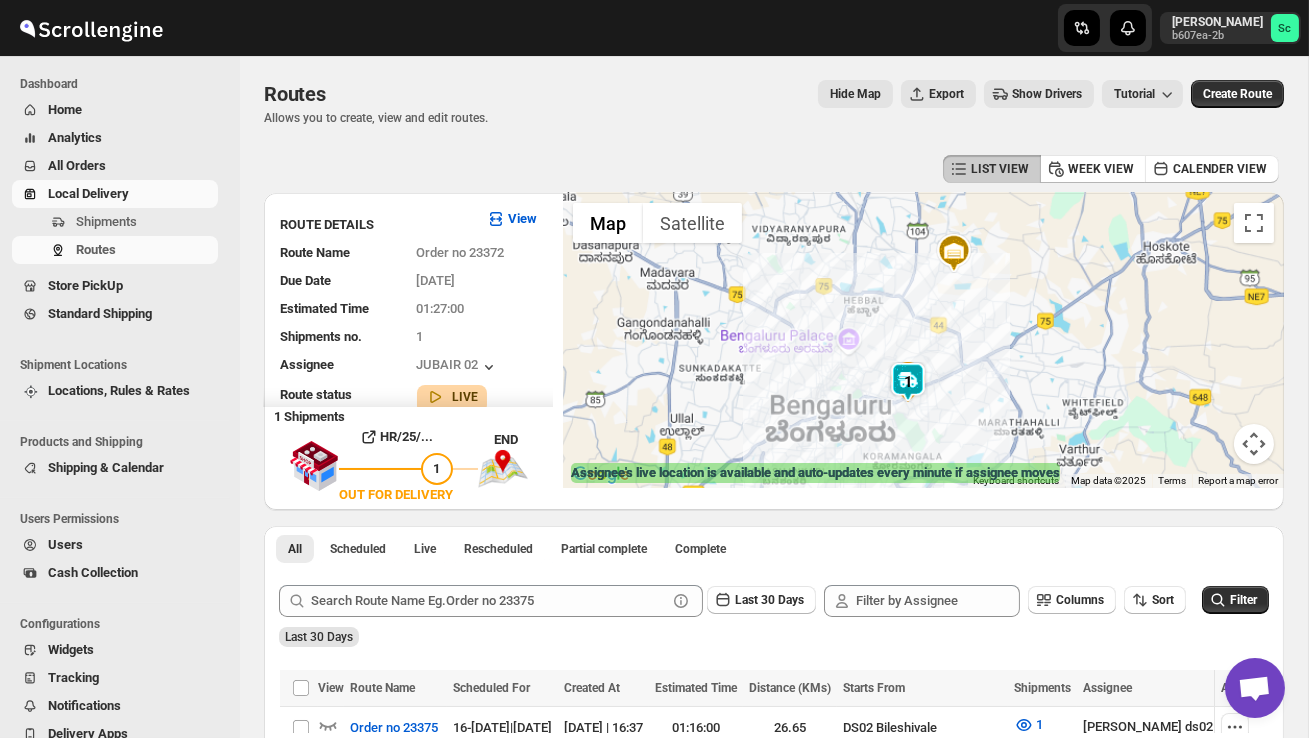 click at bounding box center [923, 340] 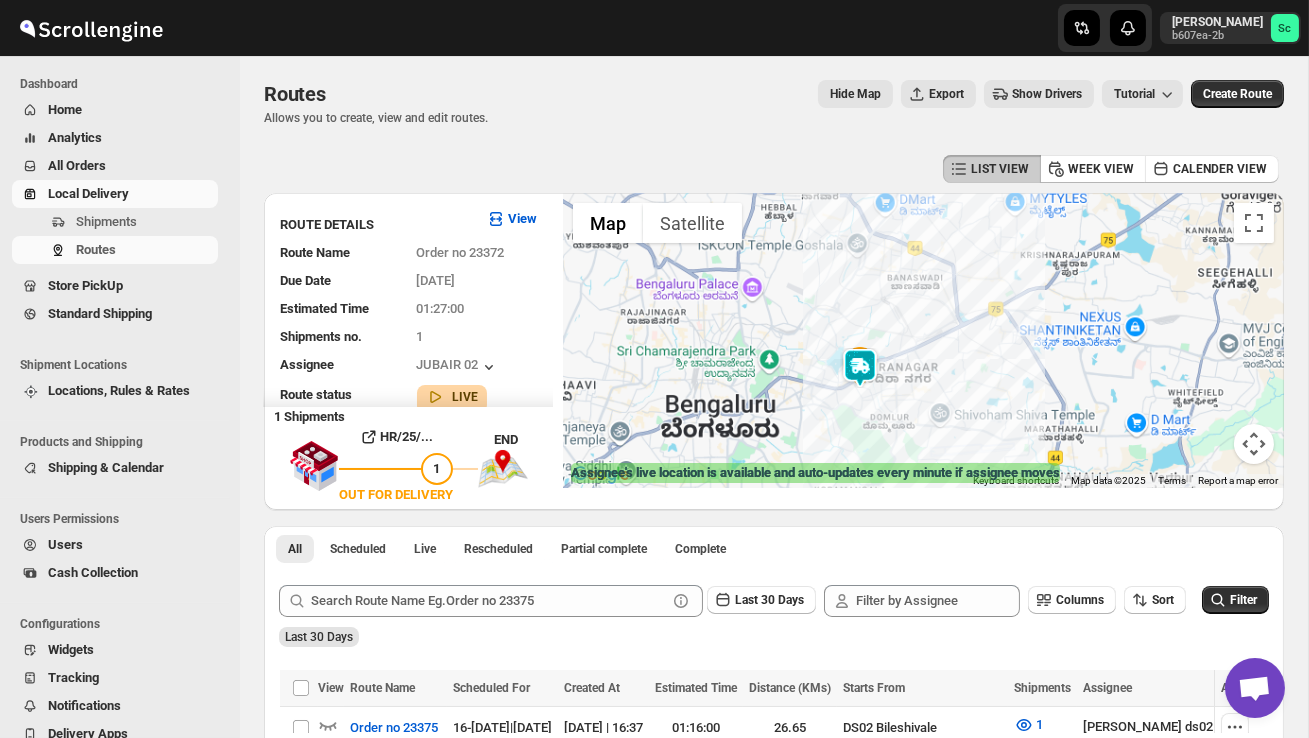 click at bounding box center (923, 340) 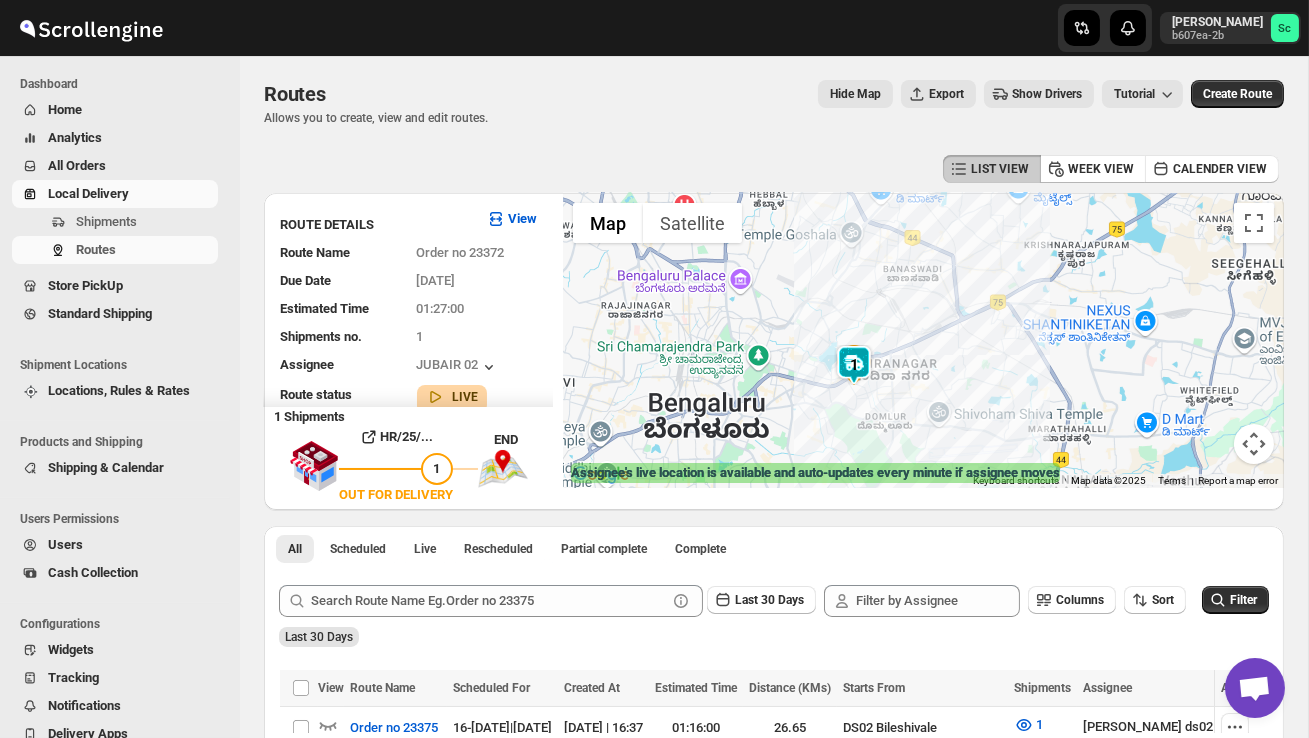 click at bounding box center [923, 340] 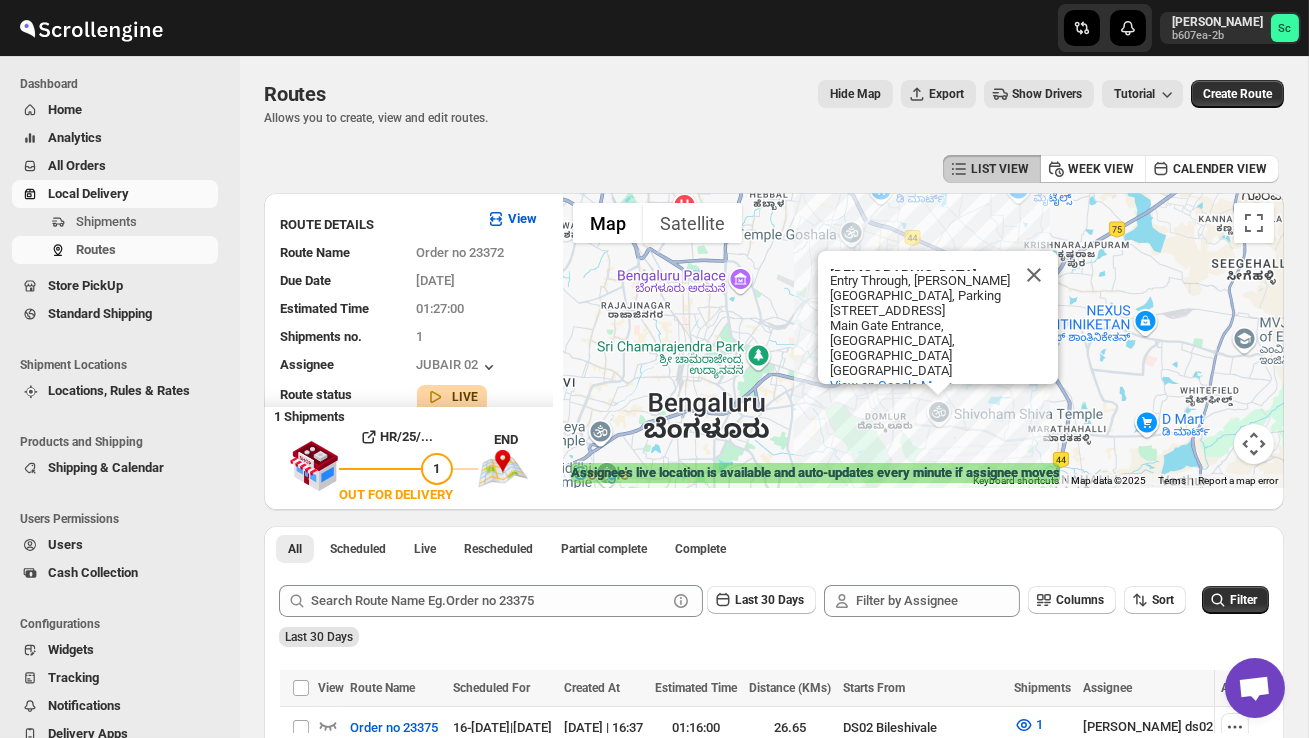 click on "Shivoham Shiva Temple                     Shivoham Shiva Temple                 Entry Through, Kemp Fort Mall, Parking 97, HAL Old Airport Road Main Gate Entrance, Murugeshpalya, Ramagiri Bengaluru, Karnataka 560017, India              View on Google Maps" at bounding box center (923, 340) 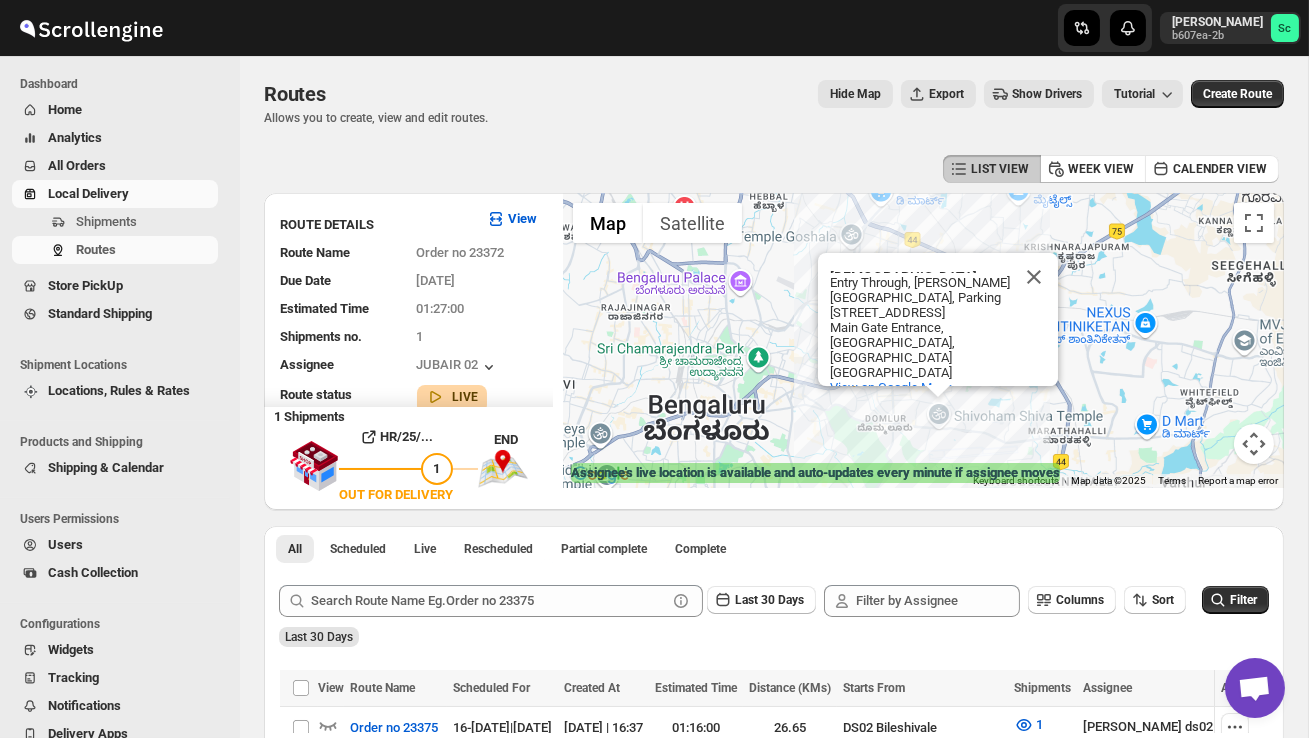 click on "Shivoham Shiva Temple                     Shivoham Shiva Temple                 Entry Through, Kemp Fort Mall, Parking 97, HAL Old Airport Road Main Gate Entrance, Murugeshpalya, Ramagiri Bengaluru, Karnataka 560017, India              View on Google Maps" at bounding box center (923, 340) 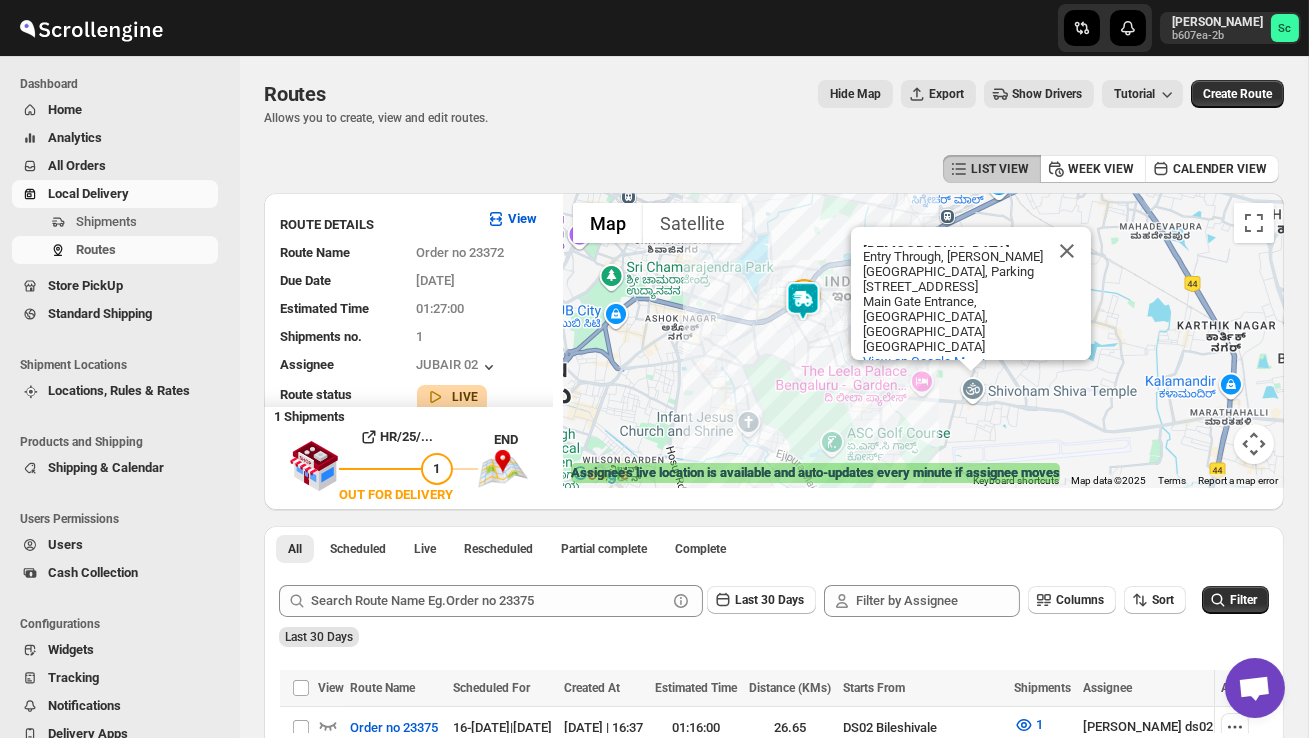 click on "Shivoham Shiva Temple                     Shivoham Shiva Temple                 Entry Through, Kemp Fort Mall, Parking 97, HAL Old Airport Road Main Gate Entrance, Murugeshpalya, Ramagiri Bengaluru, Karnataka 560017, India              View on Google Maps" at bounding box center [923, 340] 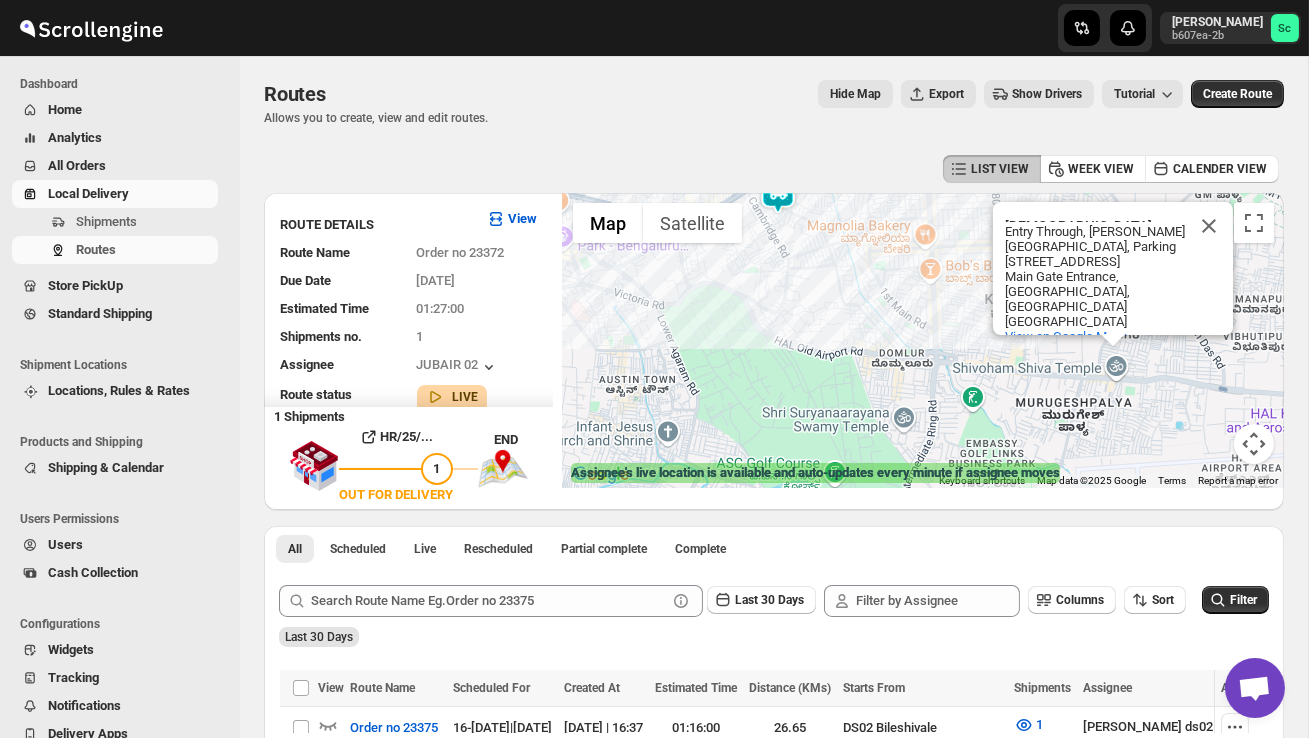drag, startPoint x: 843, startPoint y: 382, endPoint x: 938, endPoint y: 418, distance: 101.59232 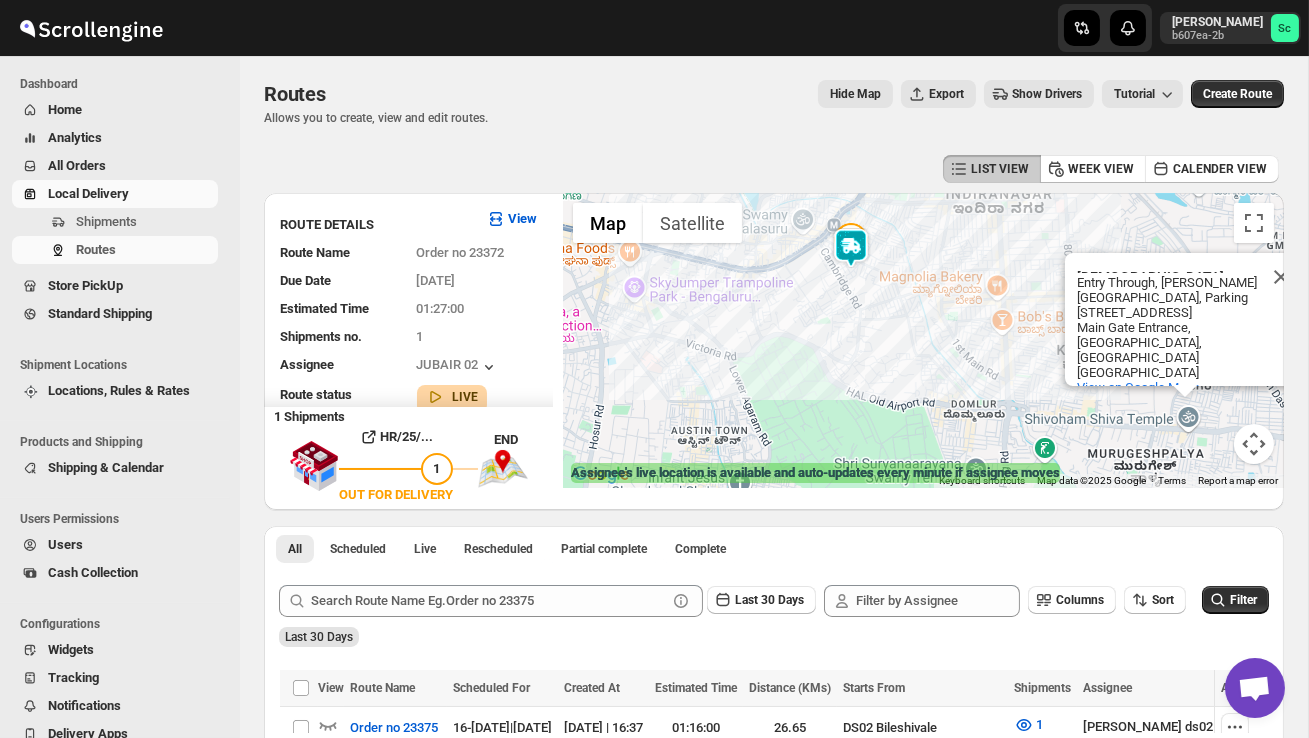 drag, startPoint x: 883, startPoint y: 313, endPoint x: 885, endPoint y: 373, distance: 60.033325 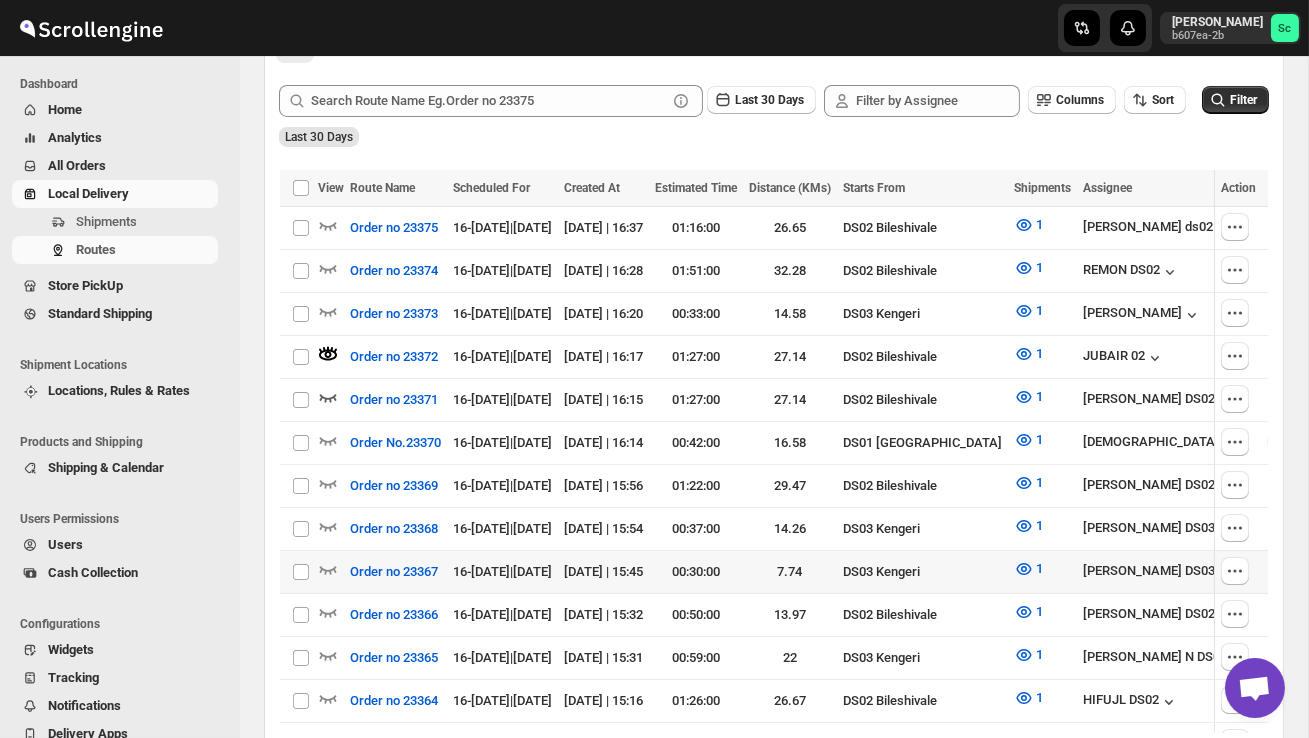 scroll, scrollTop: 513, scrollLeft: 0, axis: vertical 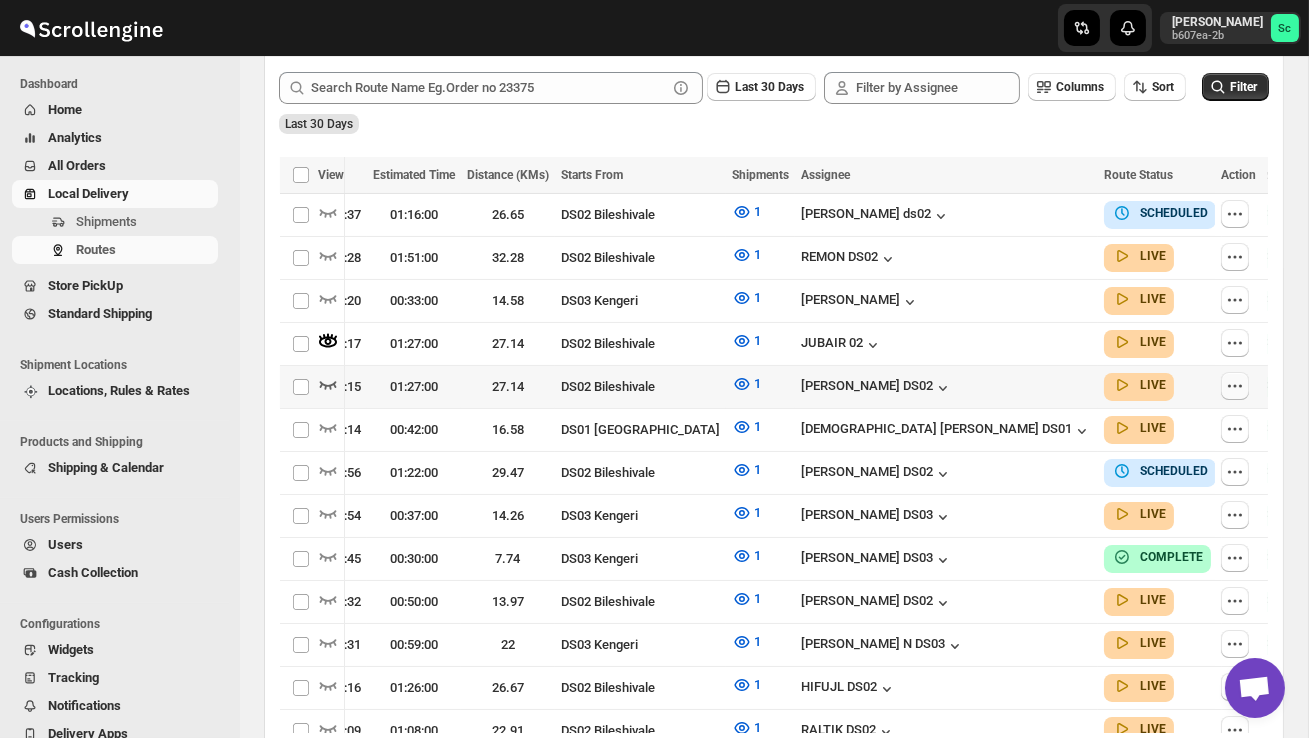 click 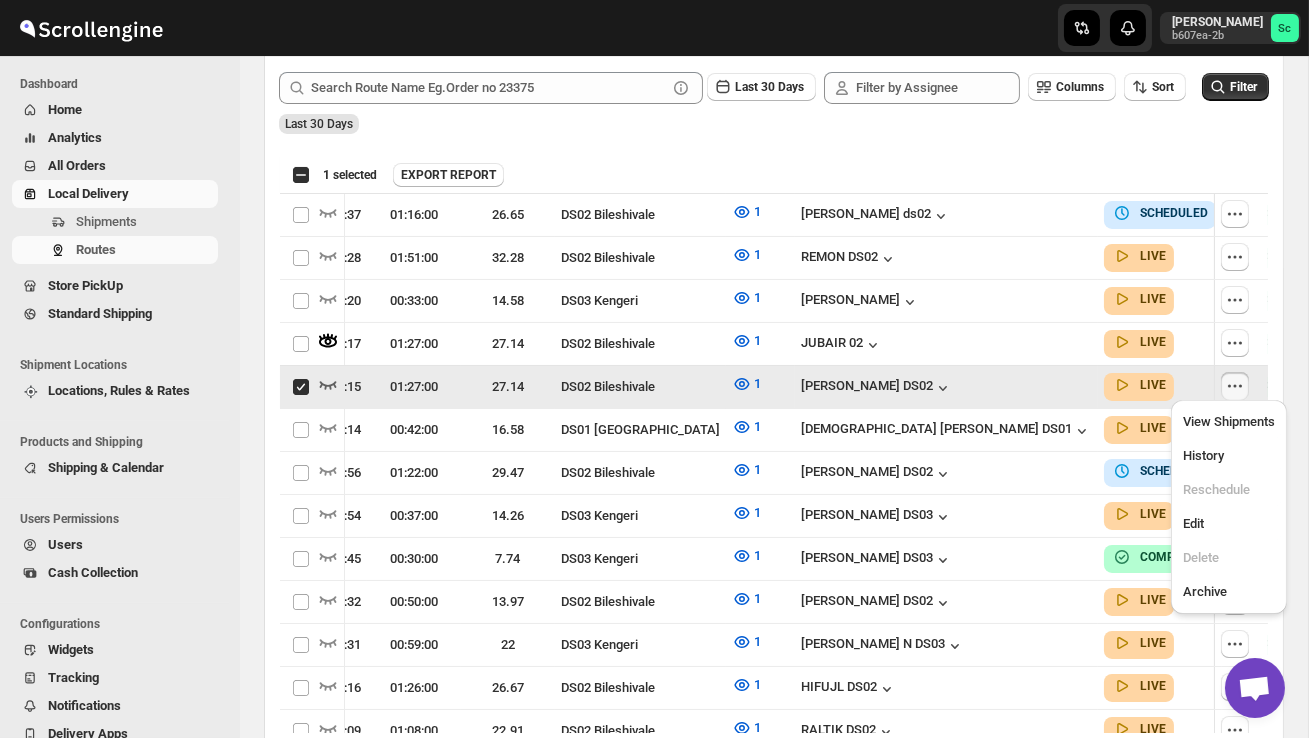 scroll, scrollTop: 0, scrollLeft: 33, axis: horizontal 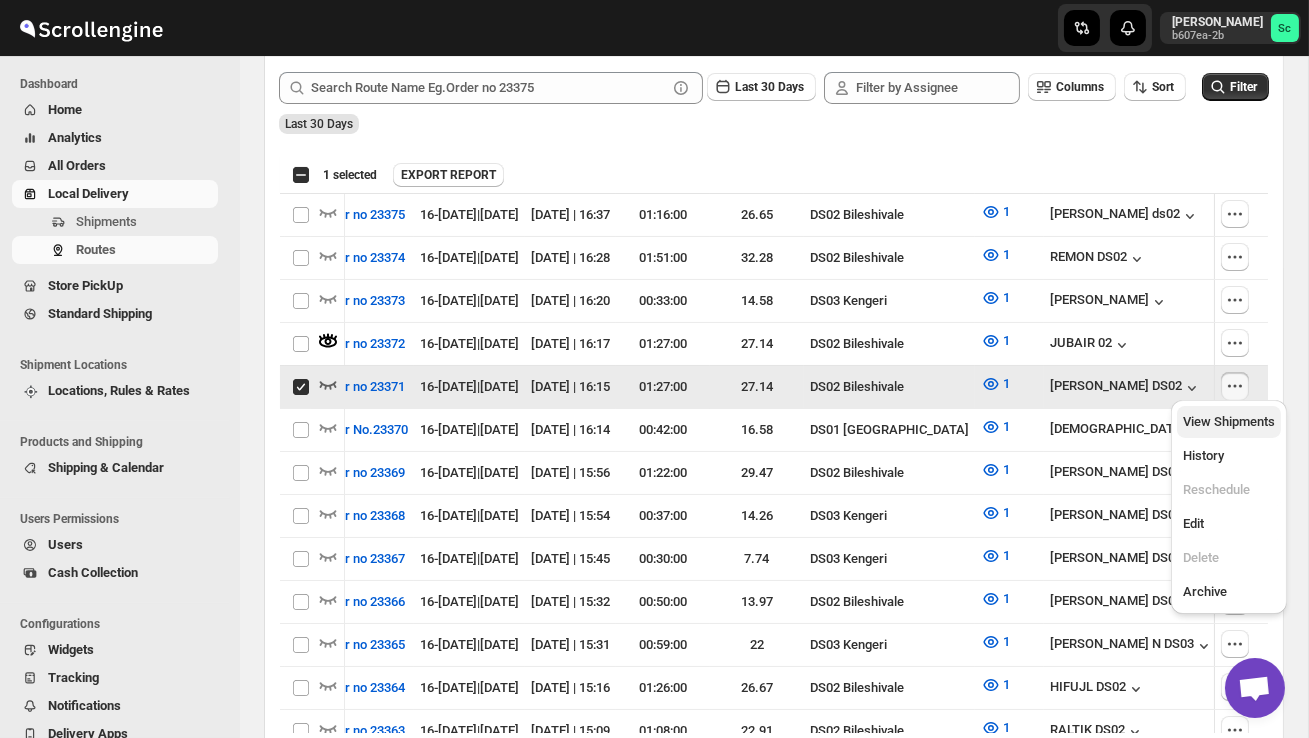 click on "View Shipments" at bounding box center (1229, 421) 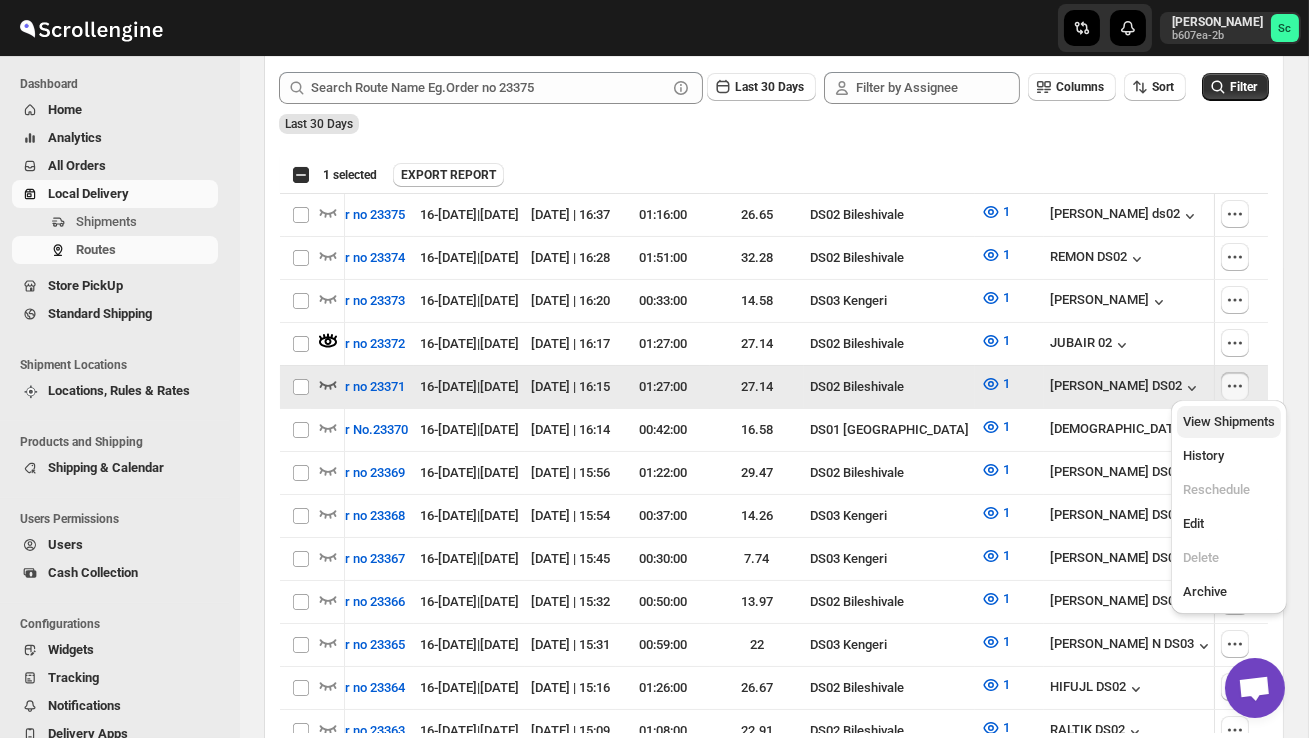 checkbox on "false" 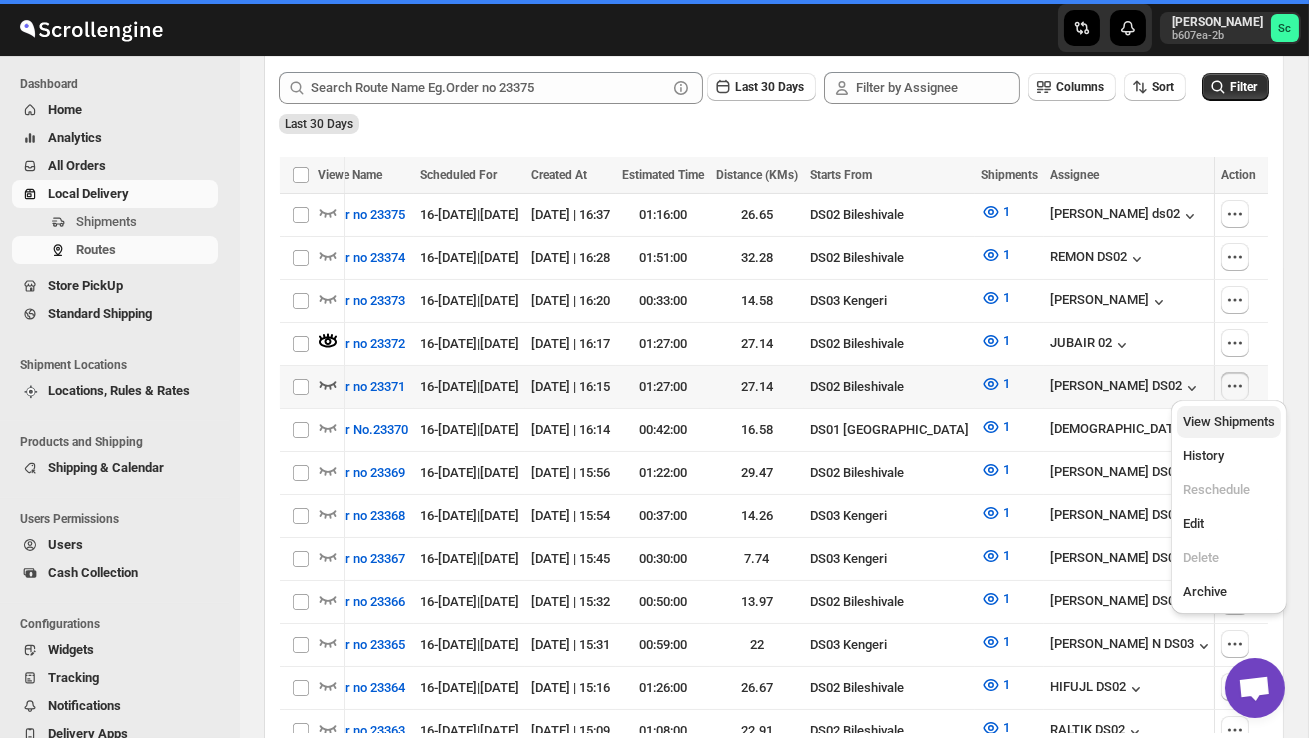 scroll, scrollTop: 0, scrollLeft: 0, axis: both 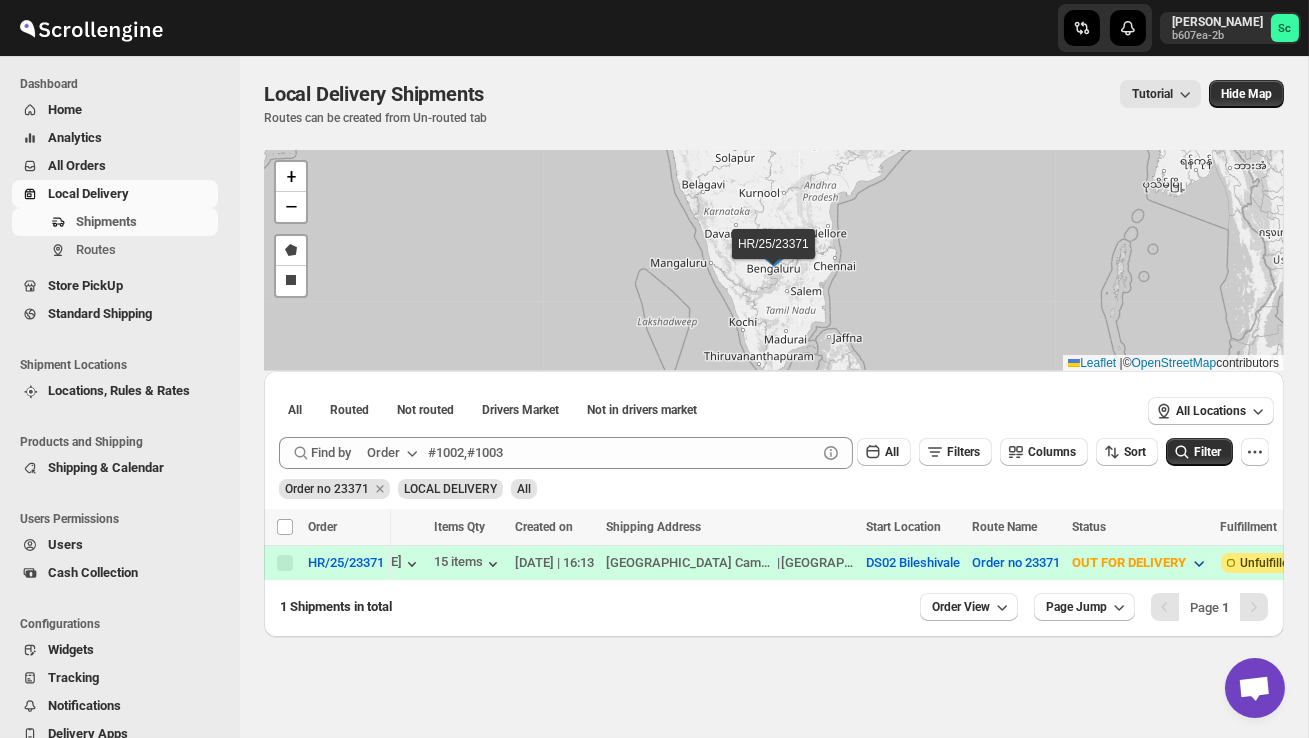 click on "OUT FOR DELIVERY" at bounding box center (1130, 562) 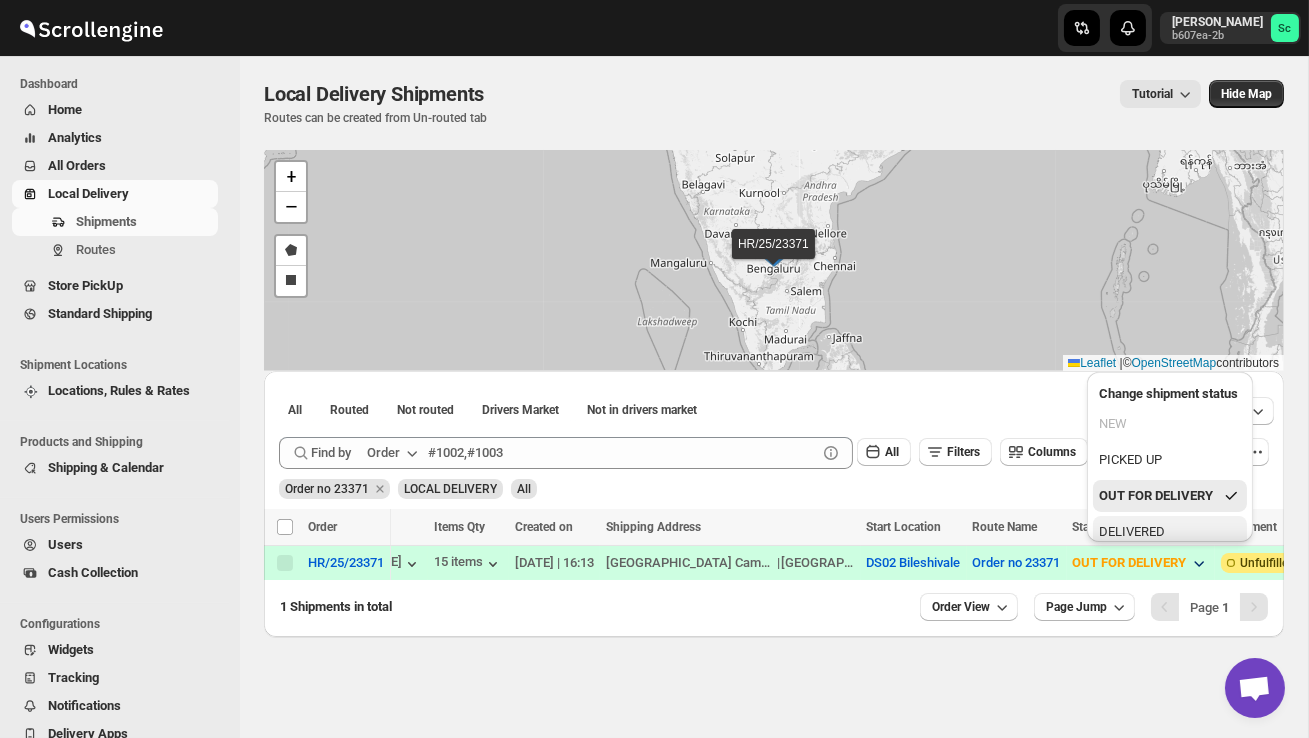 click on "DELIVERED" at bounding box center [1132, 532] 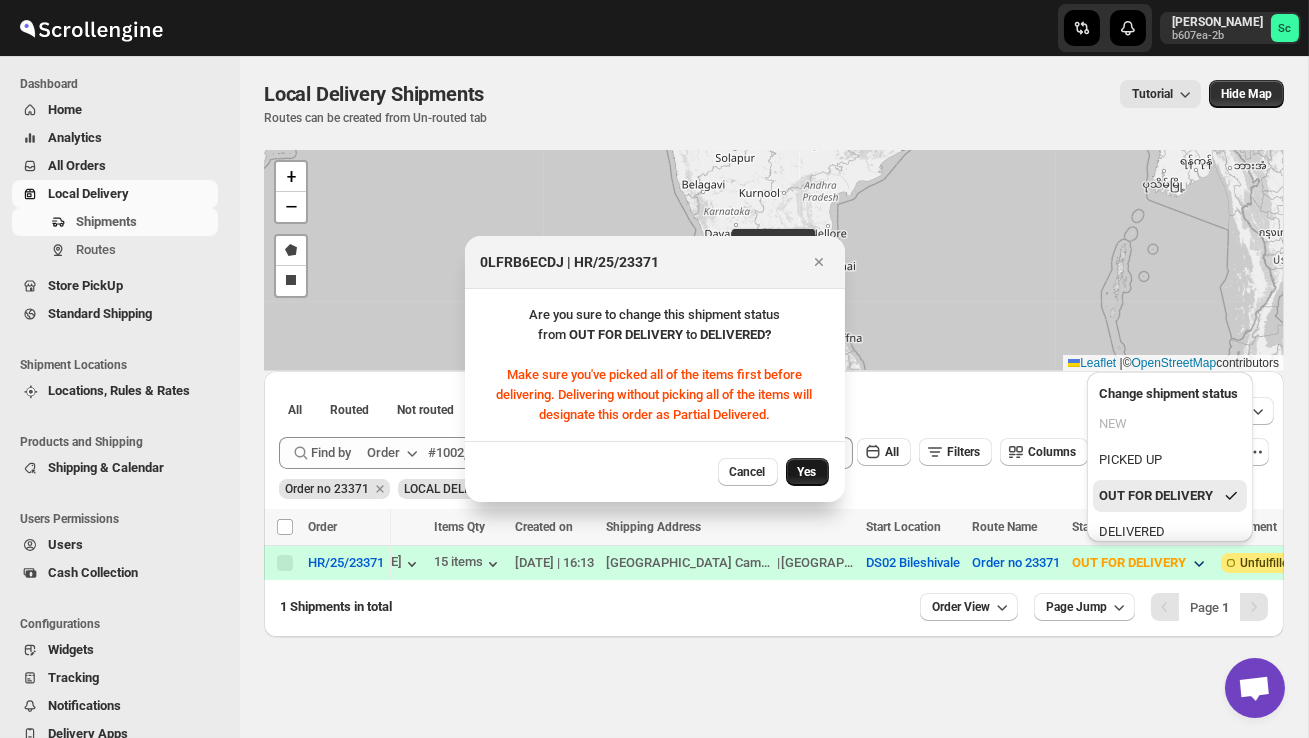 click on "Yes" at bounding box center [807, 472] 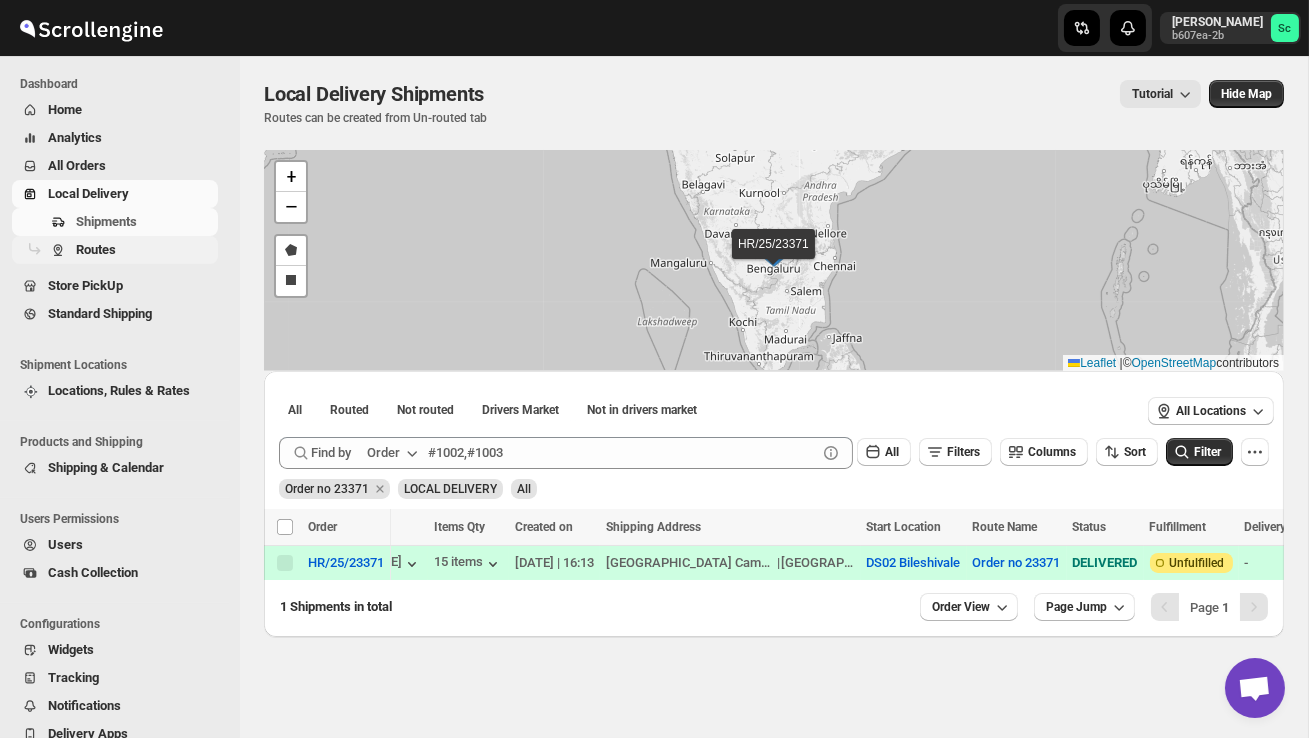 click on "Routes" at bounding box center [145, 250] 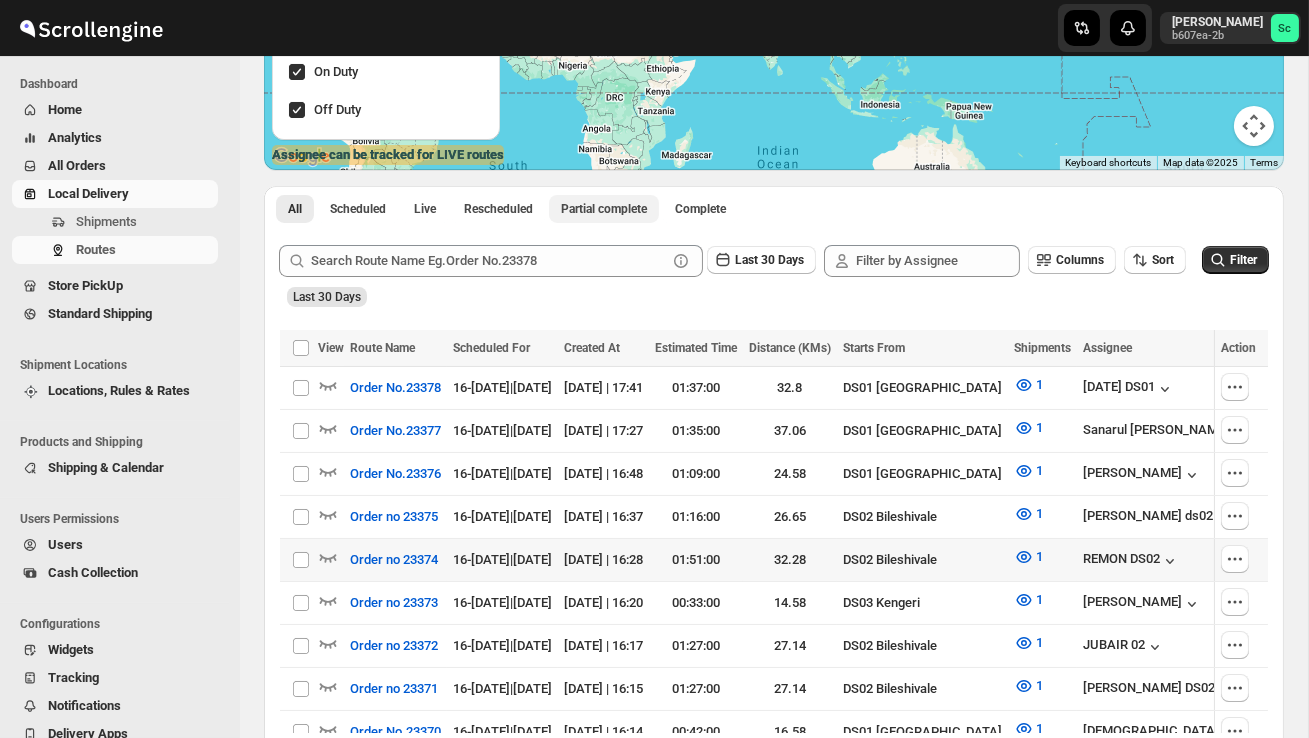 scroll, scrollTop: 330, scrollLeft: 0, axis: vertical 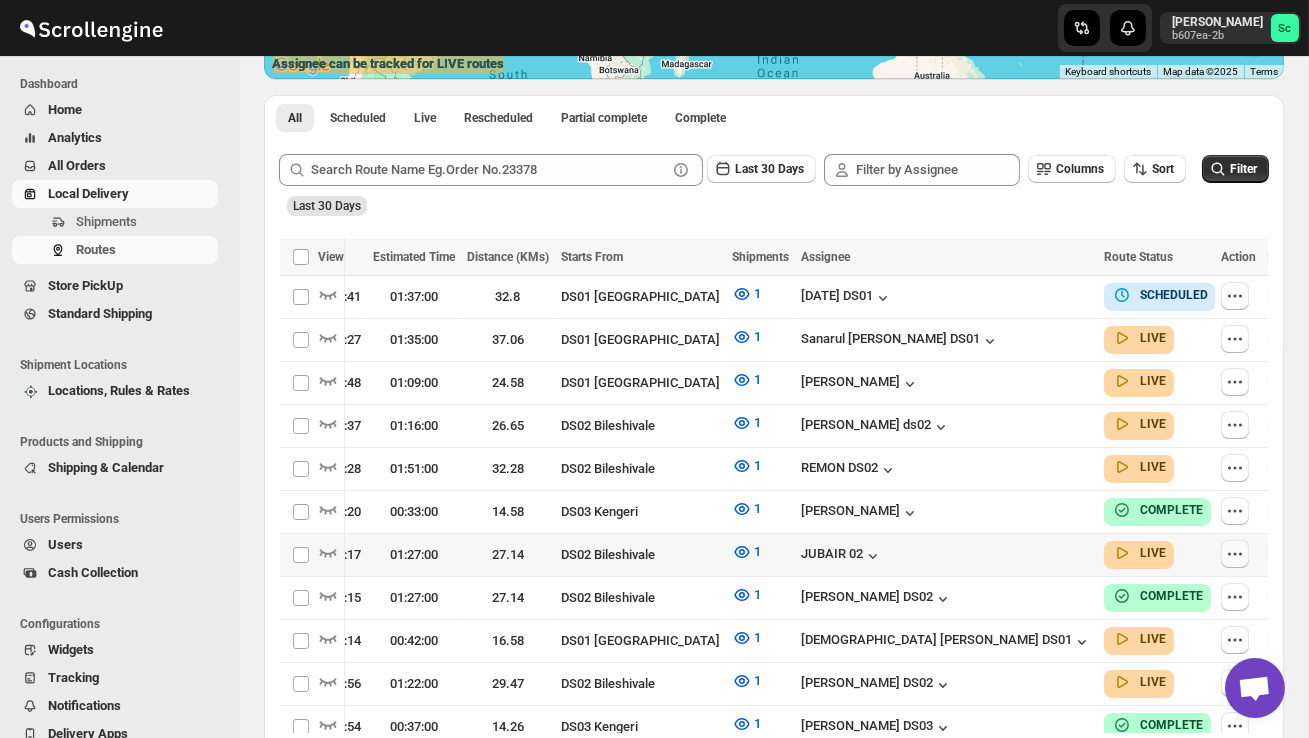 click 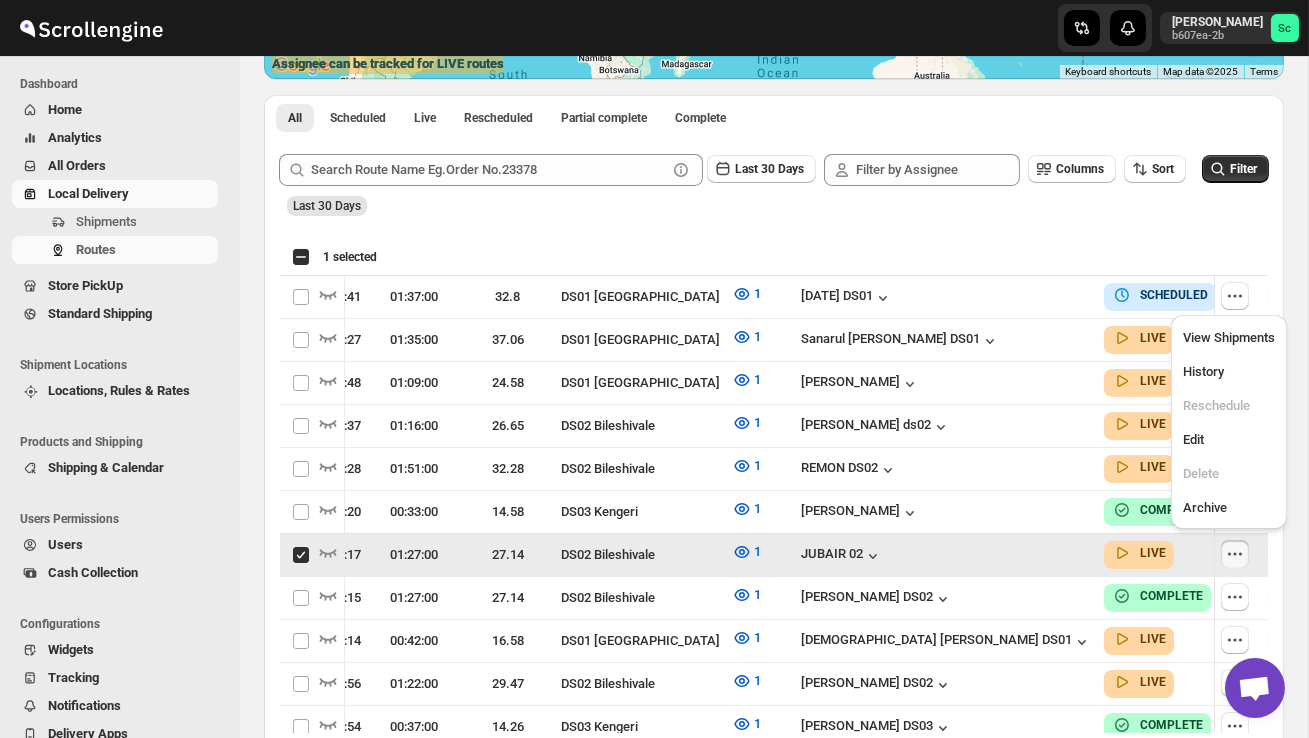 scroll, scrollTop: 0, scrollLeft: 33, axis: horizontal 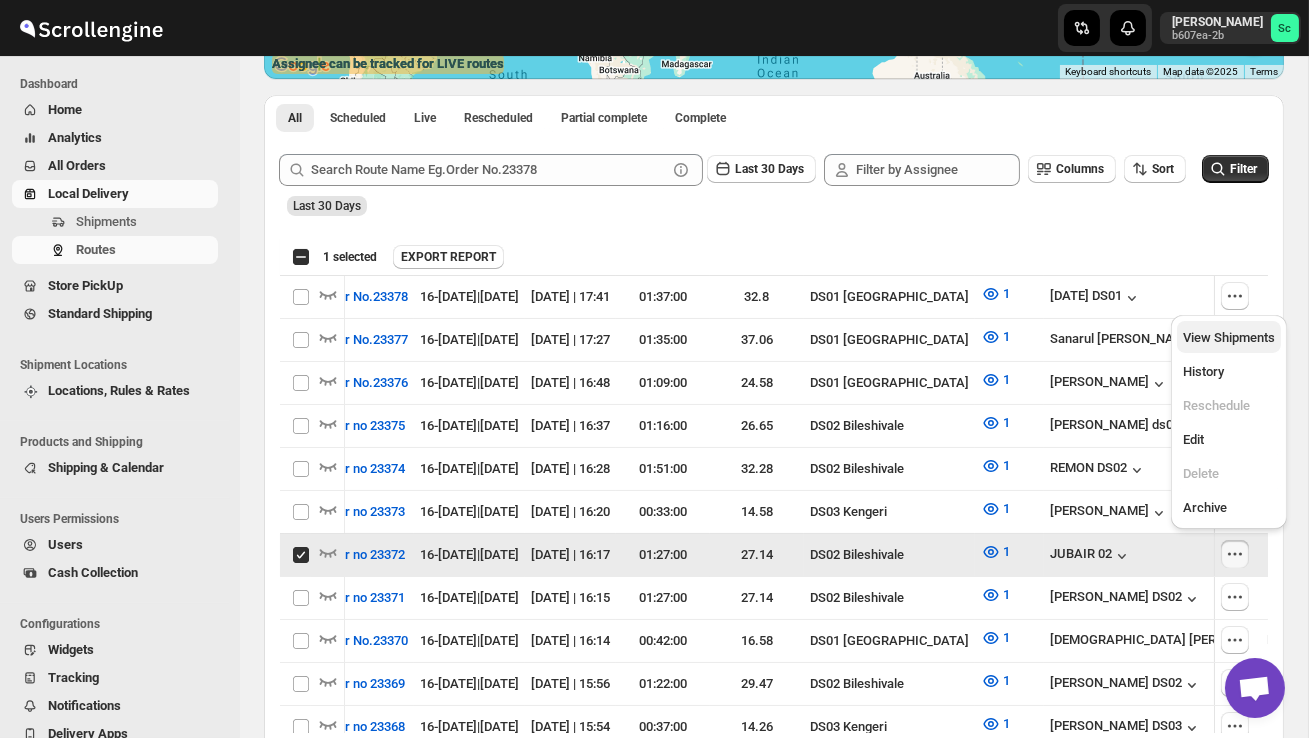click on "View Shipments" at bounding box center [1229, 337] 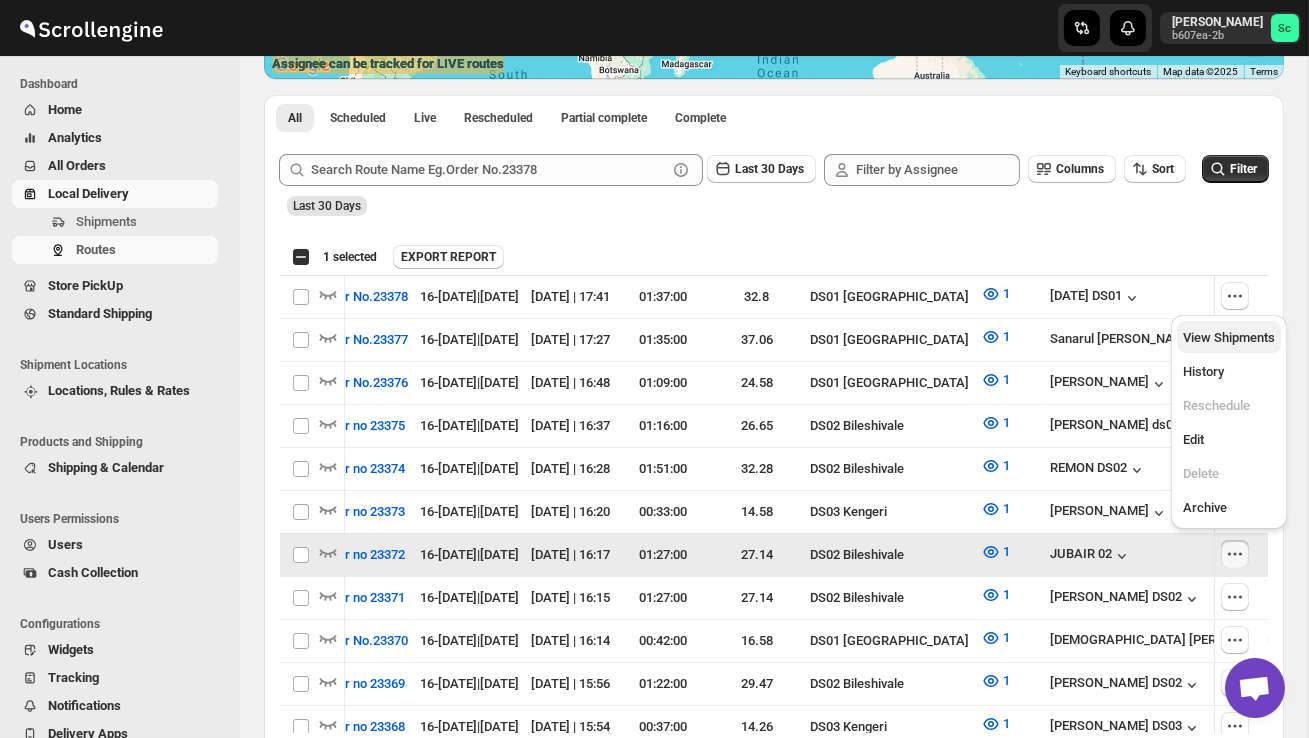 checkbox on "false" 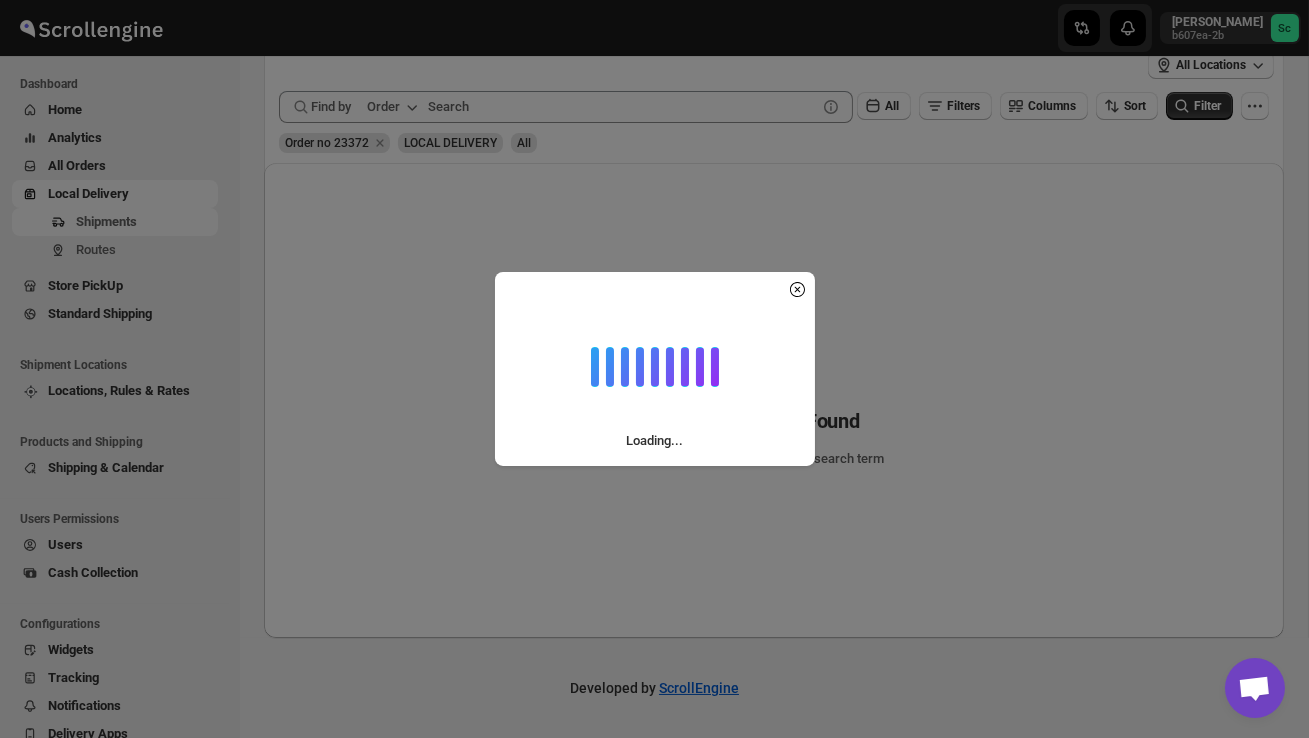 scroll, scrollTop: 0, scrollLeft: 0, axis: both 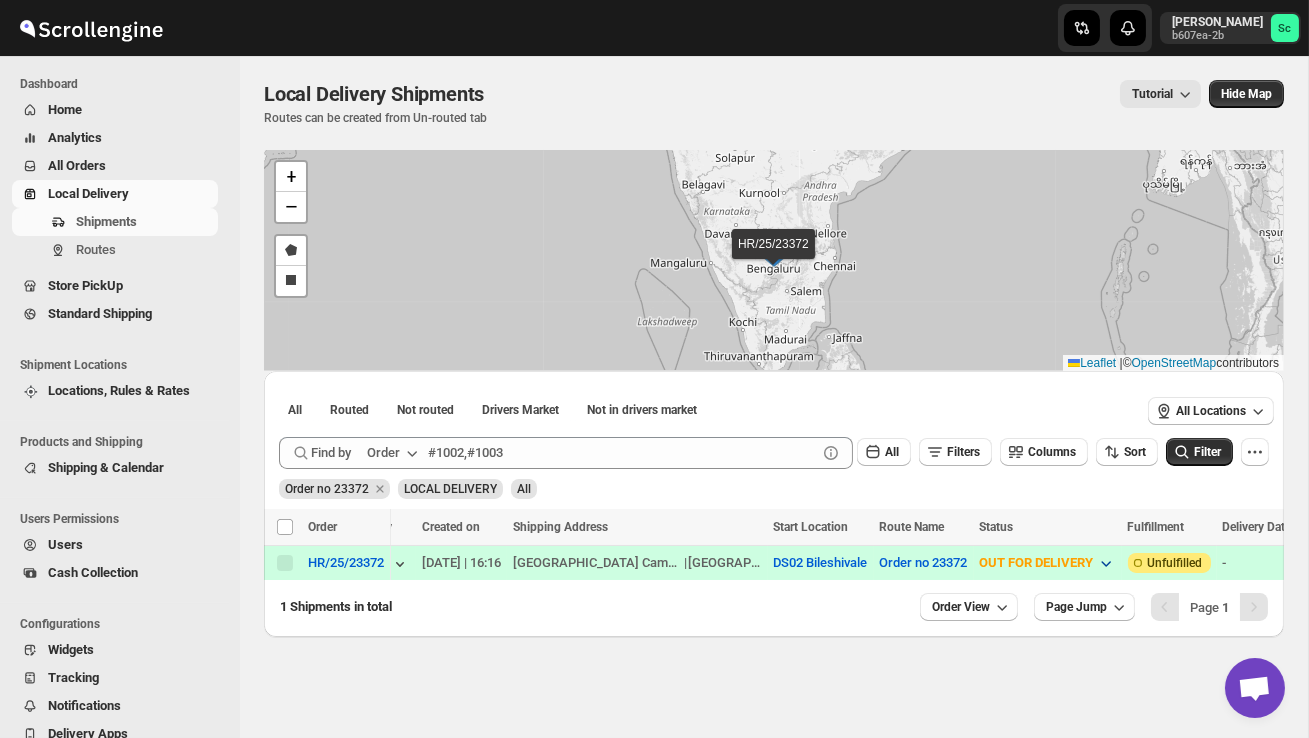 click on "OUT FOR DELIVERY" at bounding box center (1037, 563) 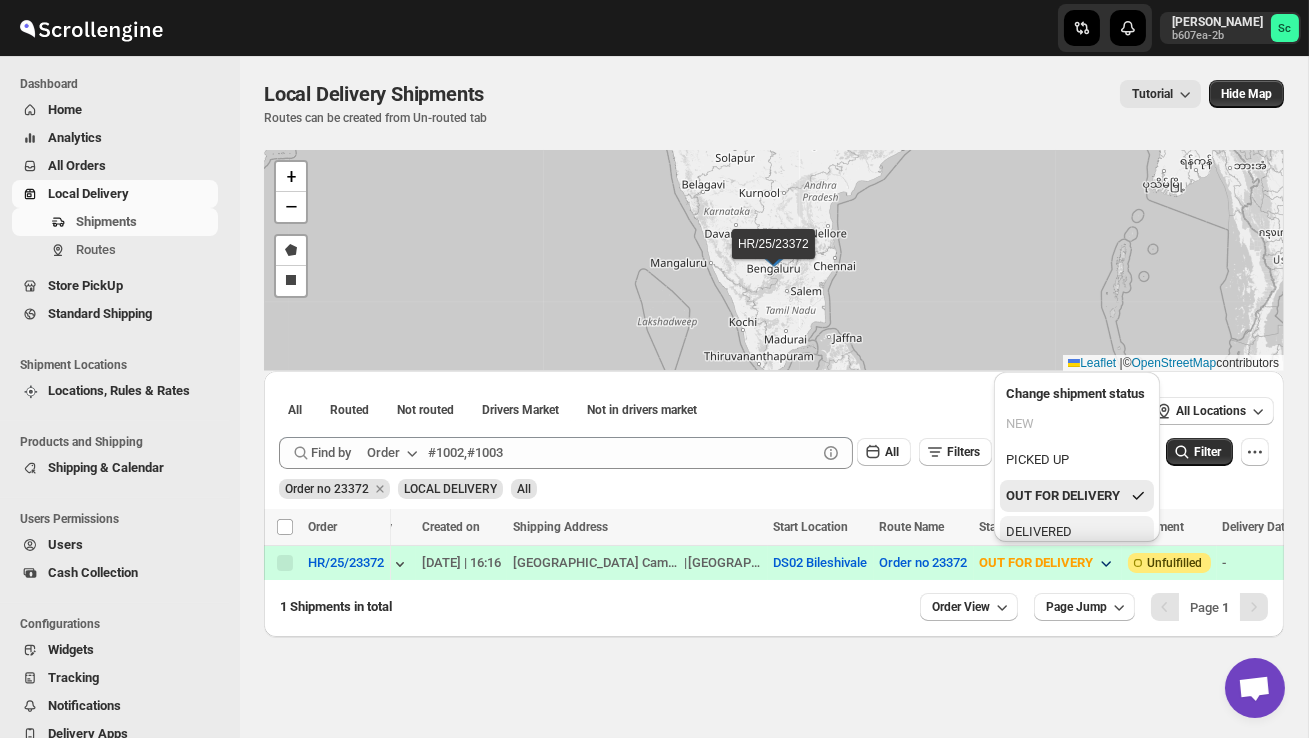click on "DELIVERED" at bounding box center [1039, 532] 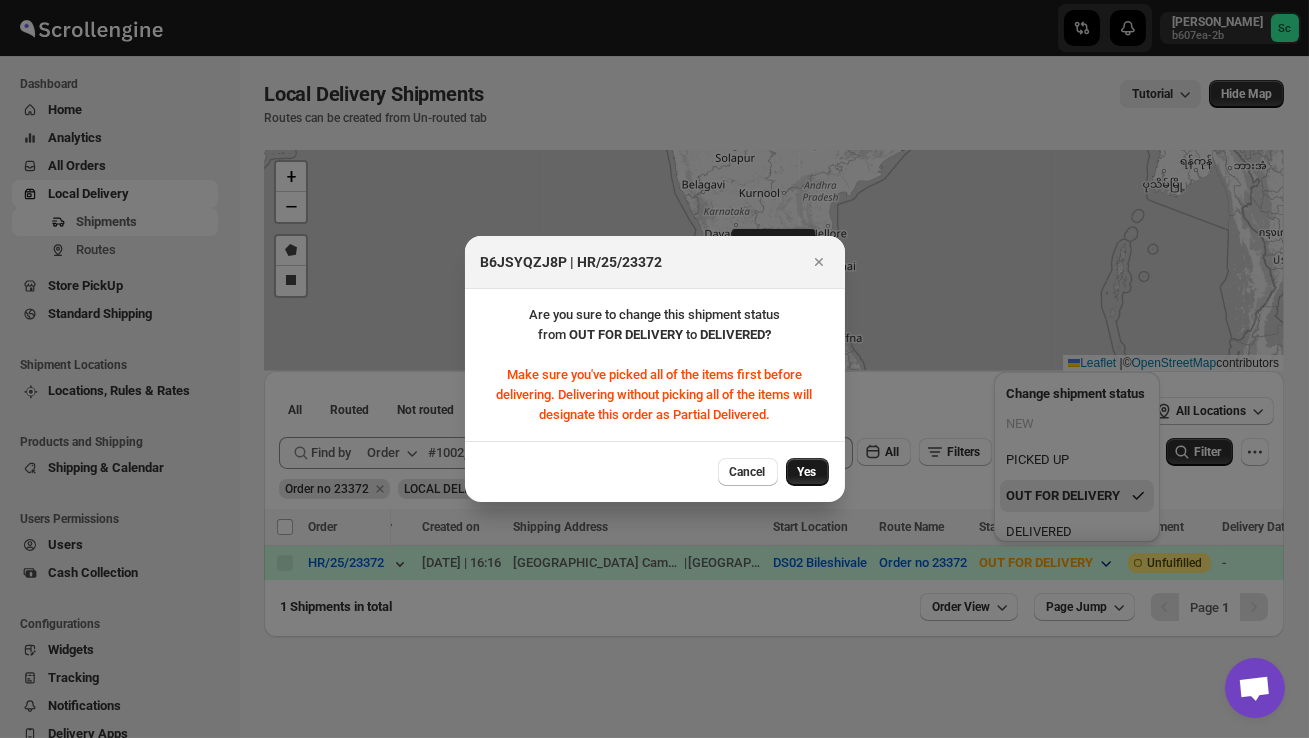 click on "Yes" at bounding box center [807, 472] 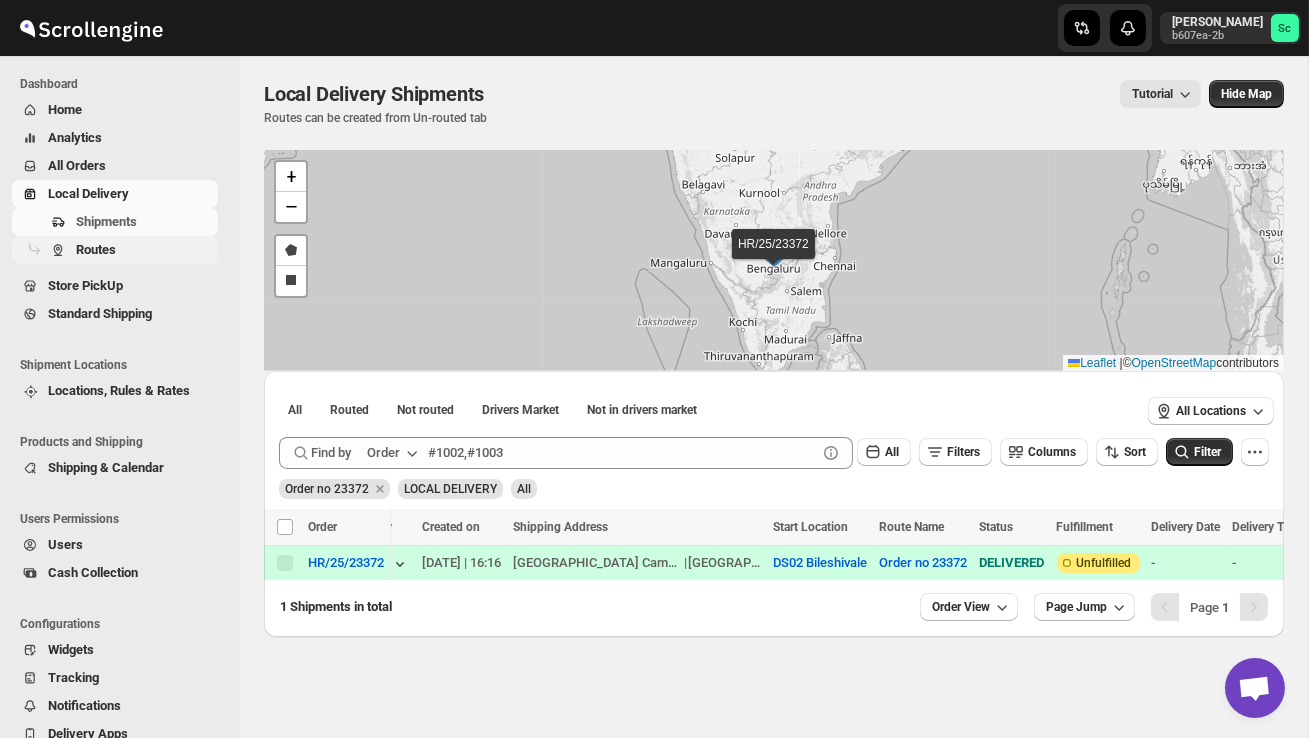 click on "Routes" at bounding box center (96, 249) 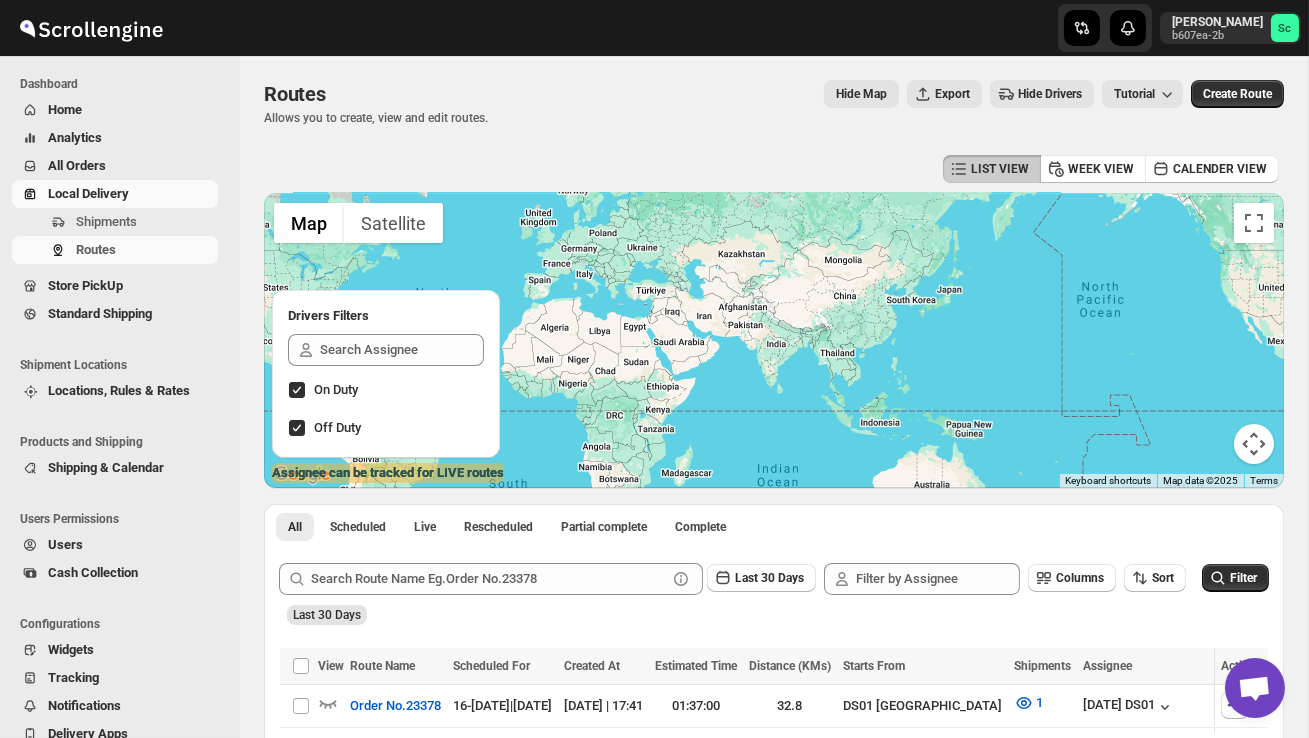 scroll, scrollTop: 350, scrollLeft: 0, axis: vertical 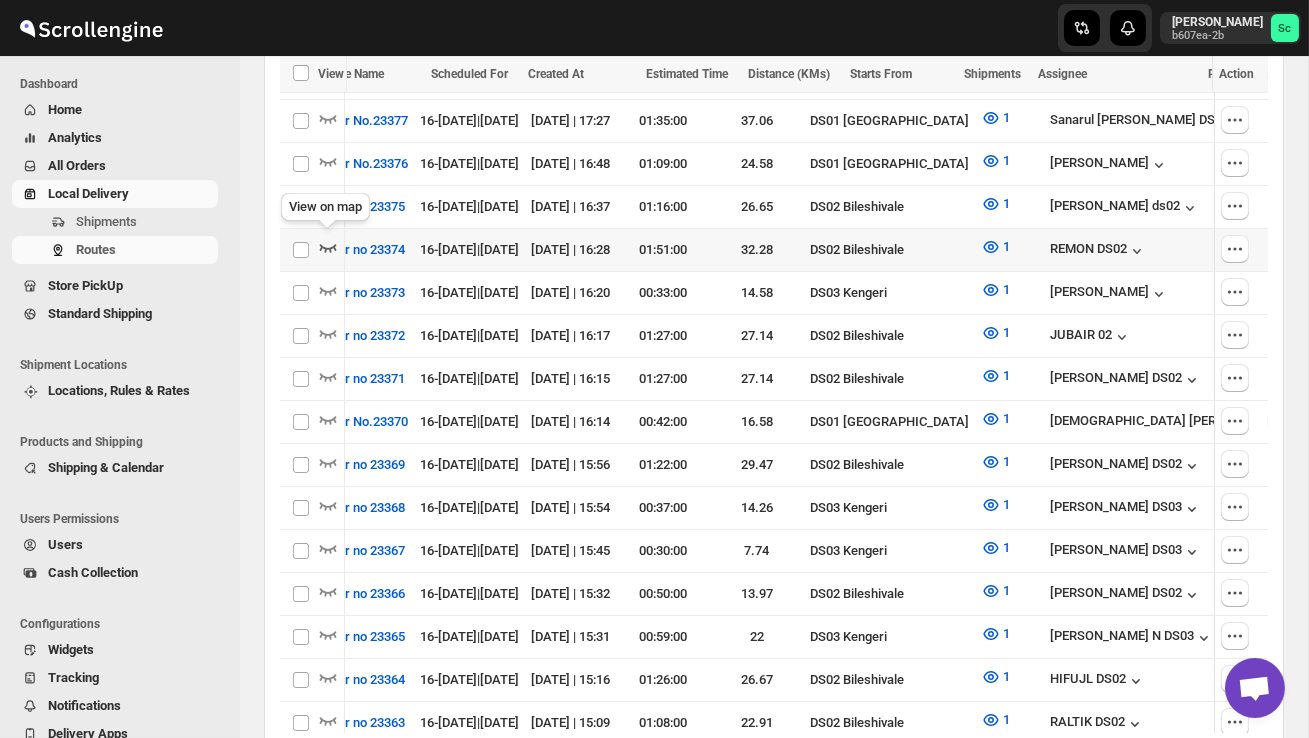 click 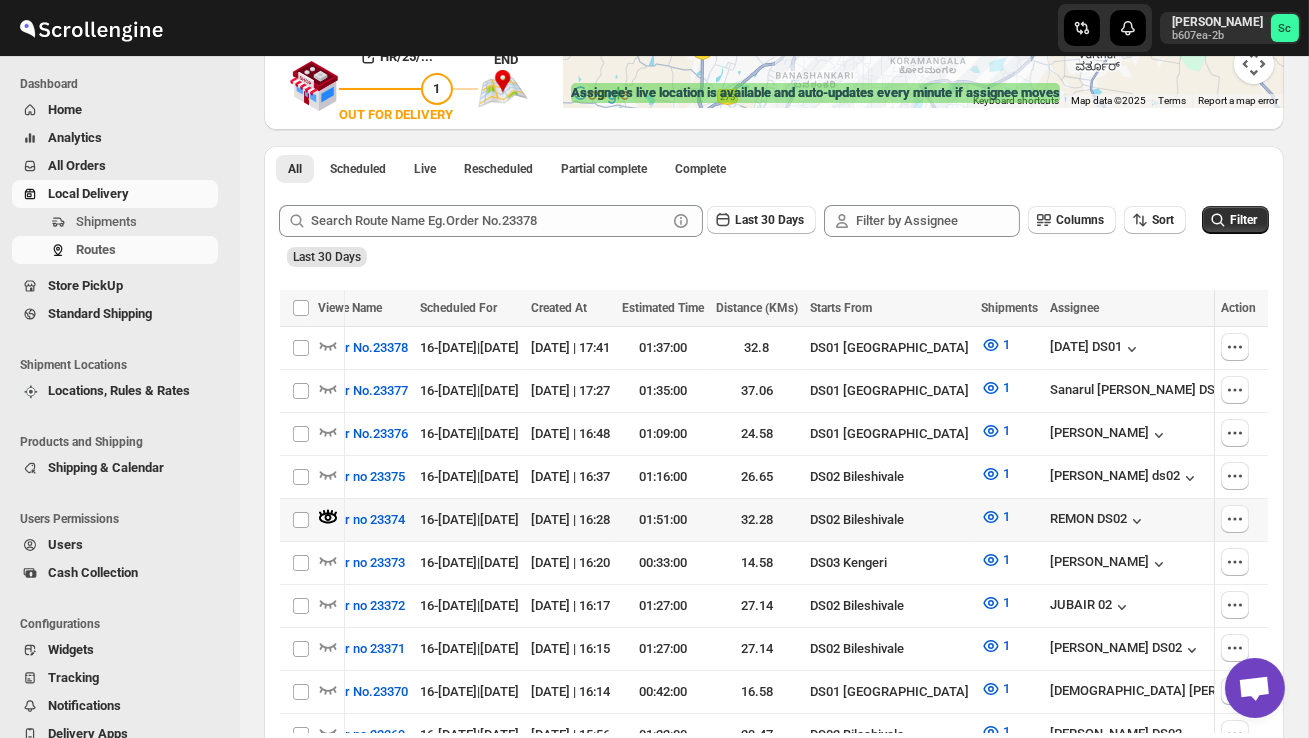 scroll, scrollTop: 0, scrollLeft: 0, axis: both 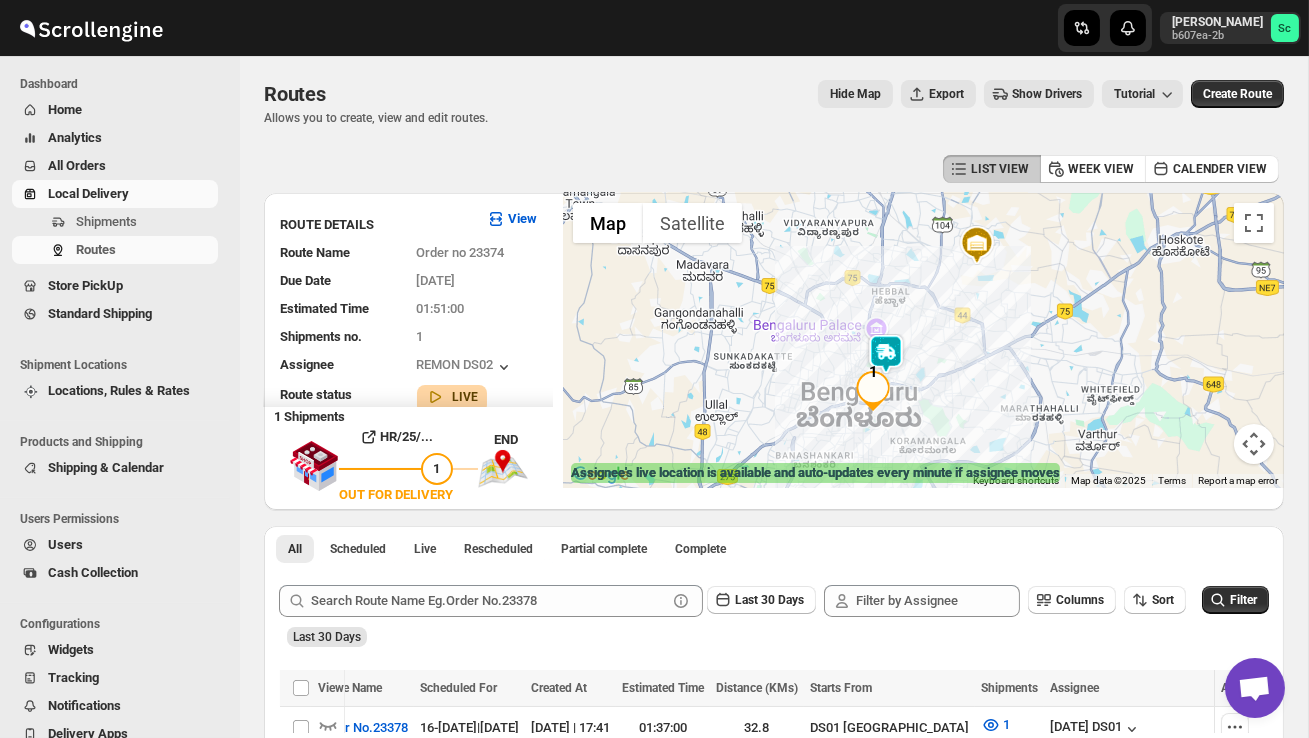 click at bounding box center (886, 354) 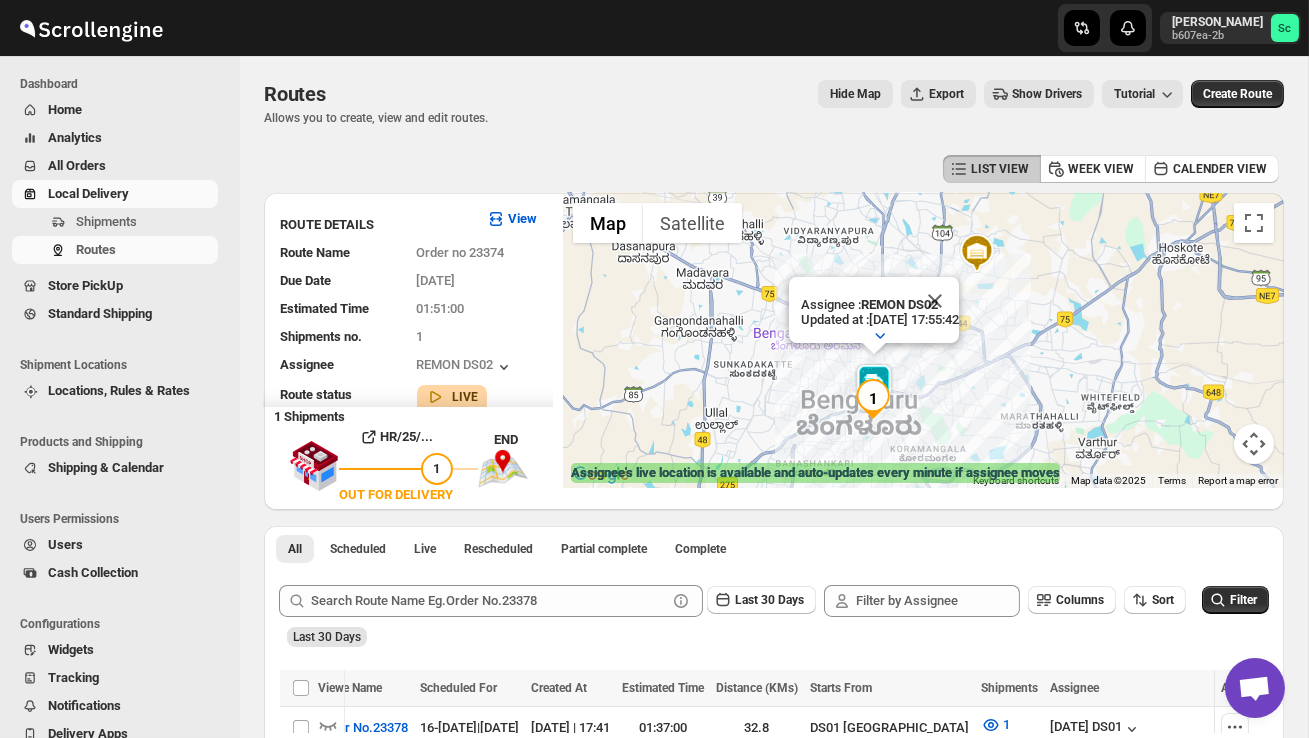 click on "Shipments Routes" at bounding box center (115, 240) 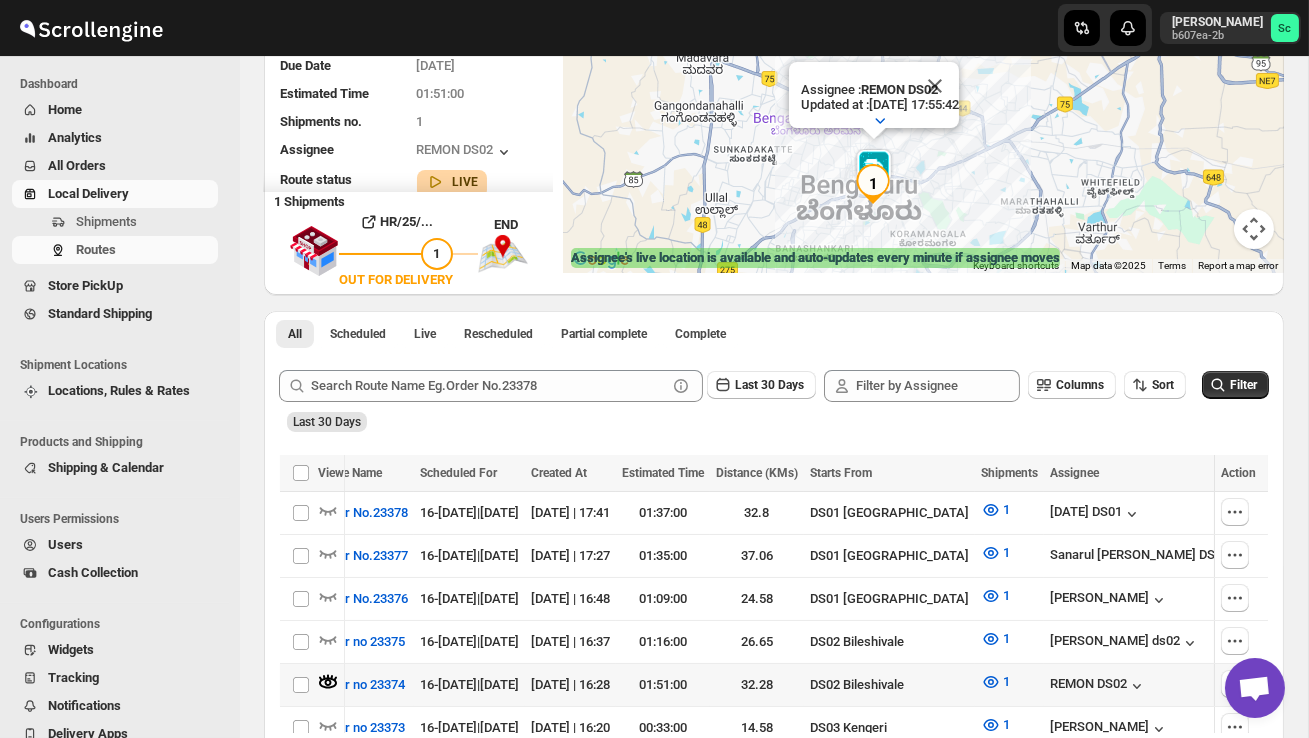 scroll, scrollTop: 256, scrollLeft: 0, axis: vertical 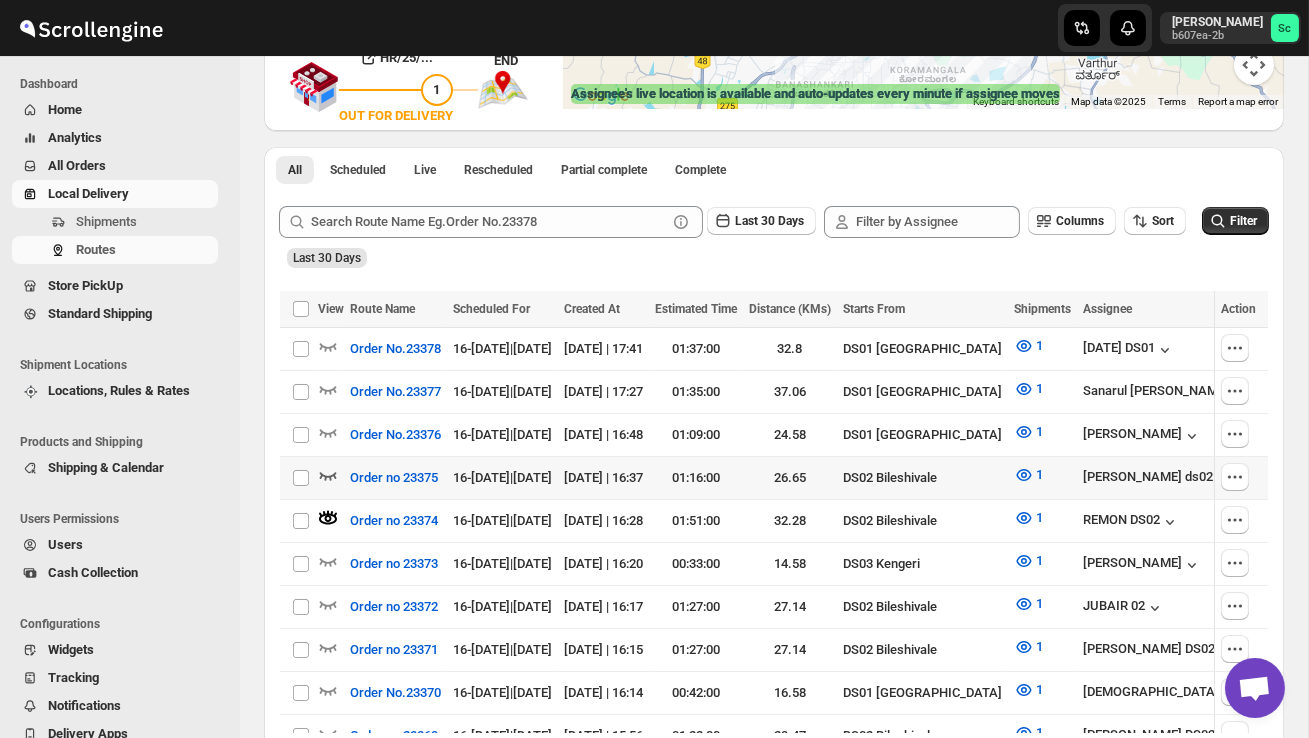click 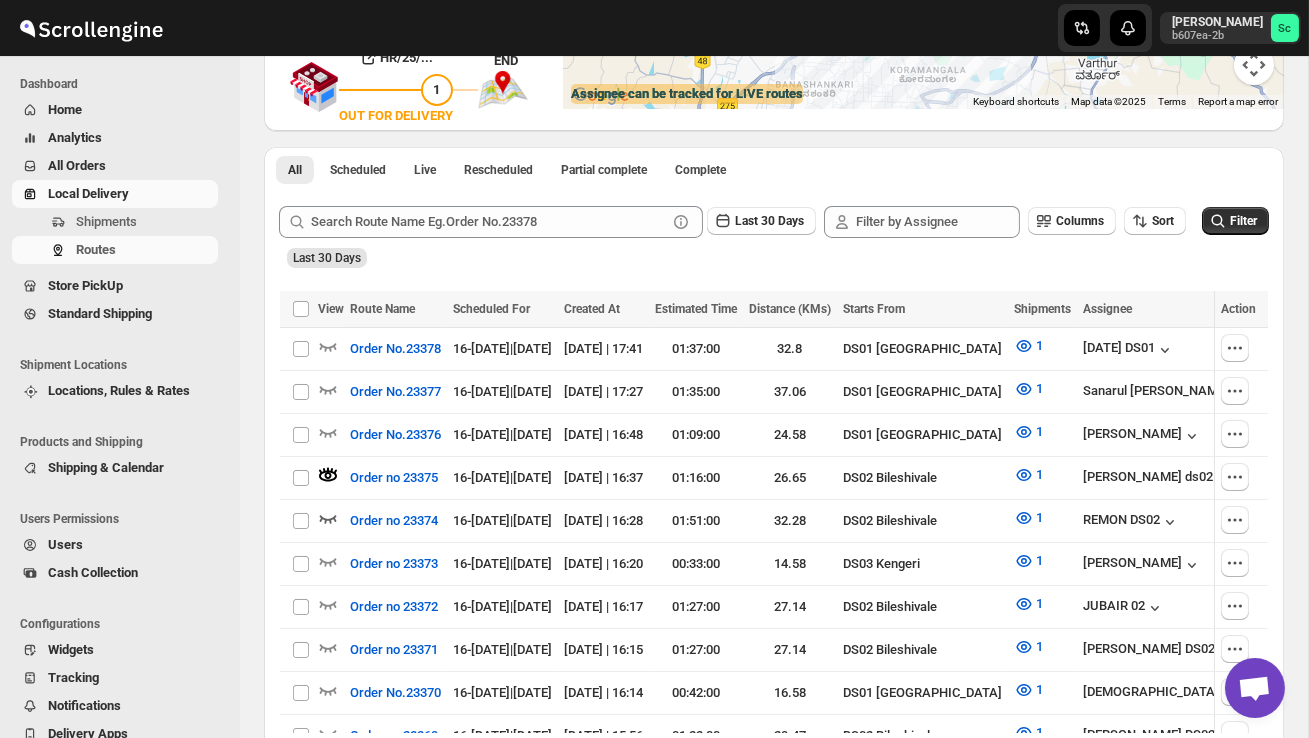 scroll, scrollTop: 202, scrollLeft: 0, axis: vertical 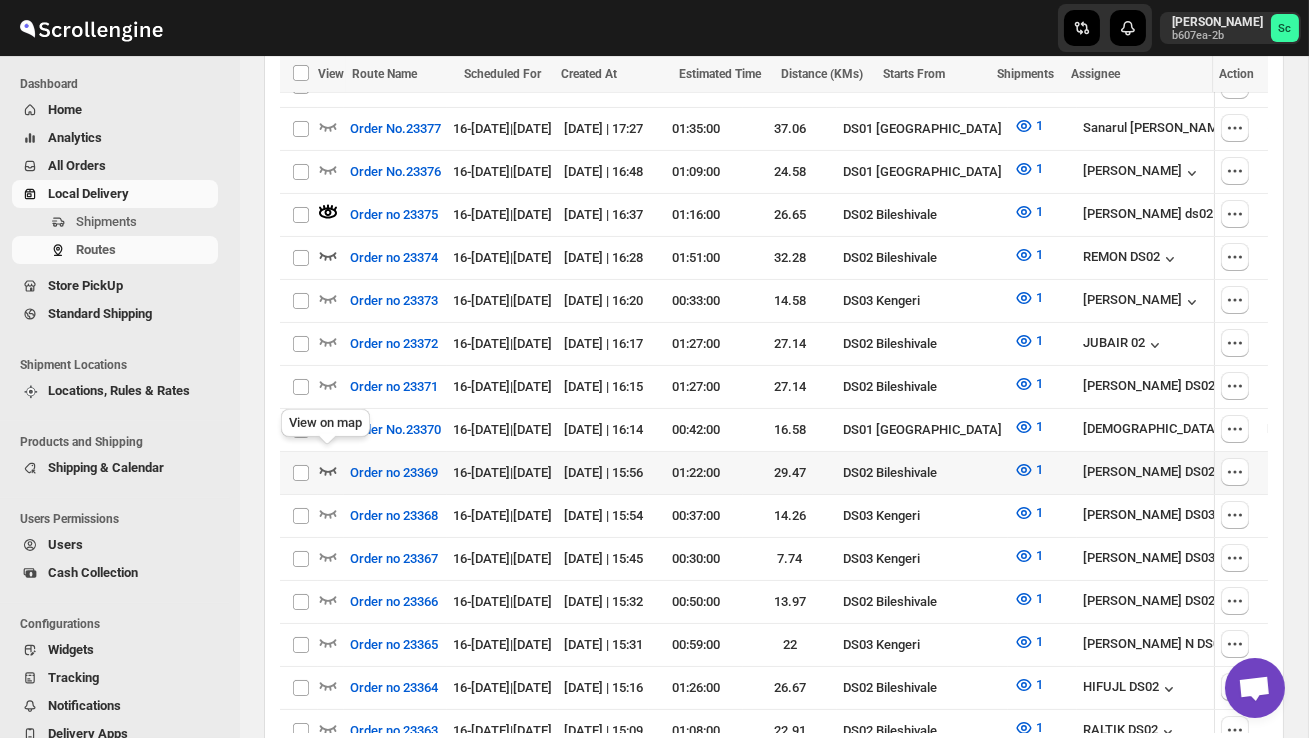 click on "View on map" at bounding box center (325, 427) 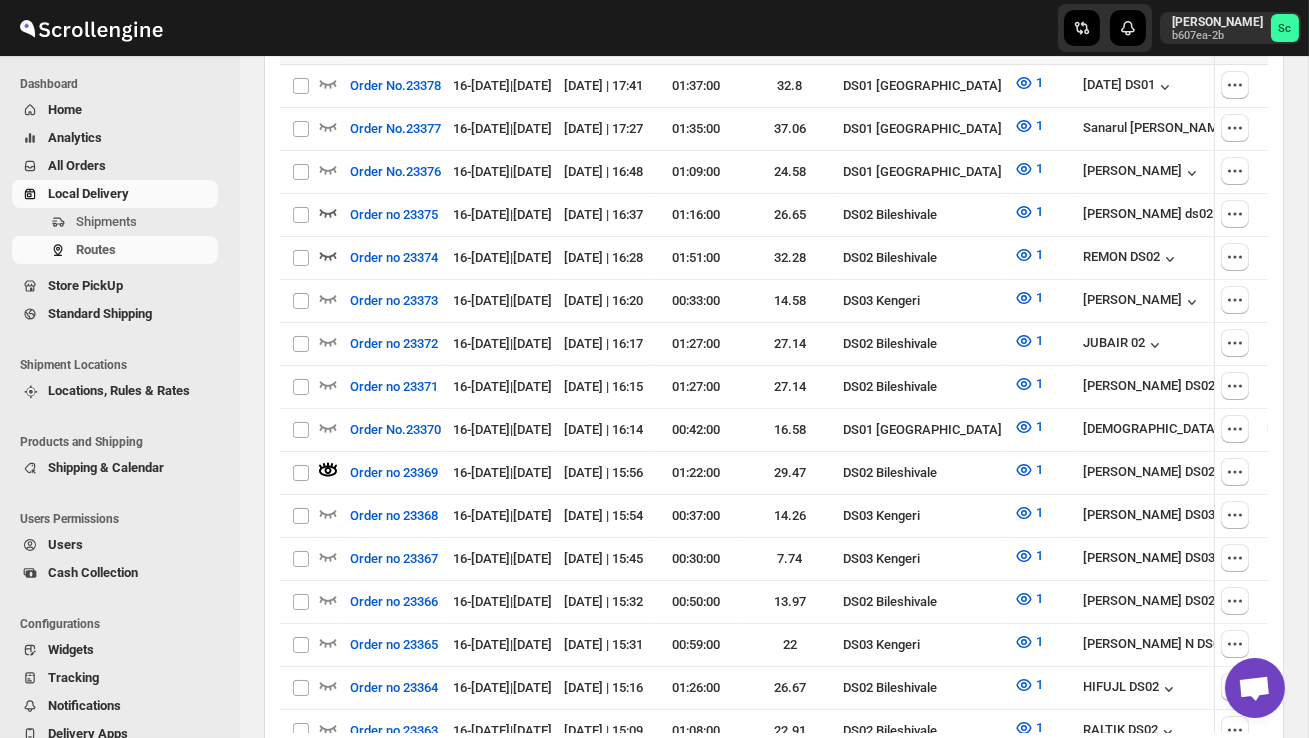 scroll, scrollTop: 0, scrollLeft: 0, axis: both 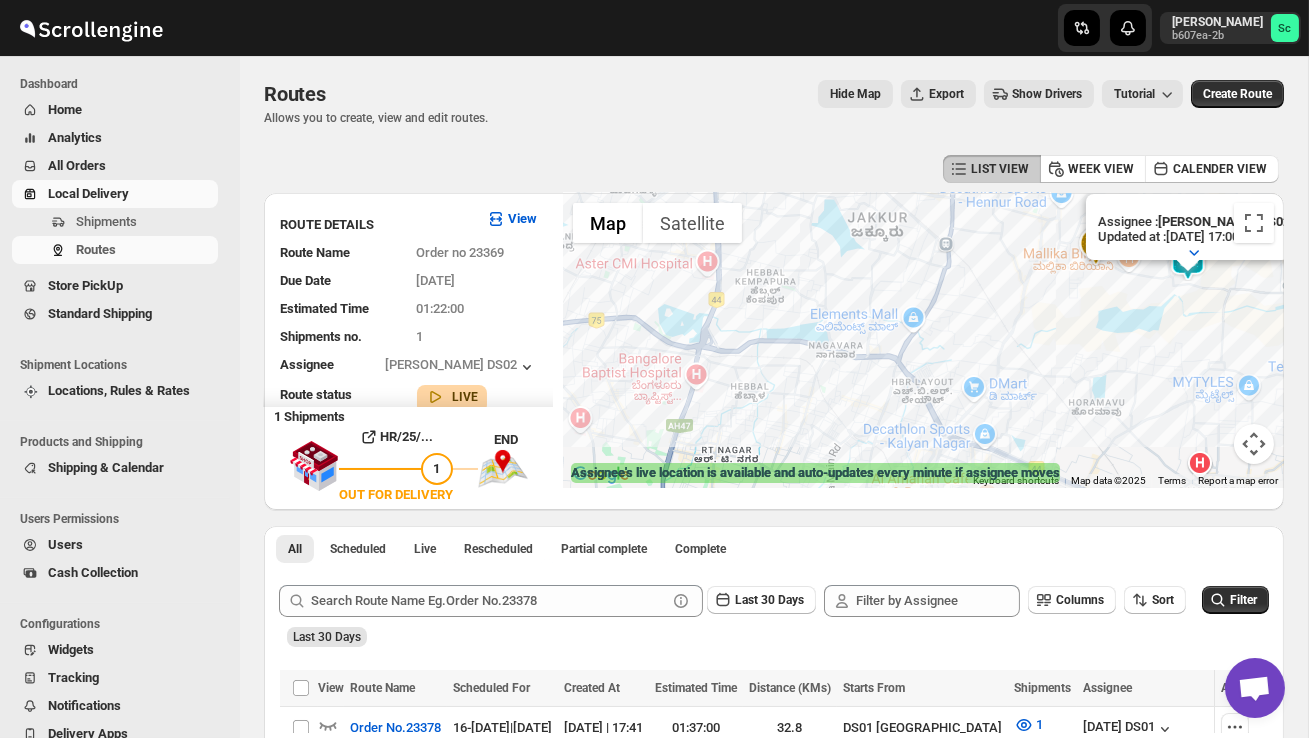 drag, startPoint x: 1043, startPoint y: 372, endPoint x: 824, endPoint y: 393, distance: 220.00455 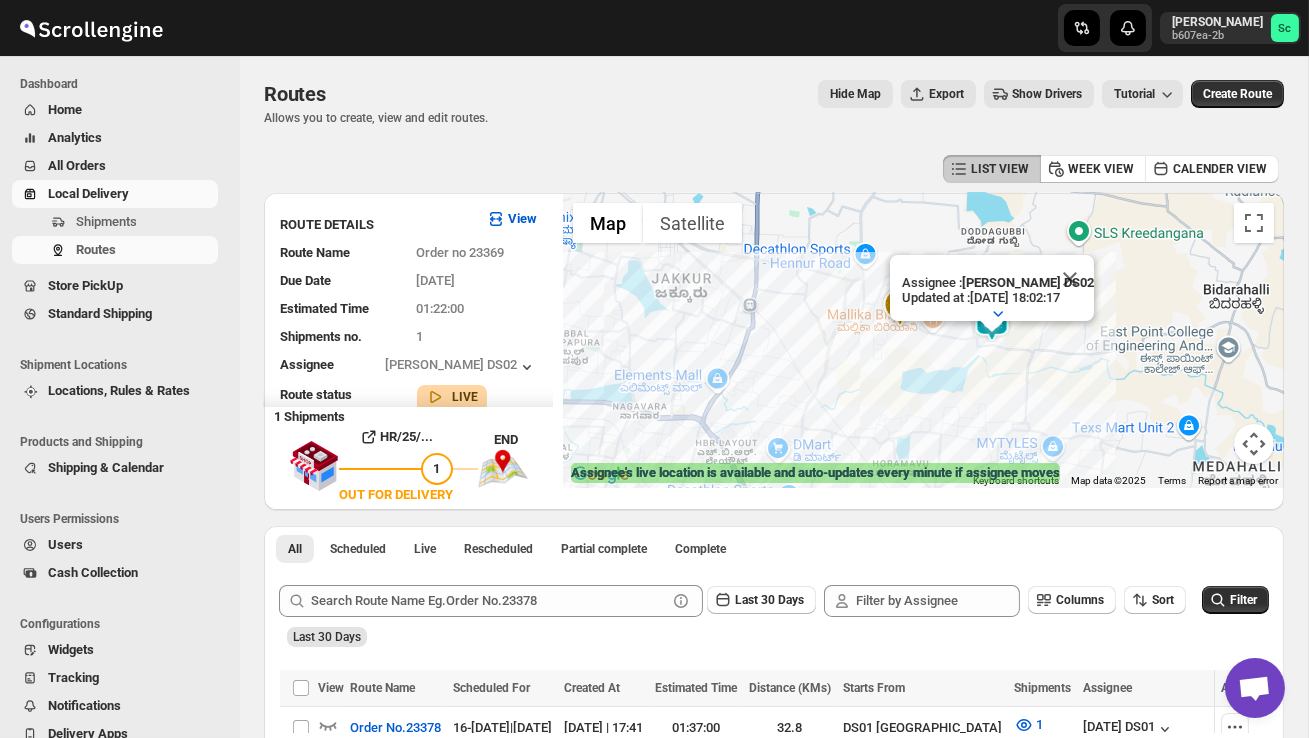 click on "Users" at bounding box center [131, 545] 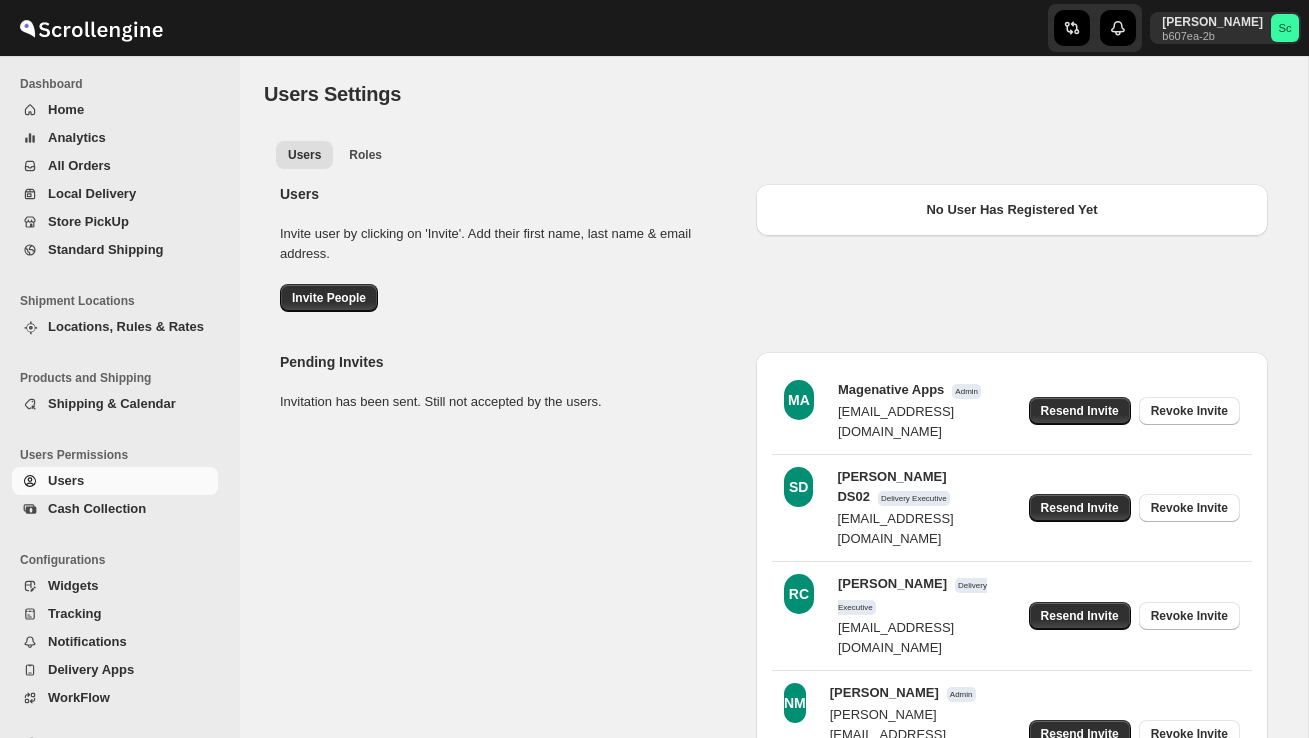 scroll, scrollTop: 0, scrollLeft: 0, axis: both 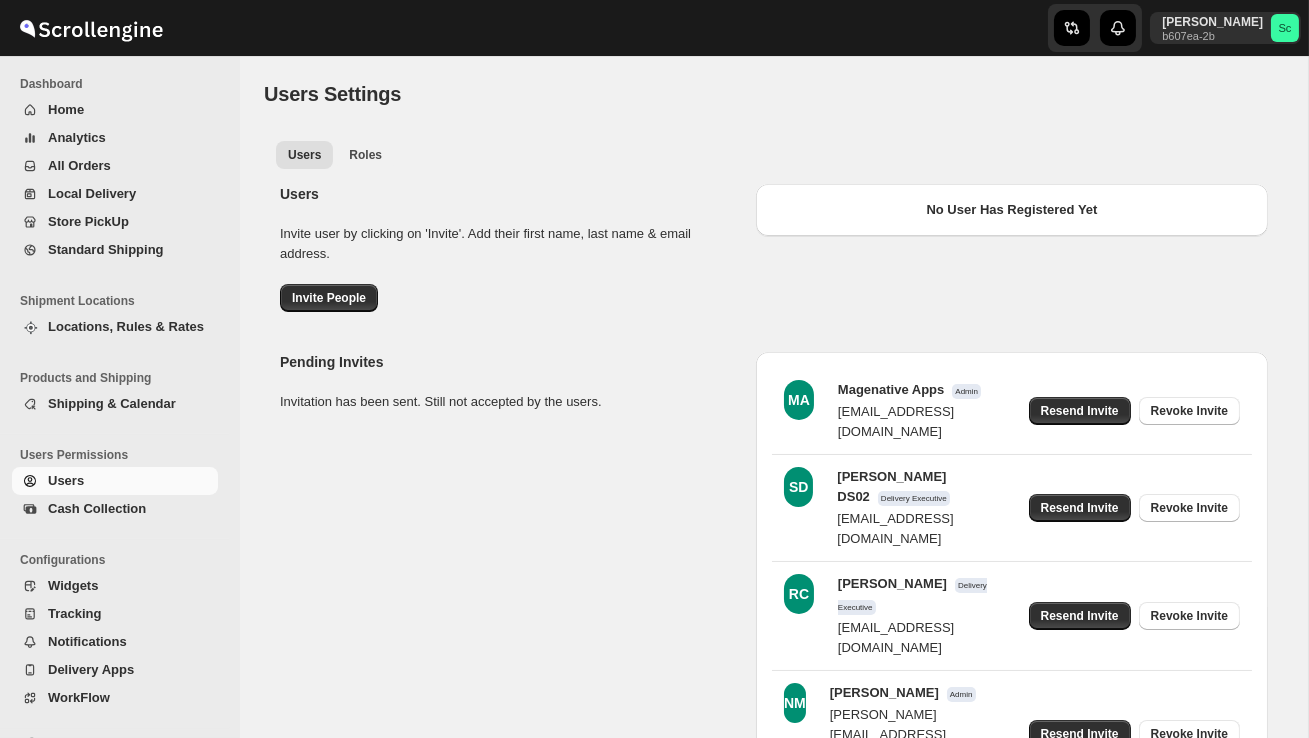 select on "637b767fbaab0276b10c91d5" 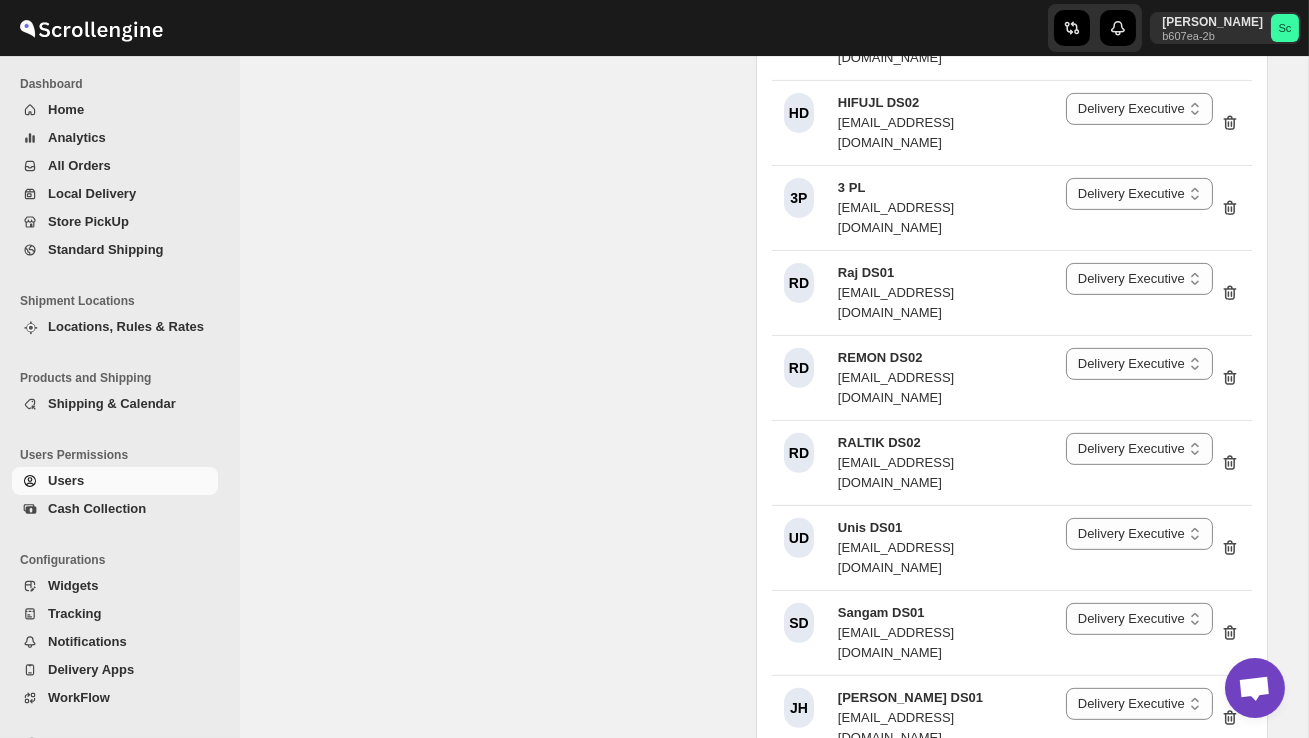 scroll, scrollTop: 1622, scrollLeft: 0, axis: vertical 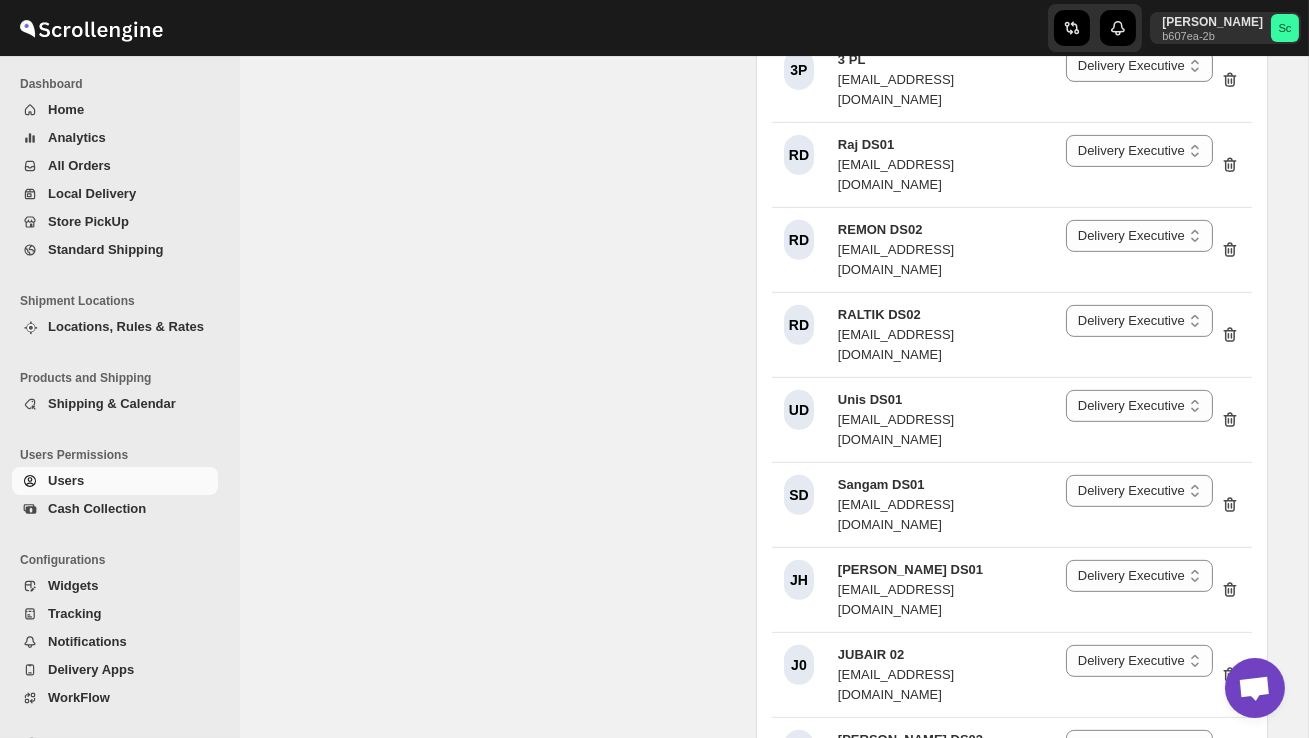 click 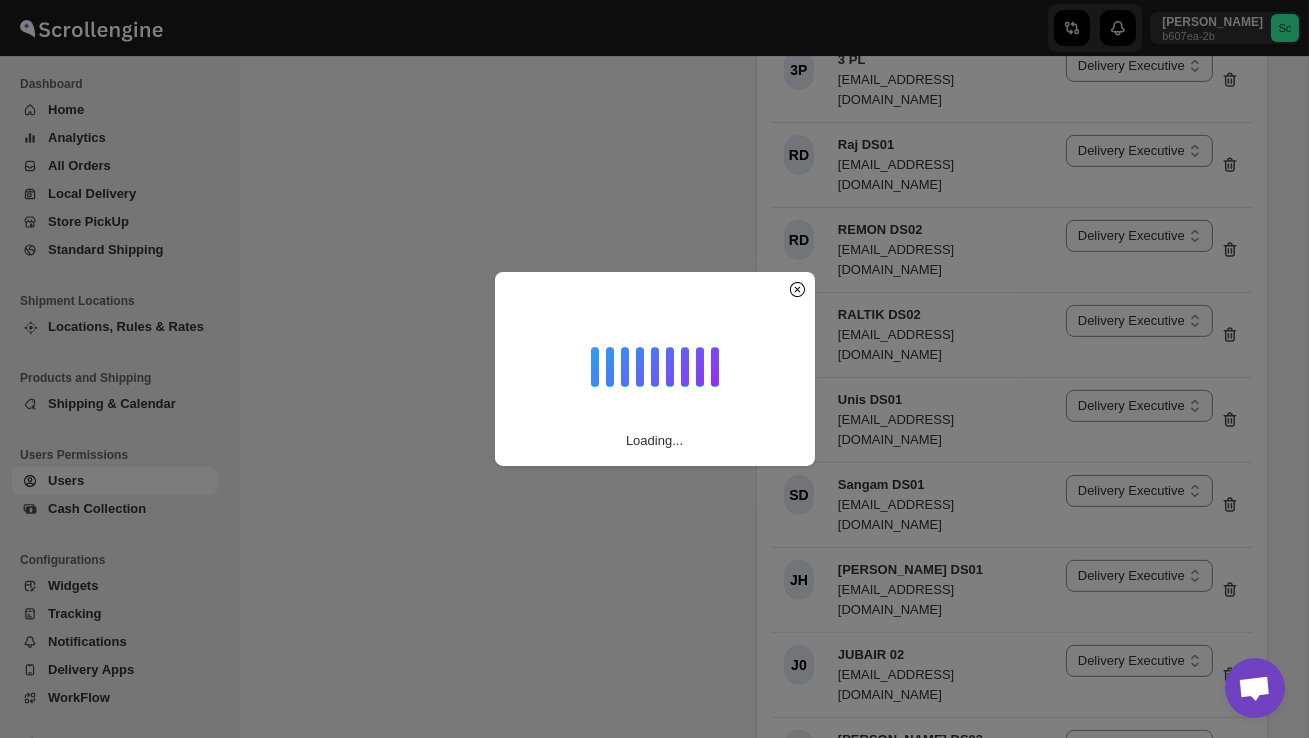 select on "637b767fbaab0276b10c91d5" 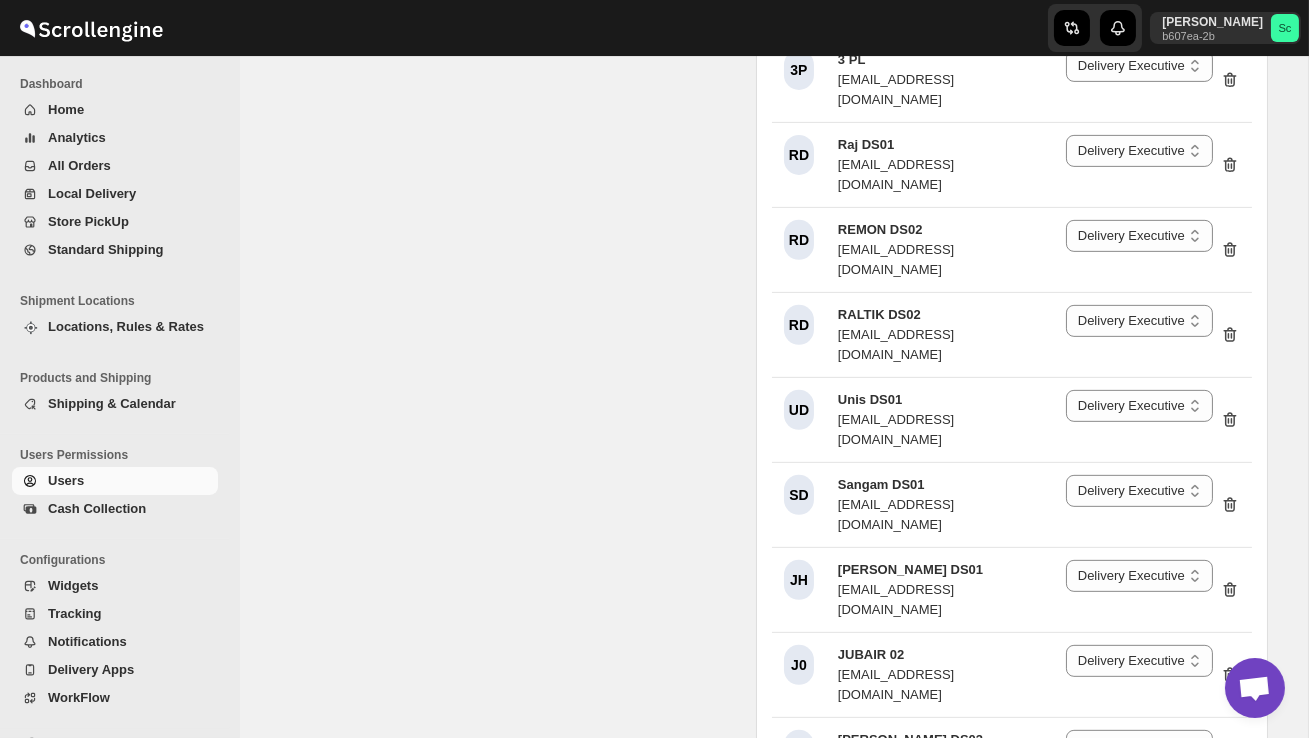 click 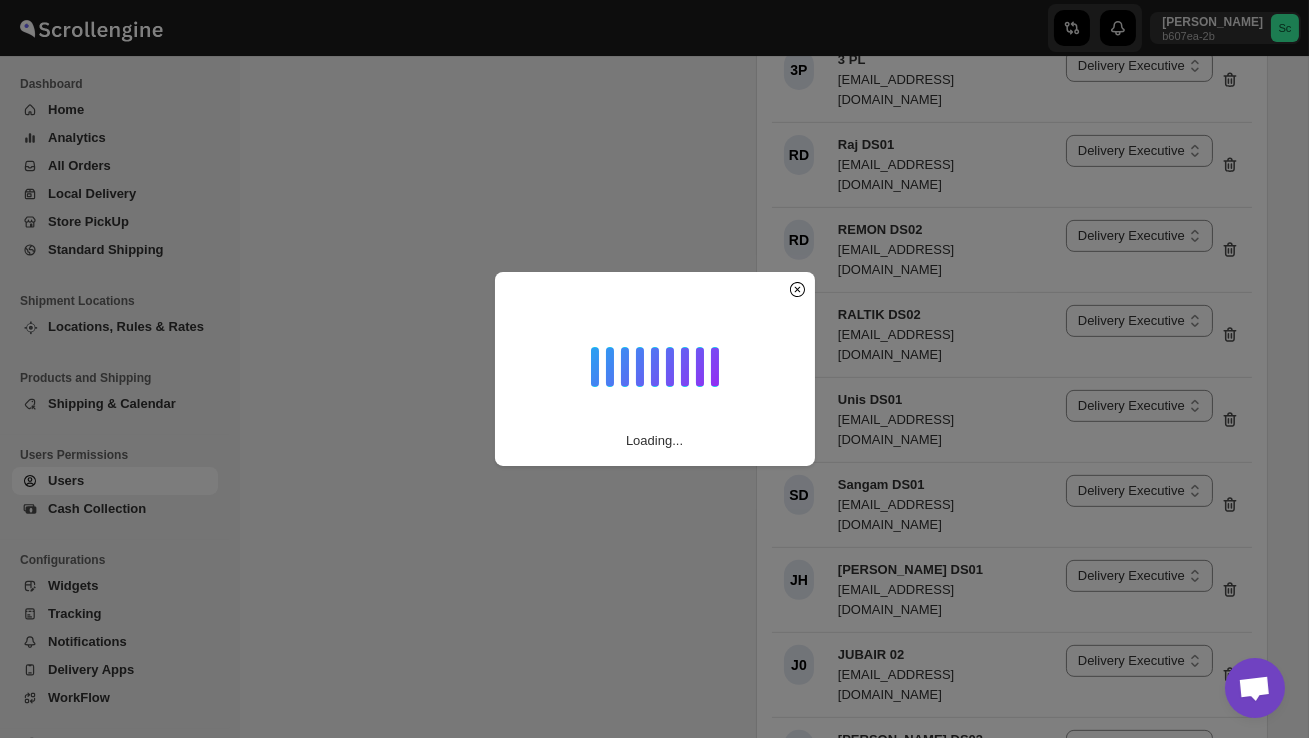 select on "637b767fbaab0276b10c91d5" 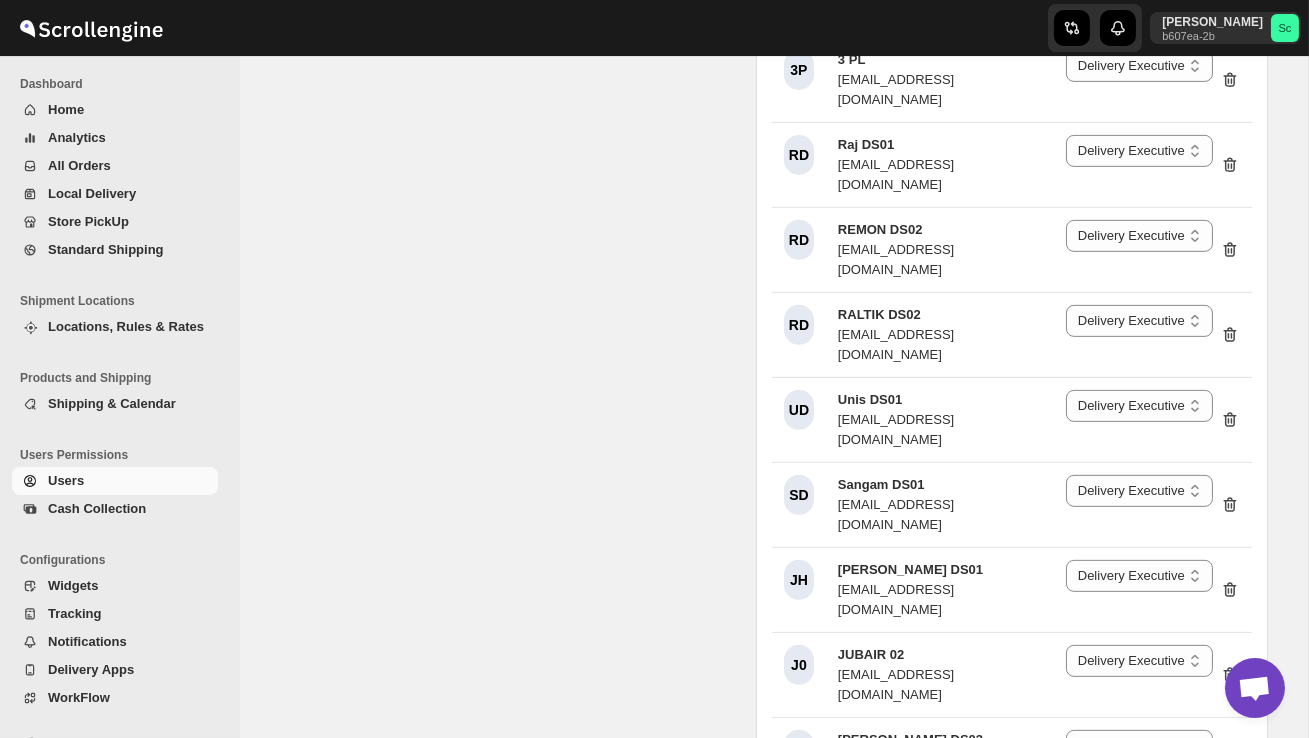 click 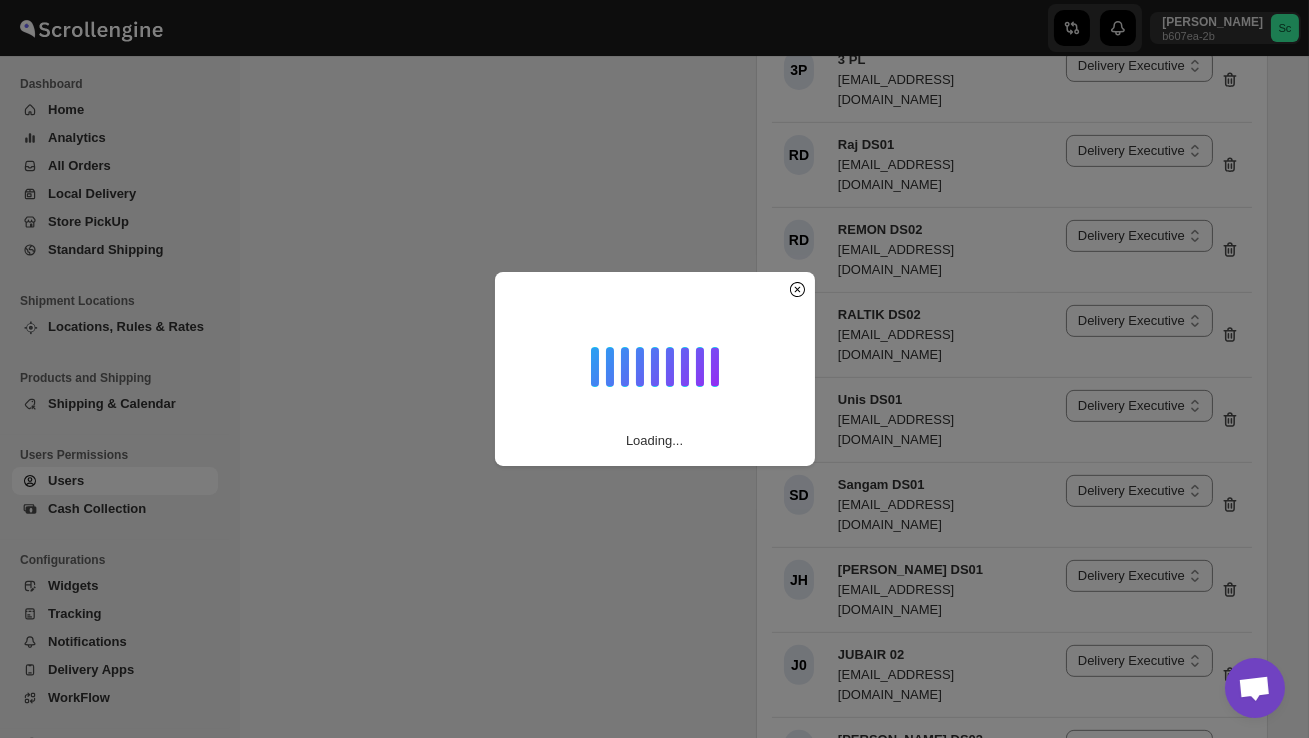 select on "637b767fbaab0276b10c91d5" 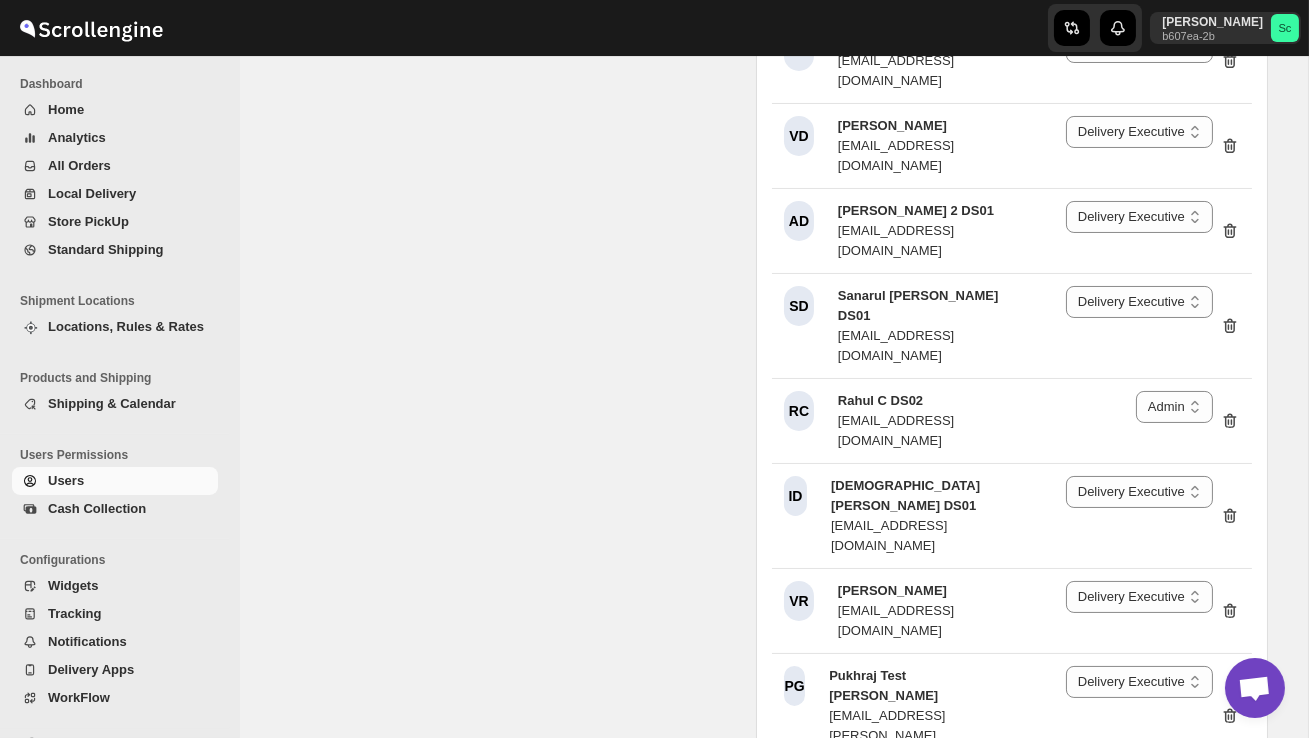 scroll, scrollTop: 0, scrollLeft: 0, axis: both 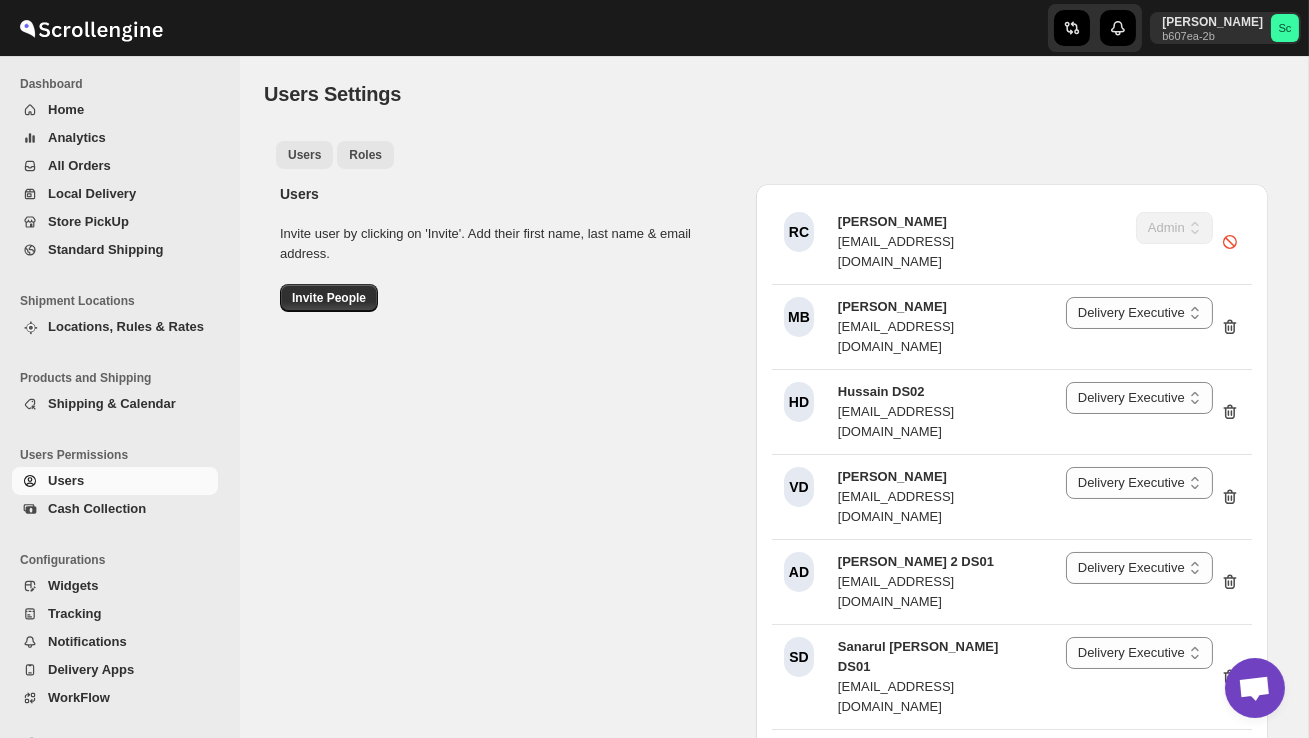 click on "Roles" at bounding box center (365, 155) 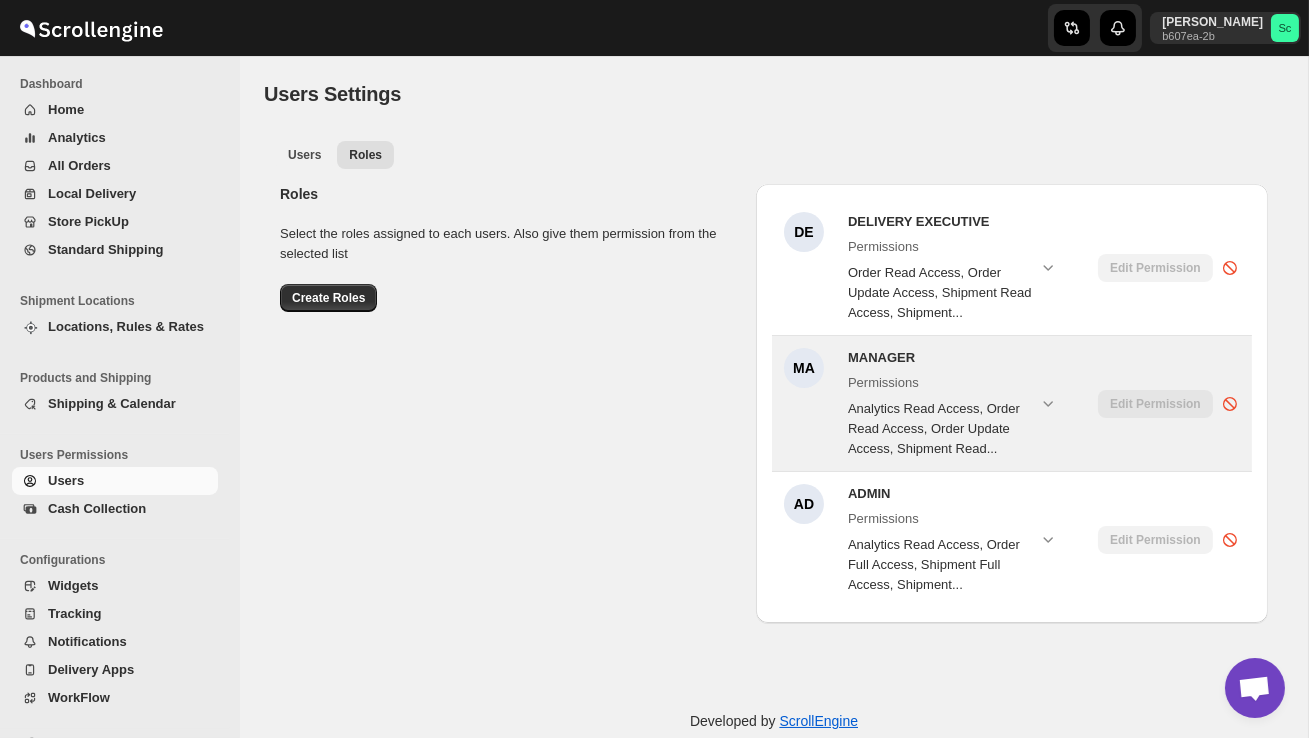 click on "Edit Permission" at bounding box center [1155, 404] 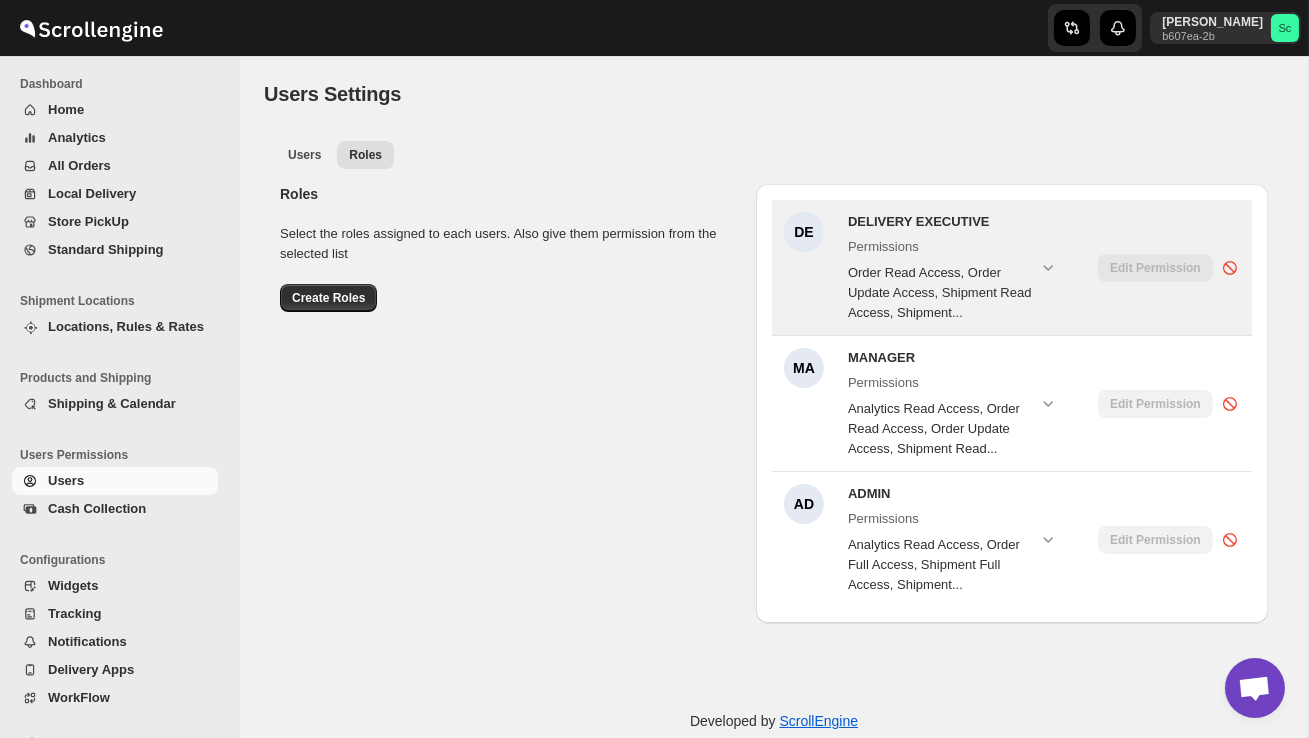 click on "Edit Permission" at bounding box center (1155, 268) 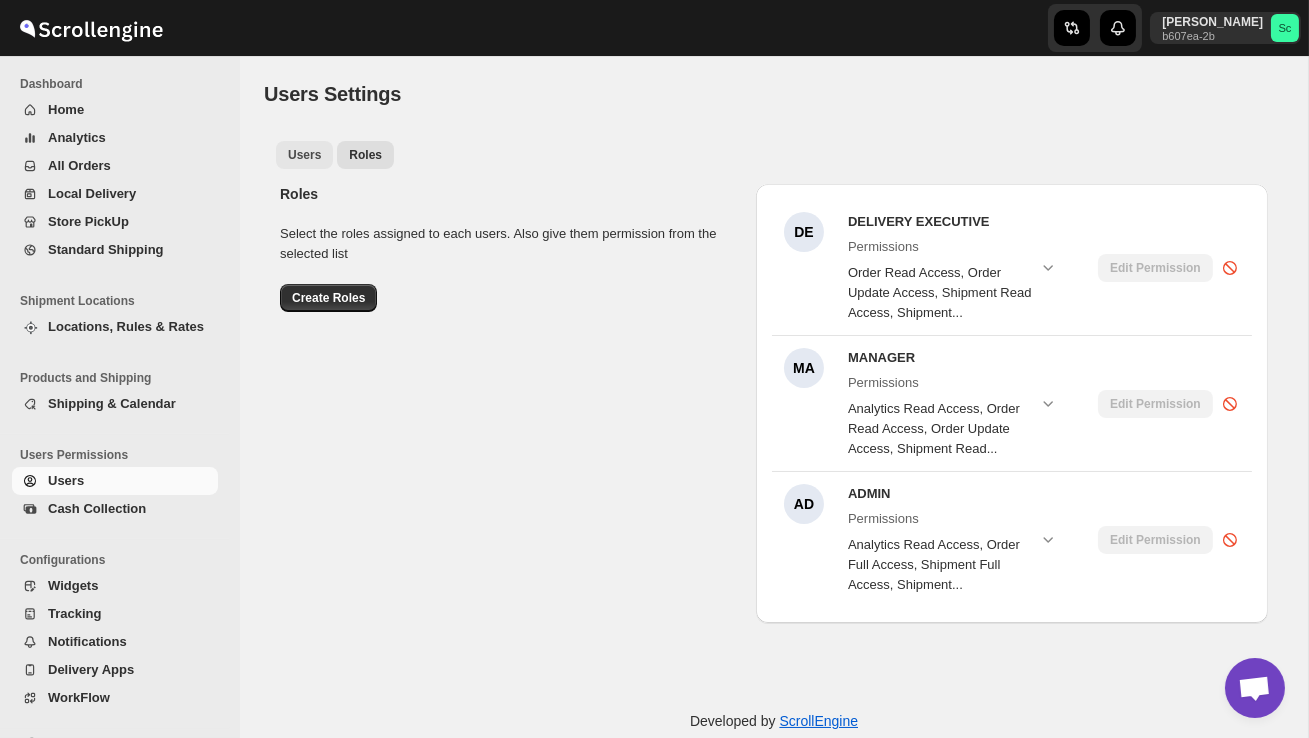 click on "Users" at bounding box center [304, 155] 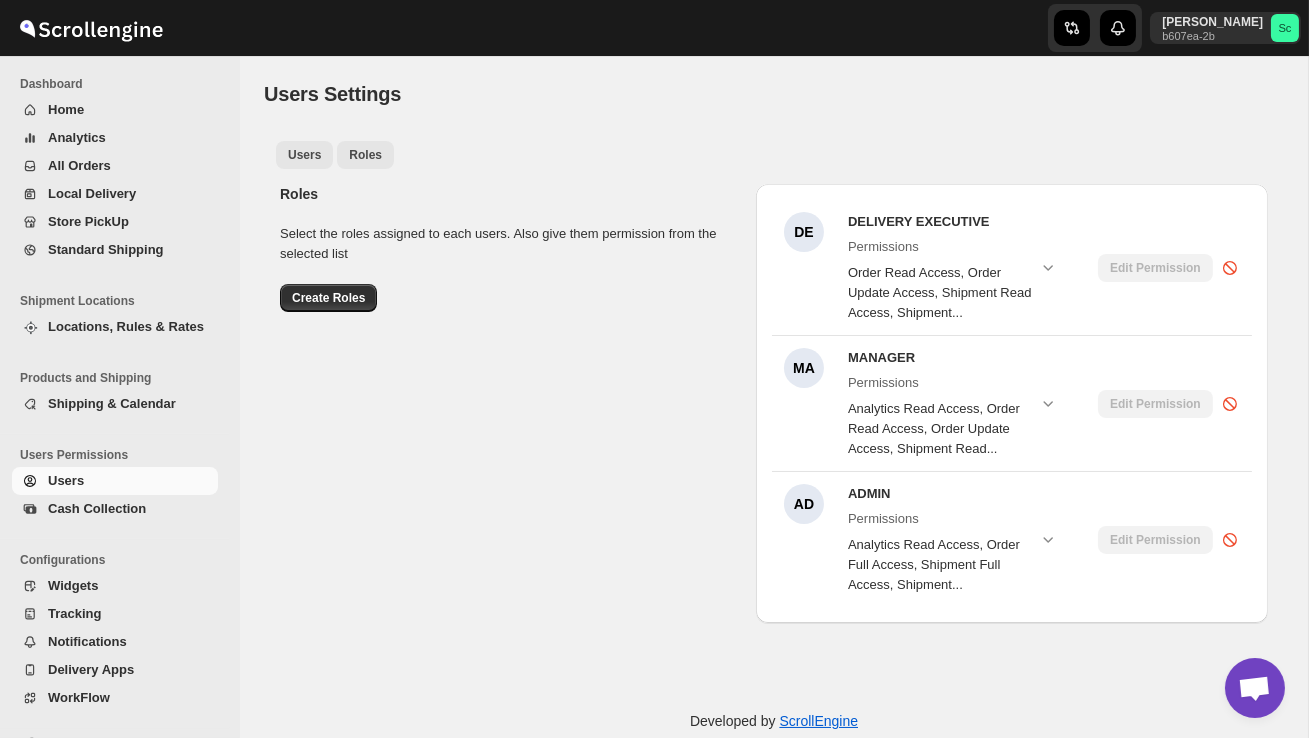 select on "637b767fbaab0276b10c91d5" 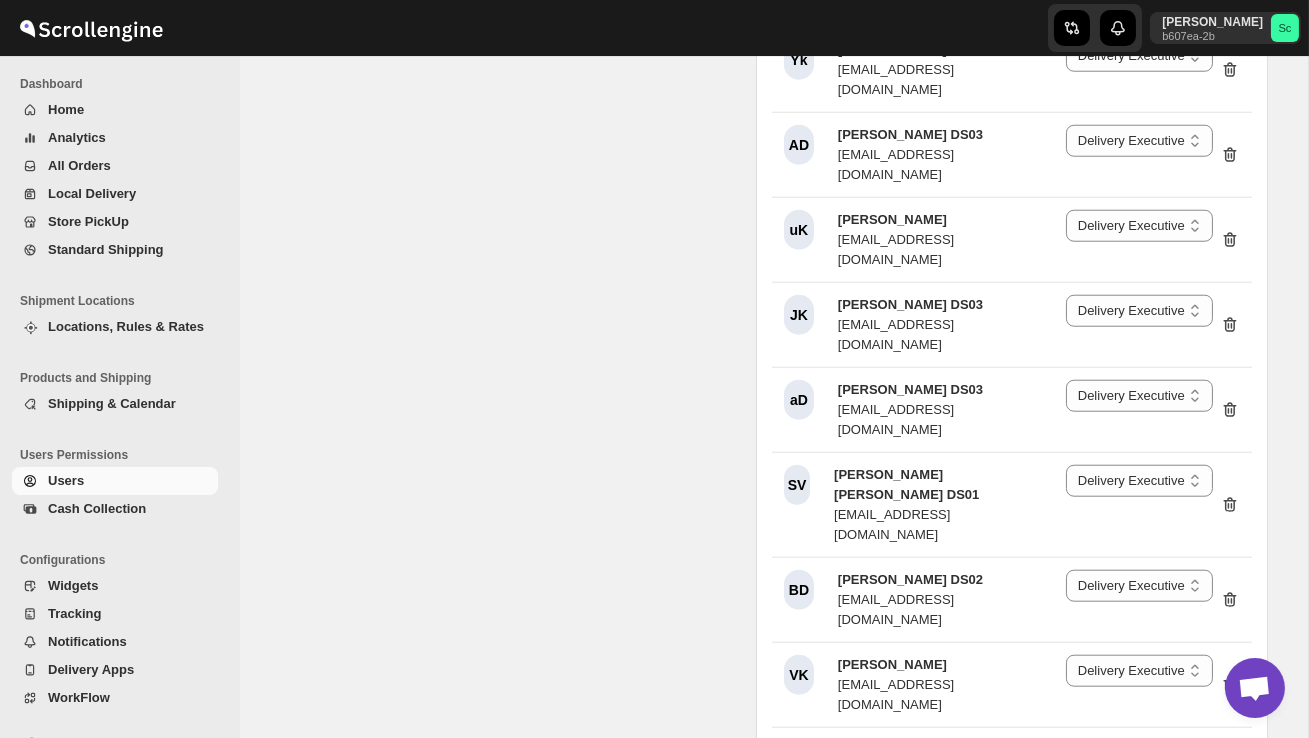 scroll, scrollTop: 3785, scrollLeft: 0, axis: vertical 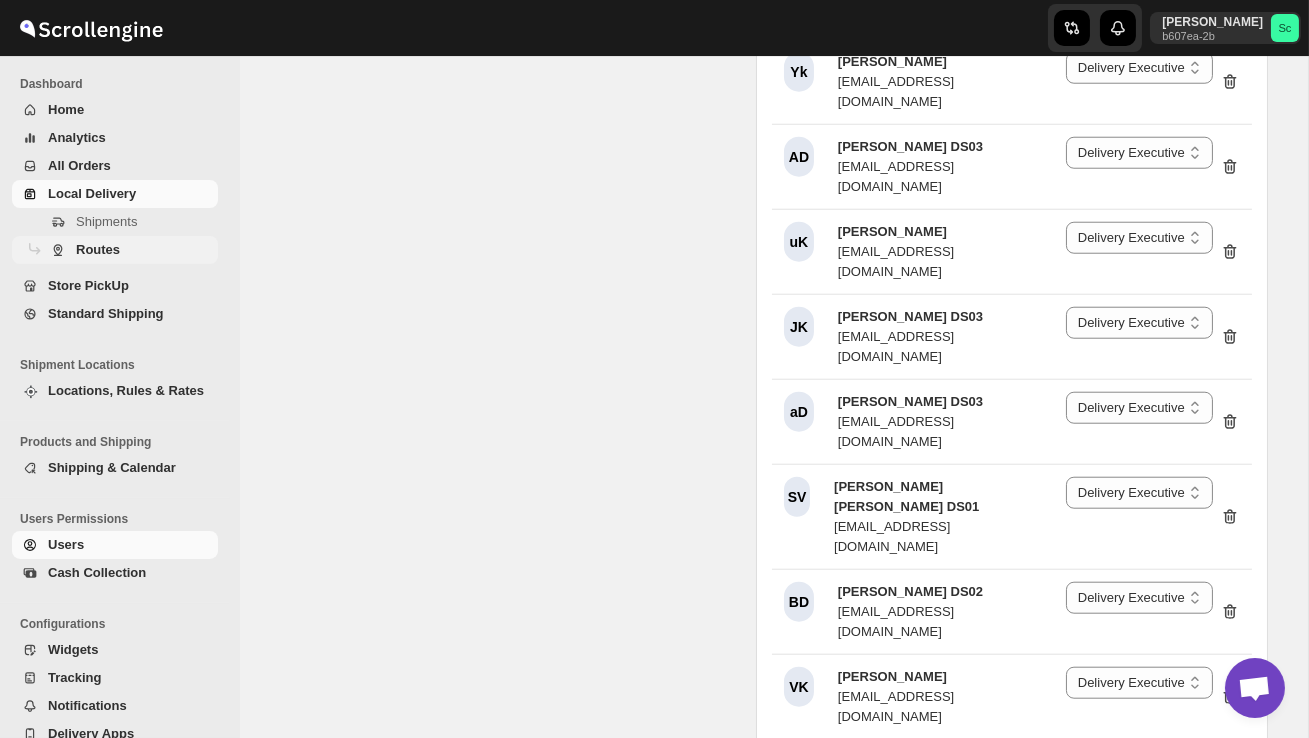 click on "Routes" at bounding box center [145, 250] 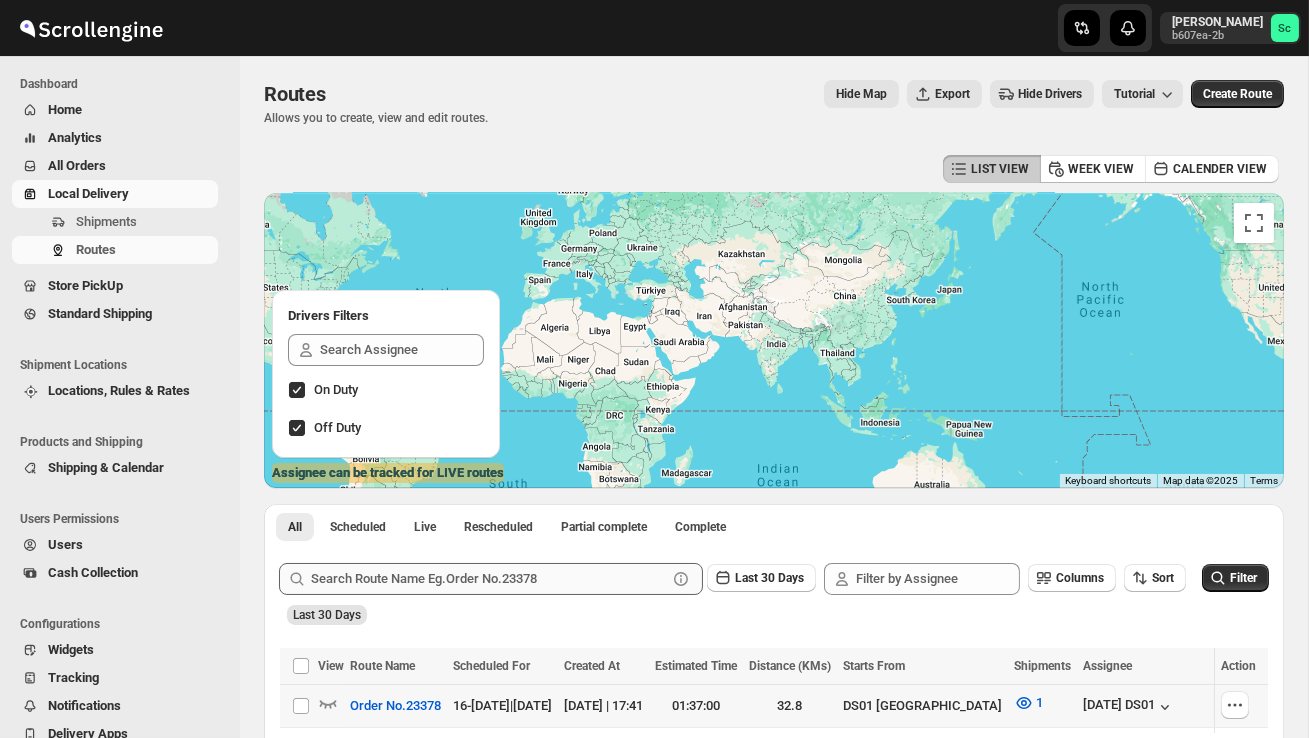 scroll, scrollTop: 263, scrollLeft: 0, axis: vertical 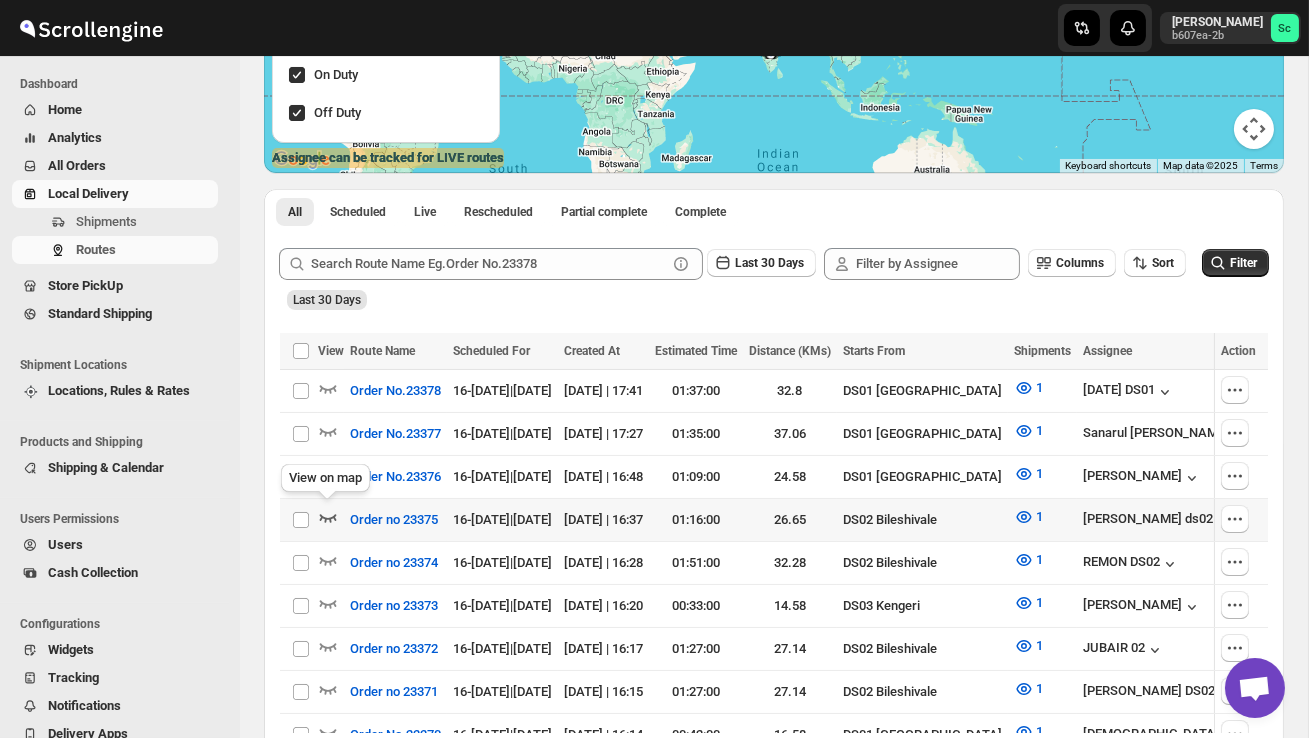 click 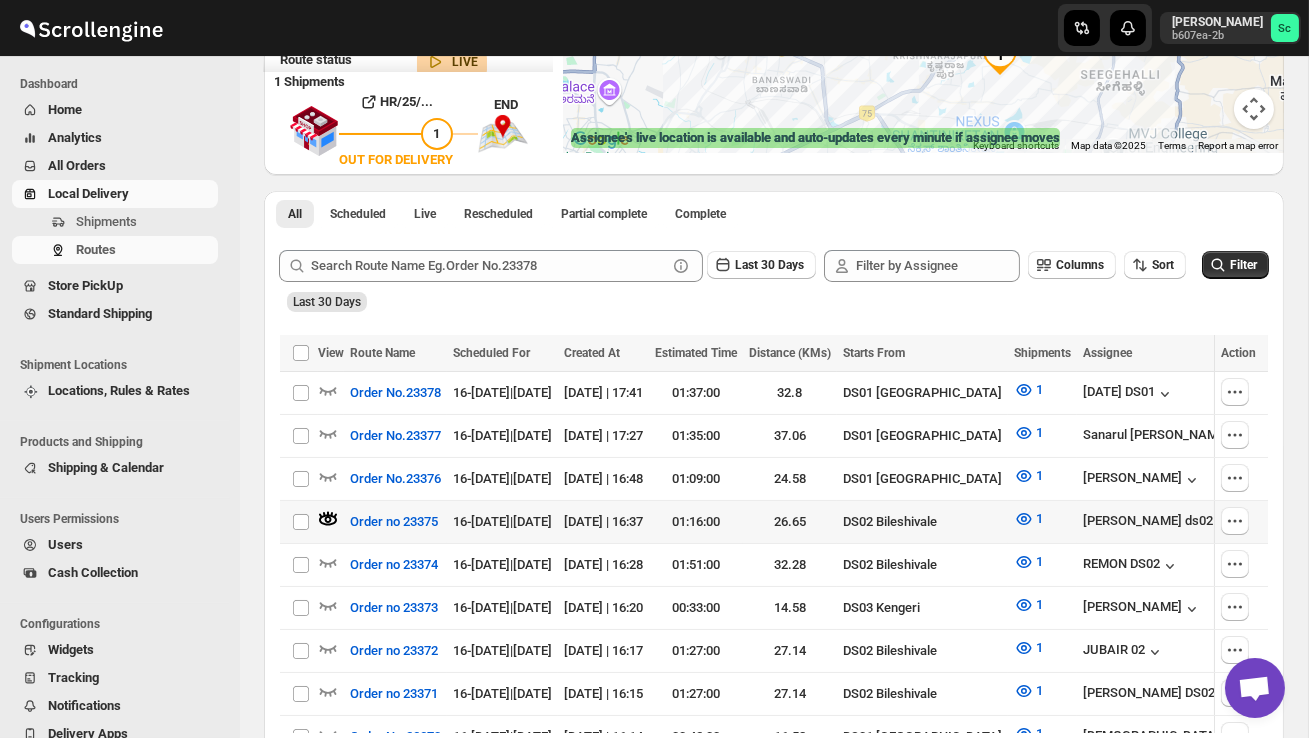 scroll, scrollTop: 337, scrollLeft: 0, axis: vertical 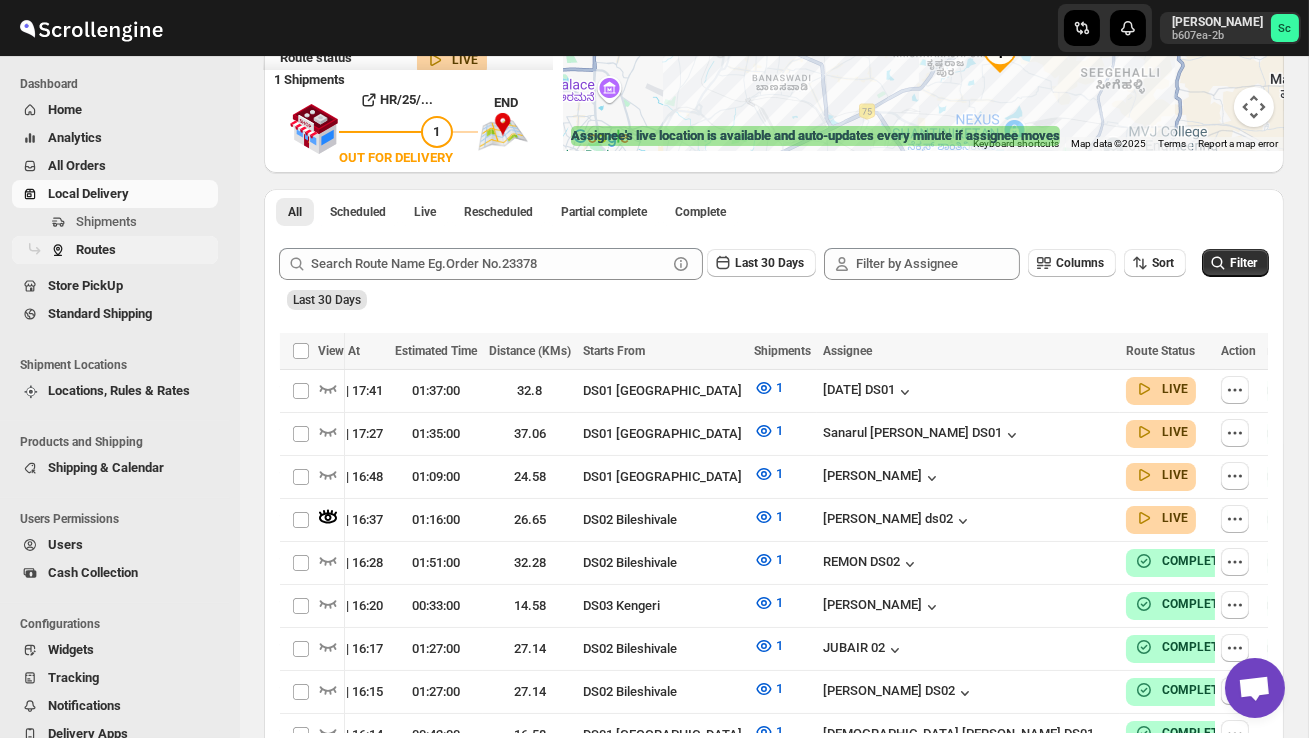 click on "Routes" at bounding box center (145, 250) 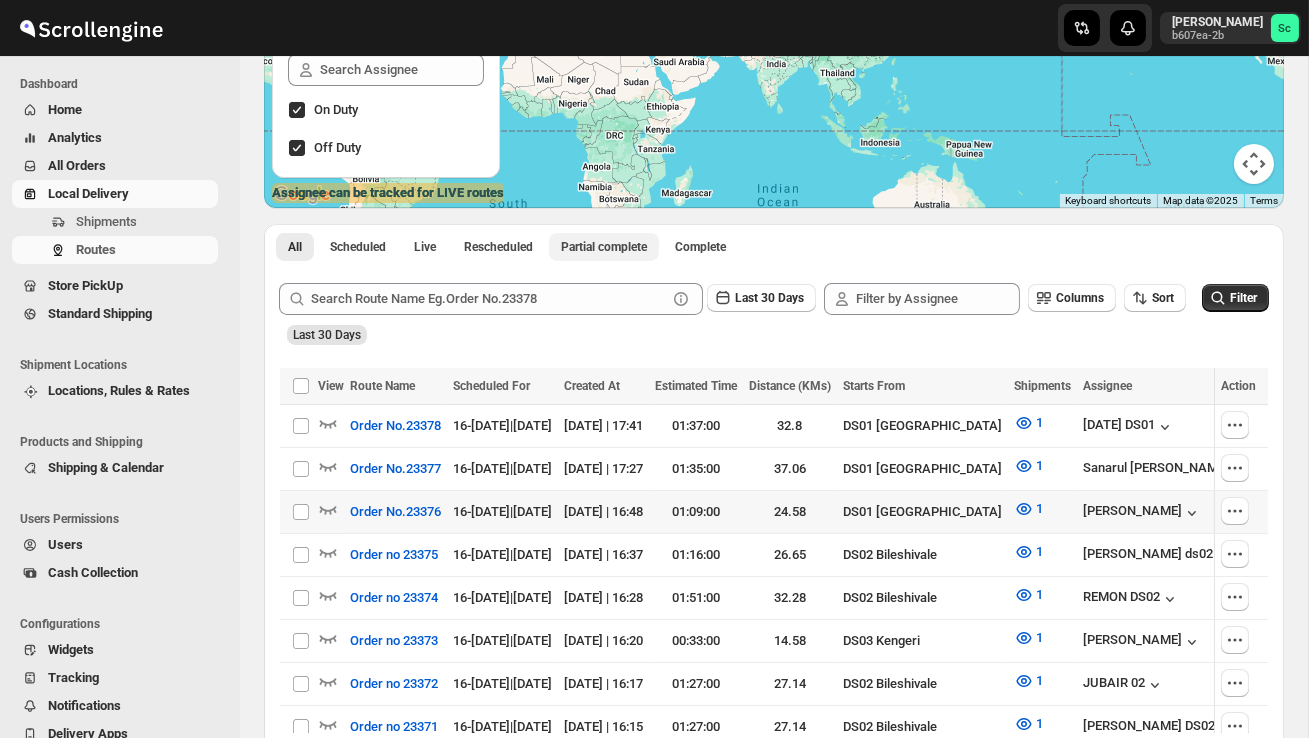scroll, scrollTop: 285, scrollLeft: 0, axis: vertical 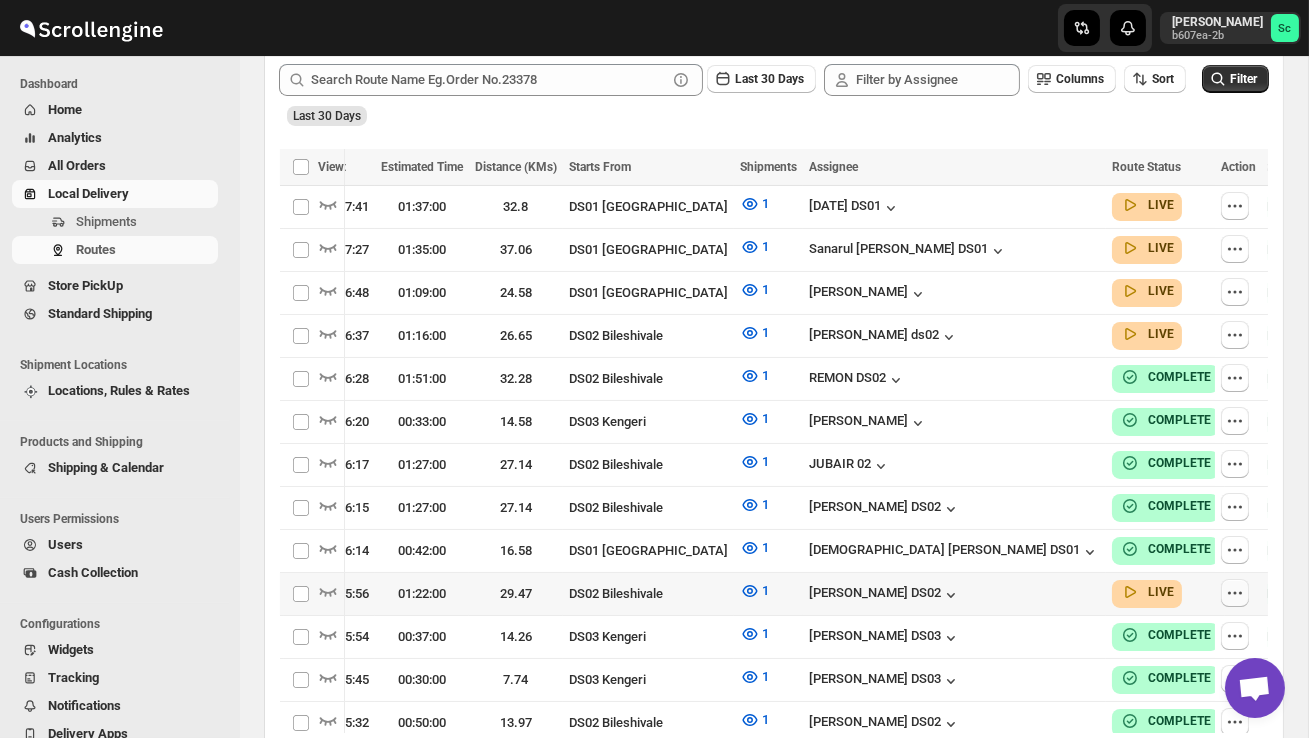 click 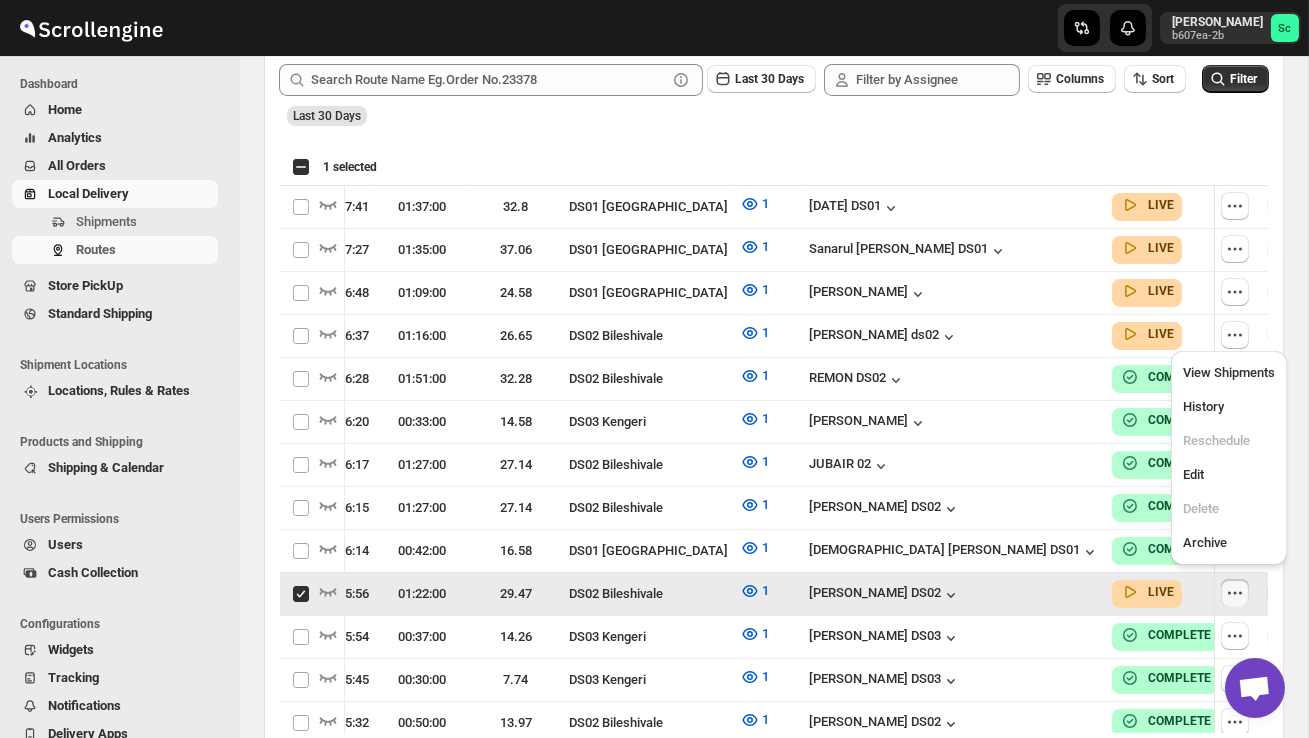 scroll, scrollTop: 0, scrollLeft: 33, axis: horizontal 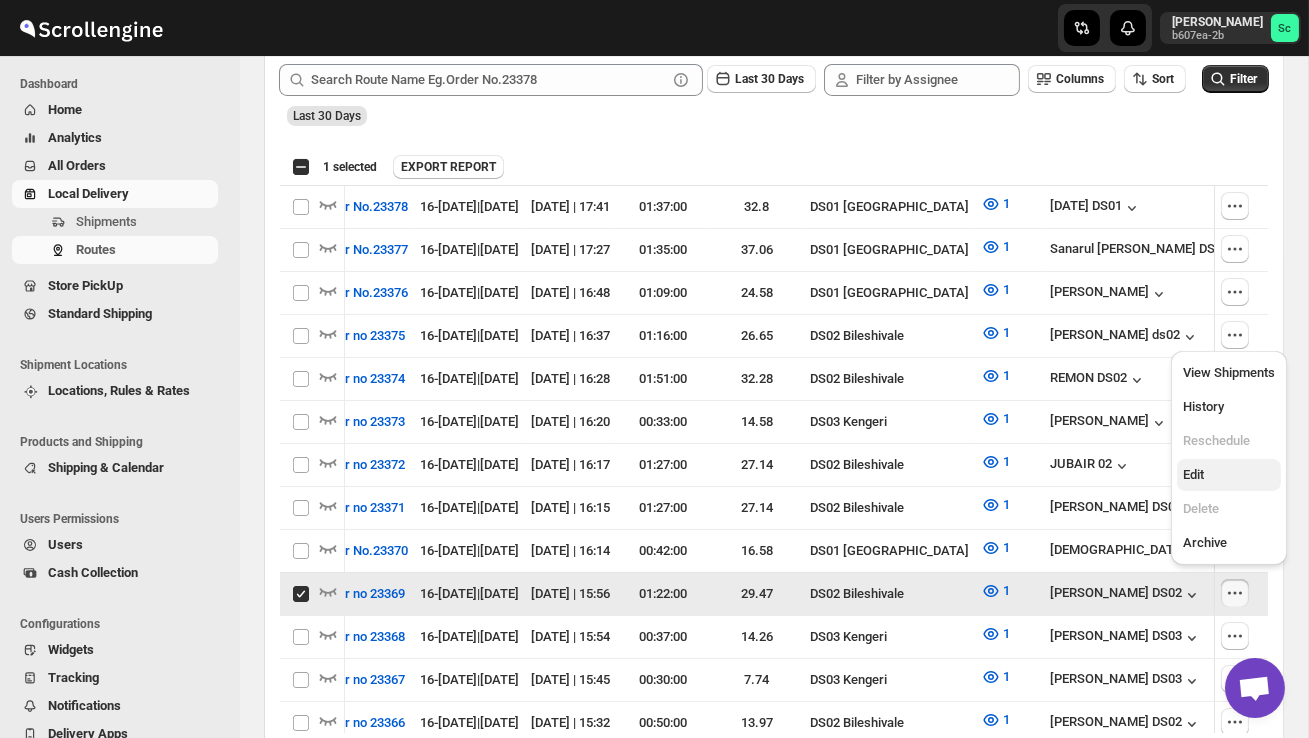 click on "Edit" at bounding box center (1229, 475) 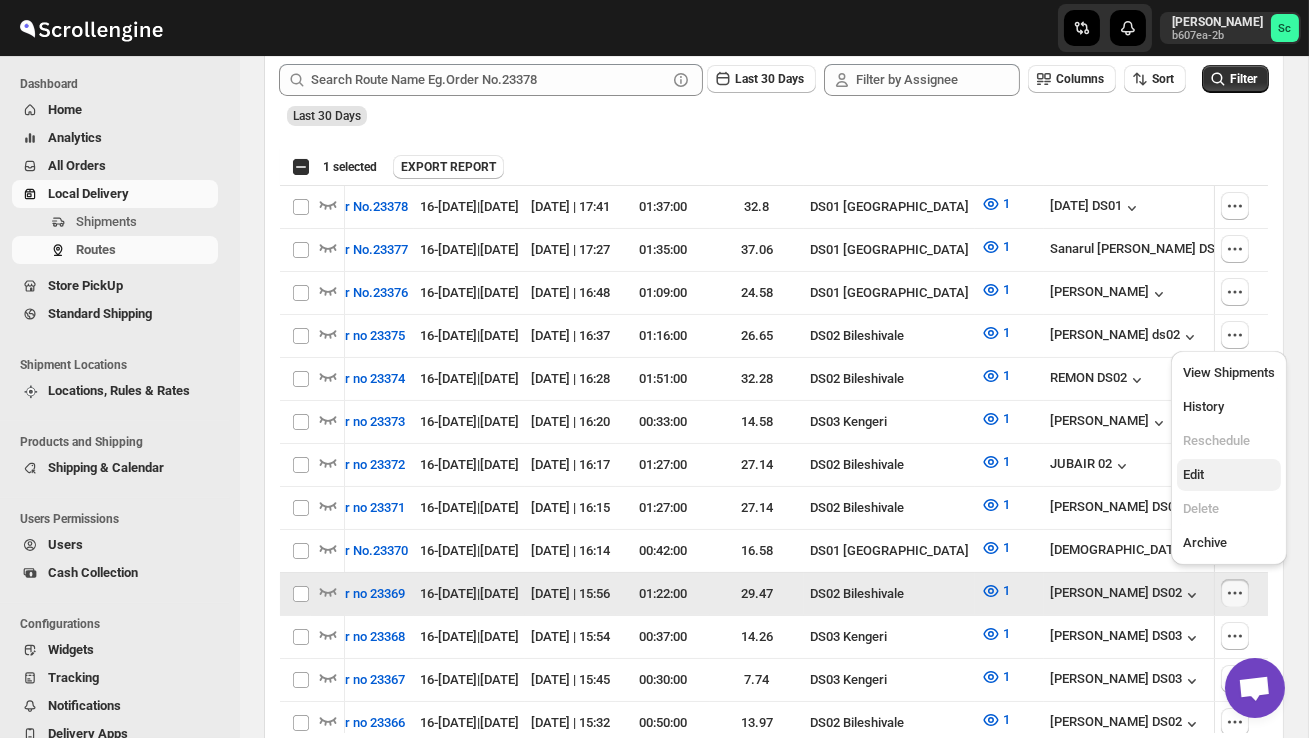 checkbox on "false" 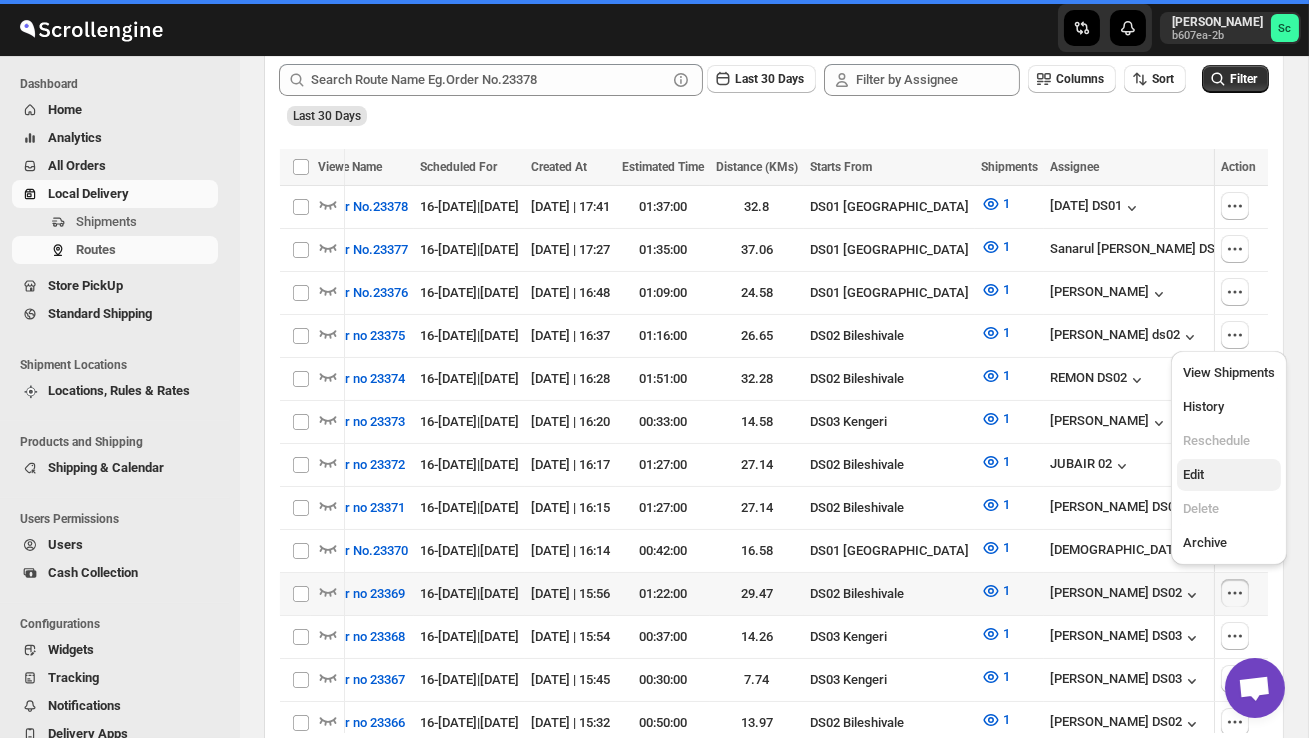 scroll, scrollTop: 0, scrollLeft: 0, axis: both 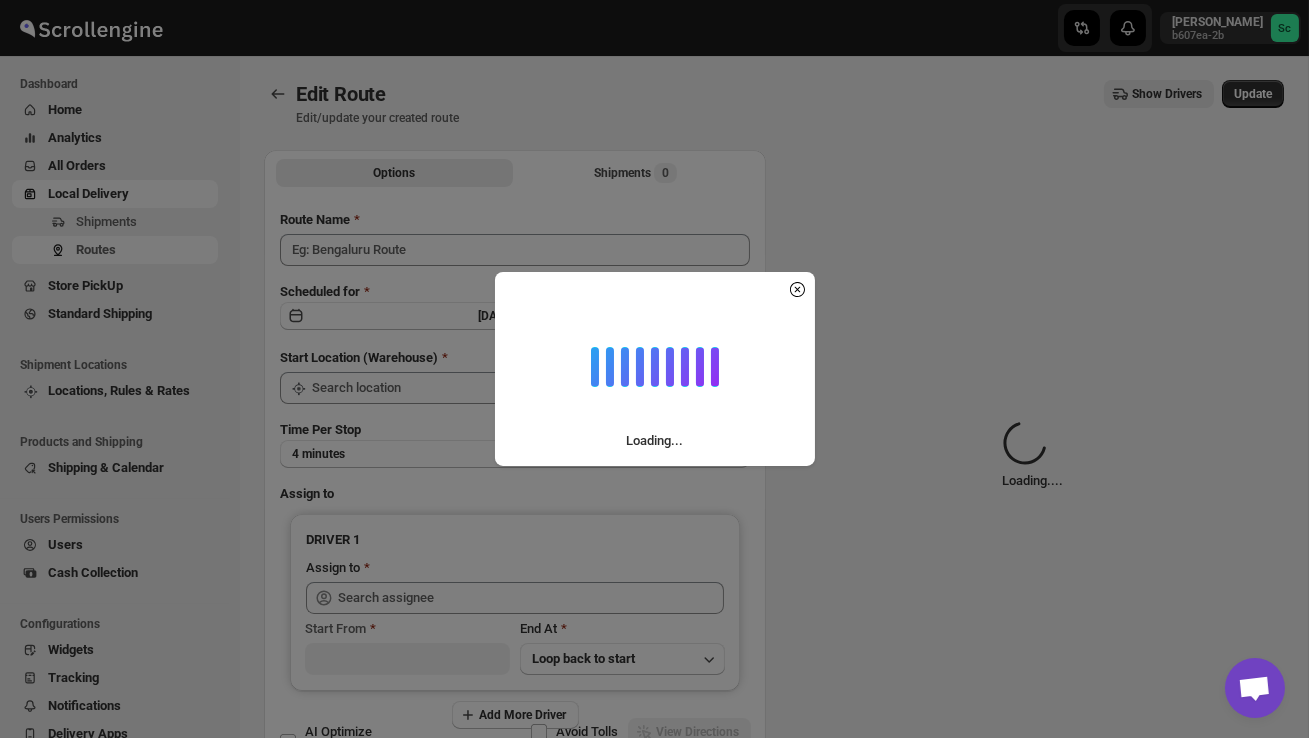 type on "Order no 23369" 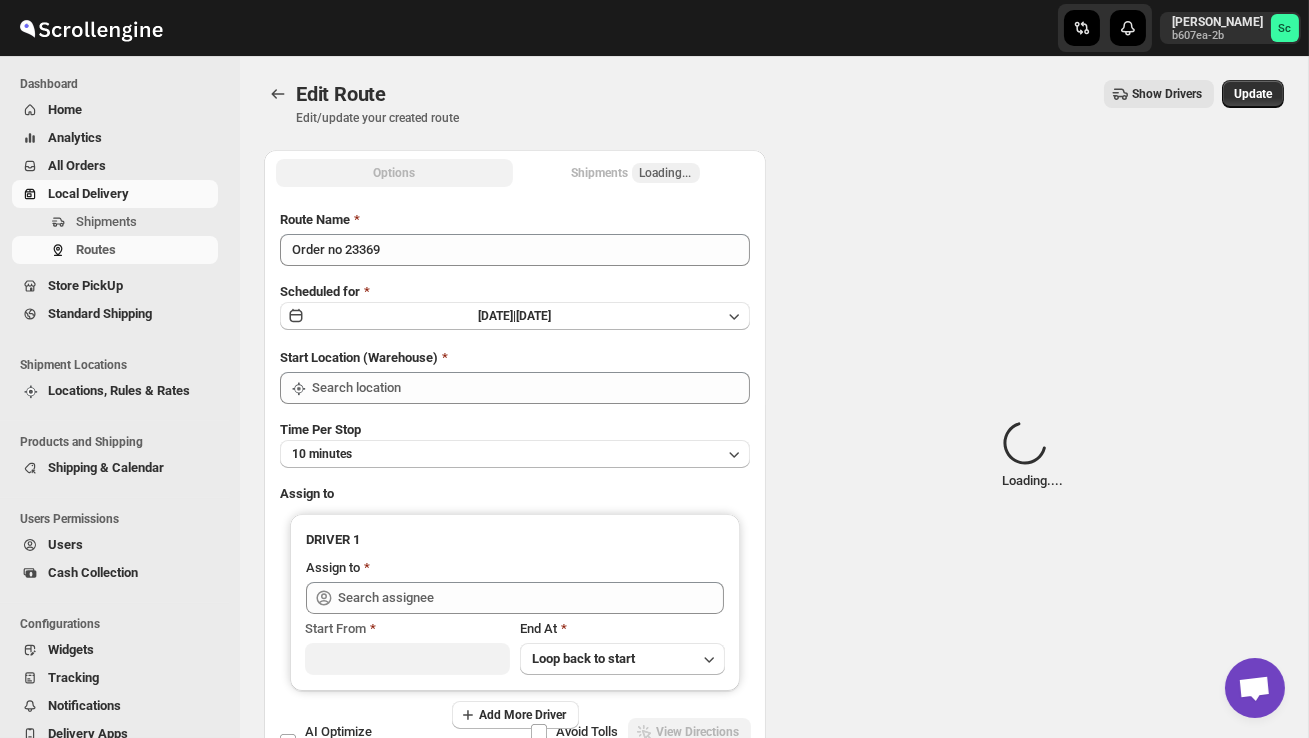 type on "DS02 Bileshivale" 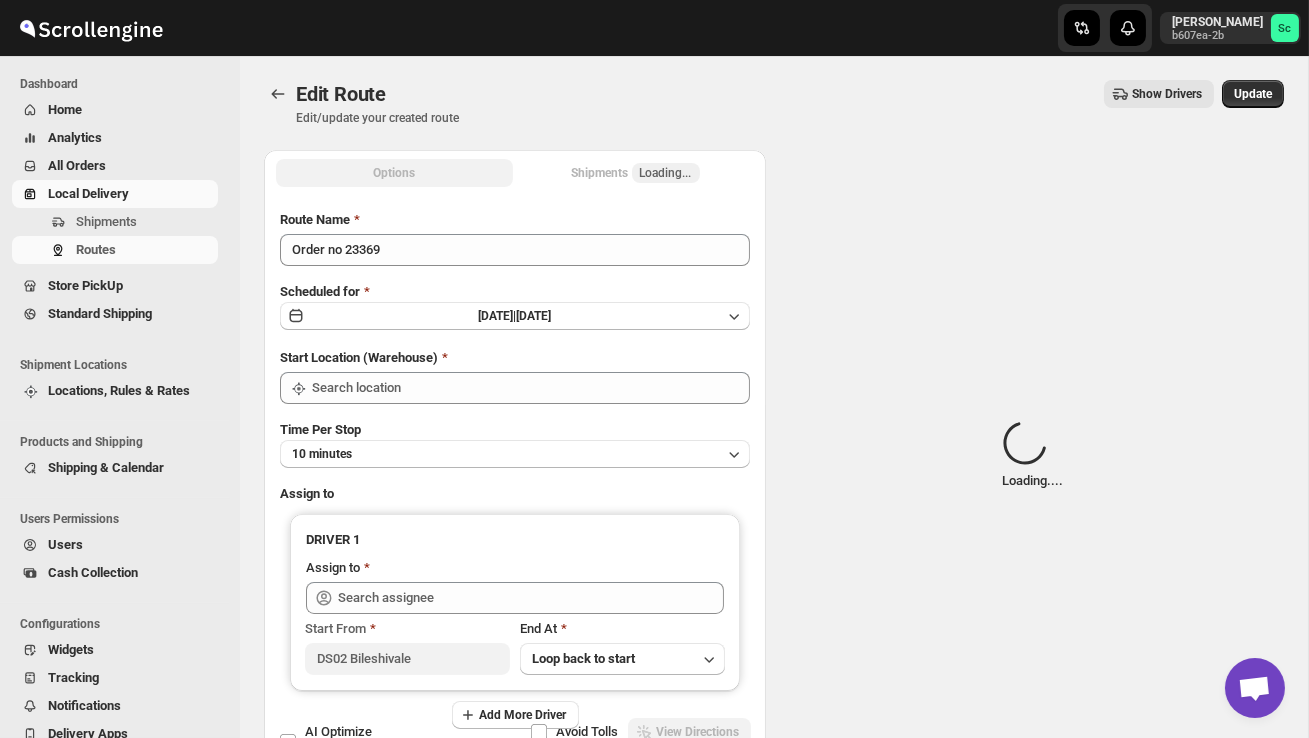 type on "DS02 Bileshivale" 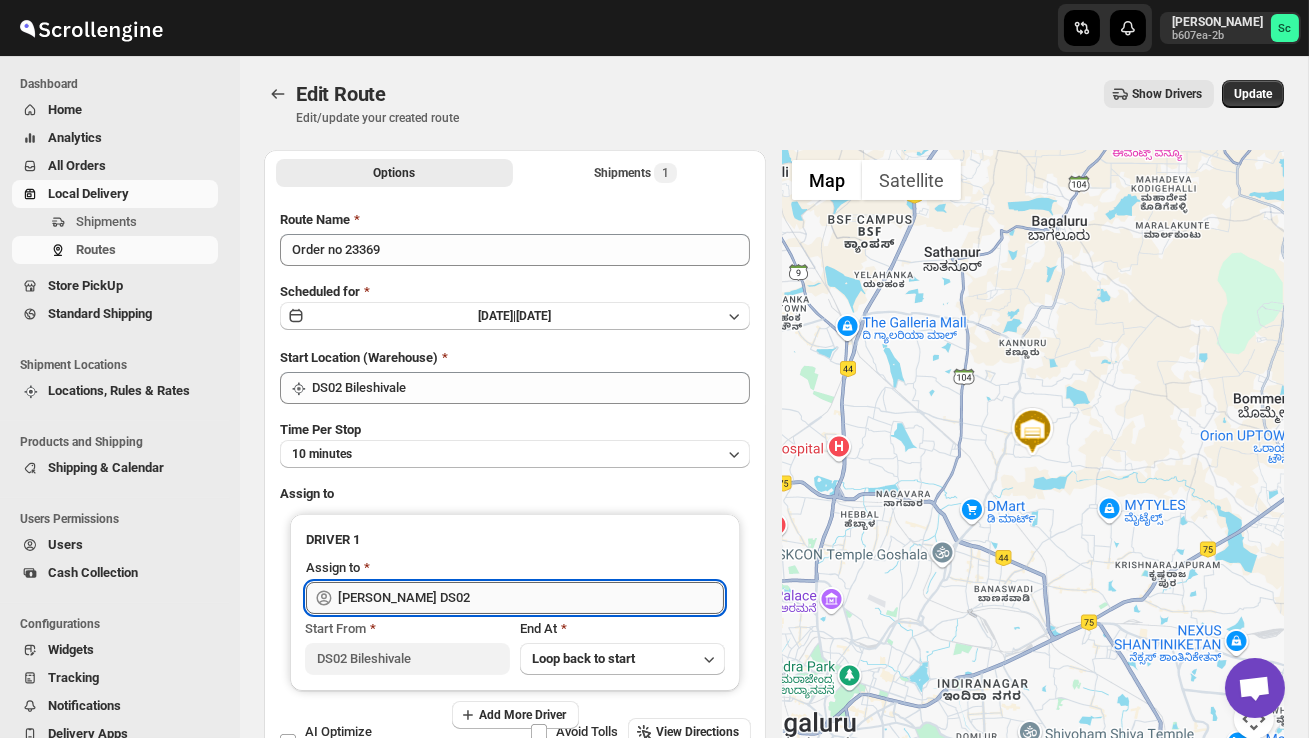 click on "[PERSON_NAME] DS02" at bounding box center (531, 598) 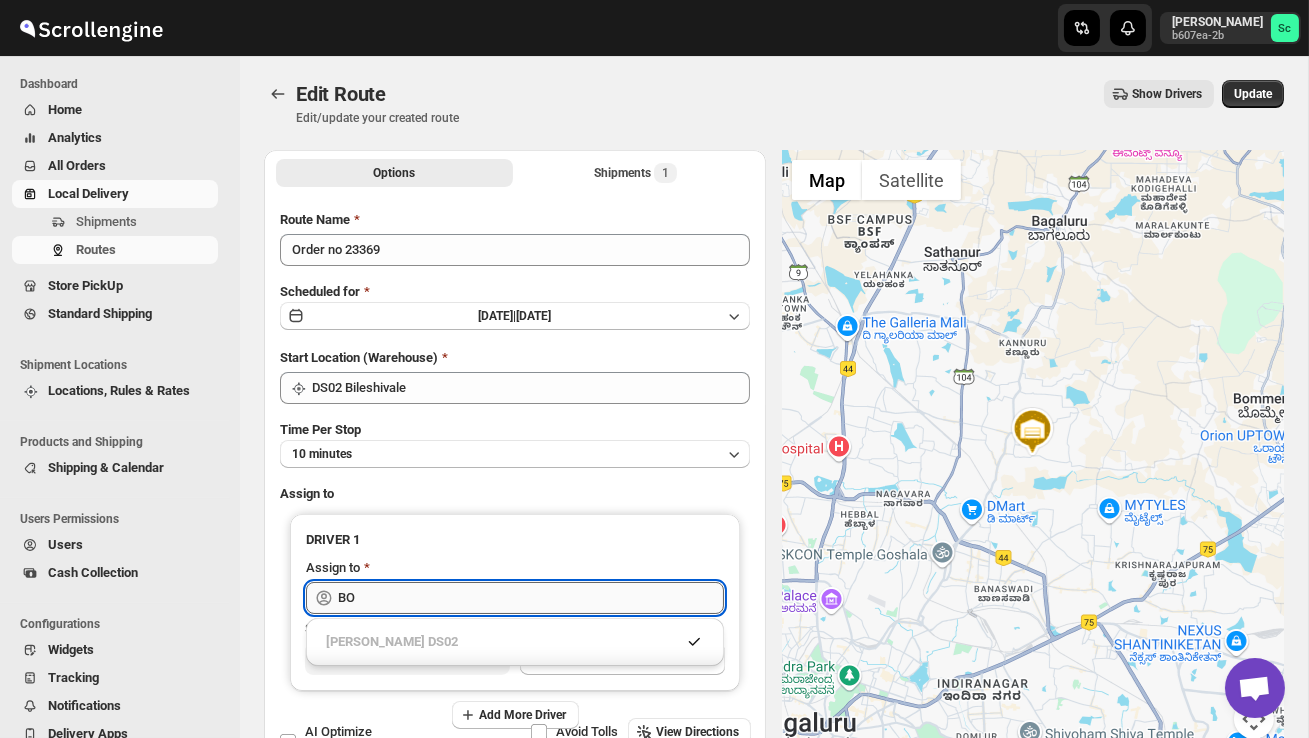 type on "B" 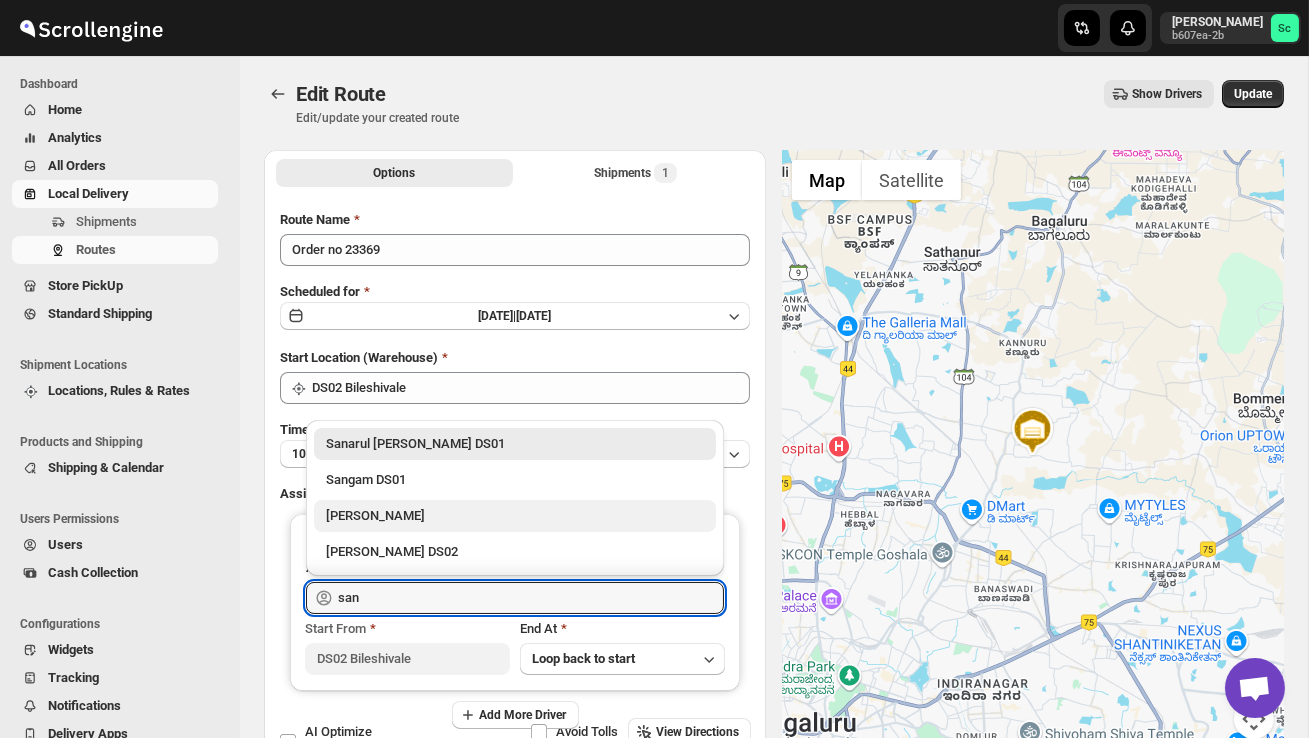 click on "[PERSON_NAME]" at bounding box center [515, 516] 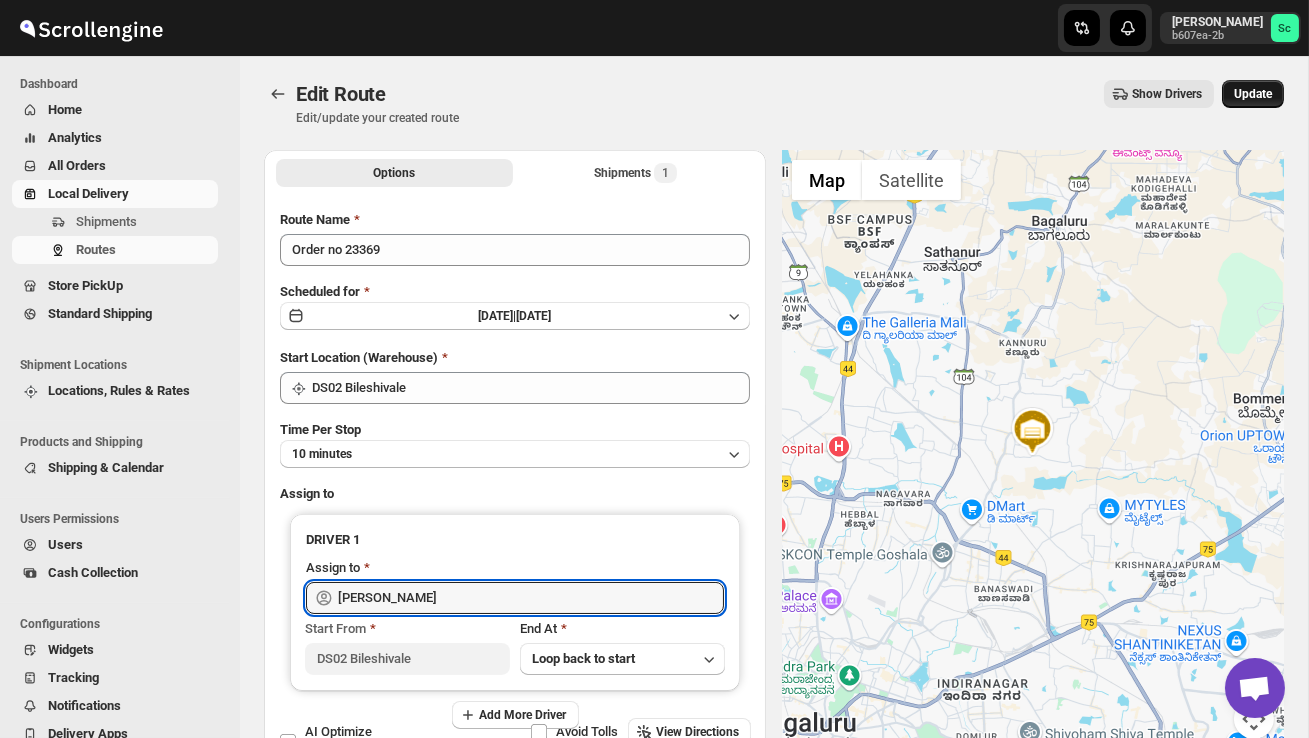 type on "[PERSON_NAME]" 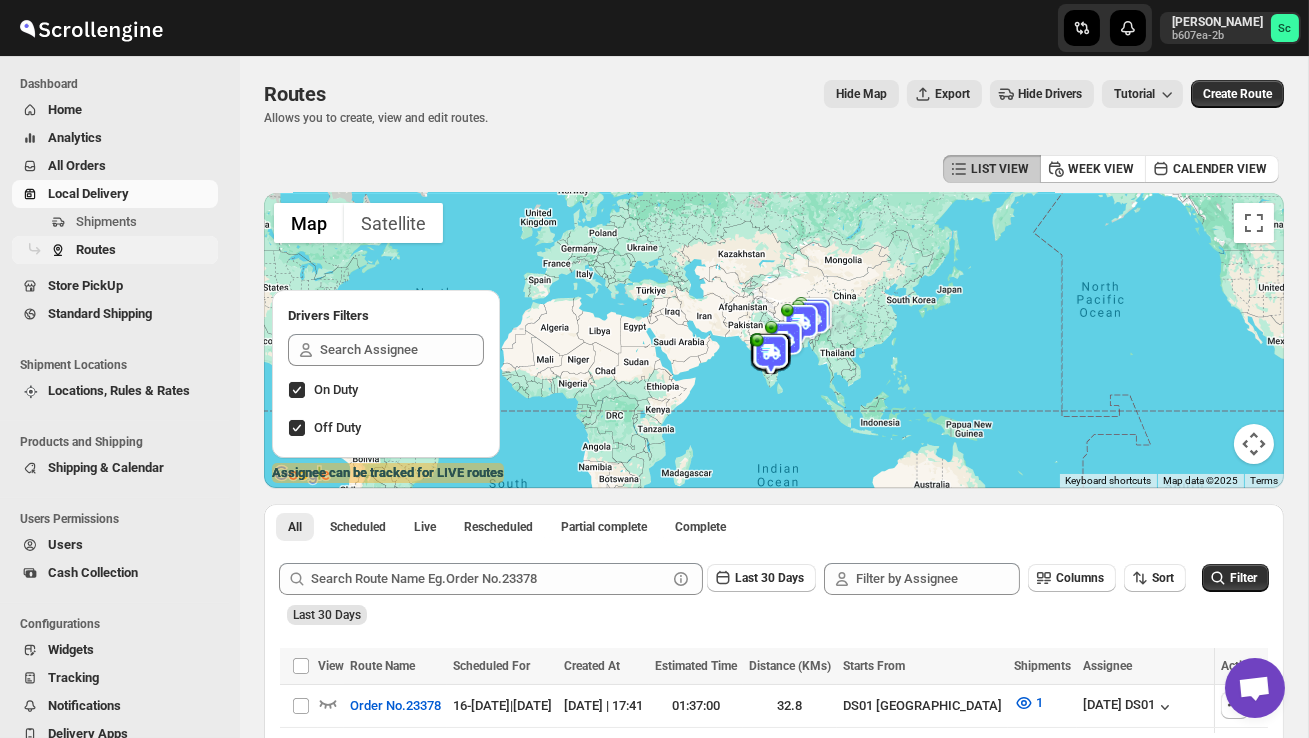 click on "Routes" at bounding box center (145, 250) 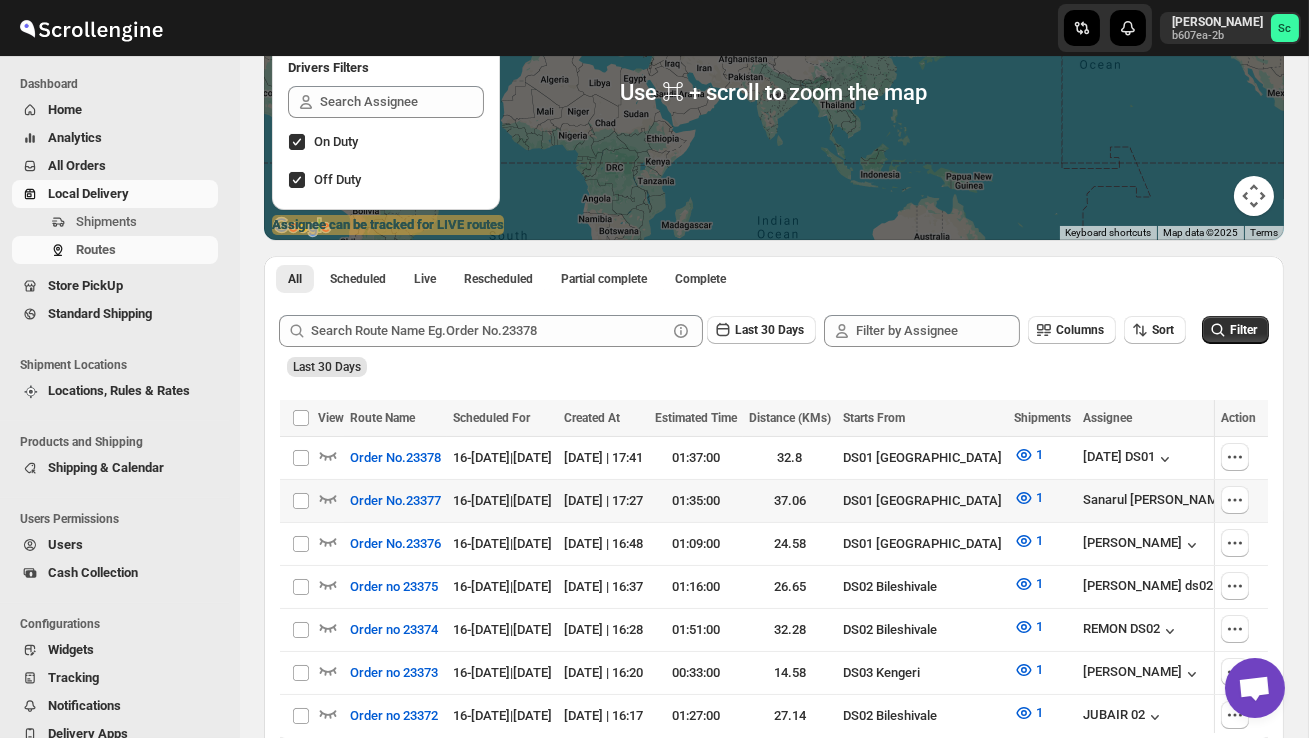 scroll, scrollTop: 279, scrollLeft: 0, axis: vertical 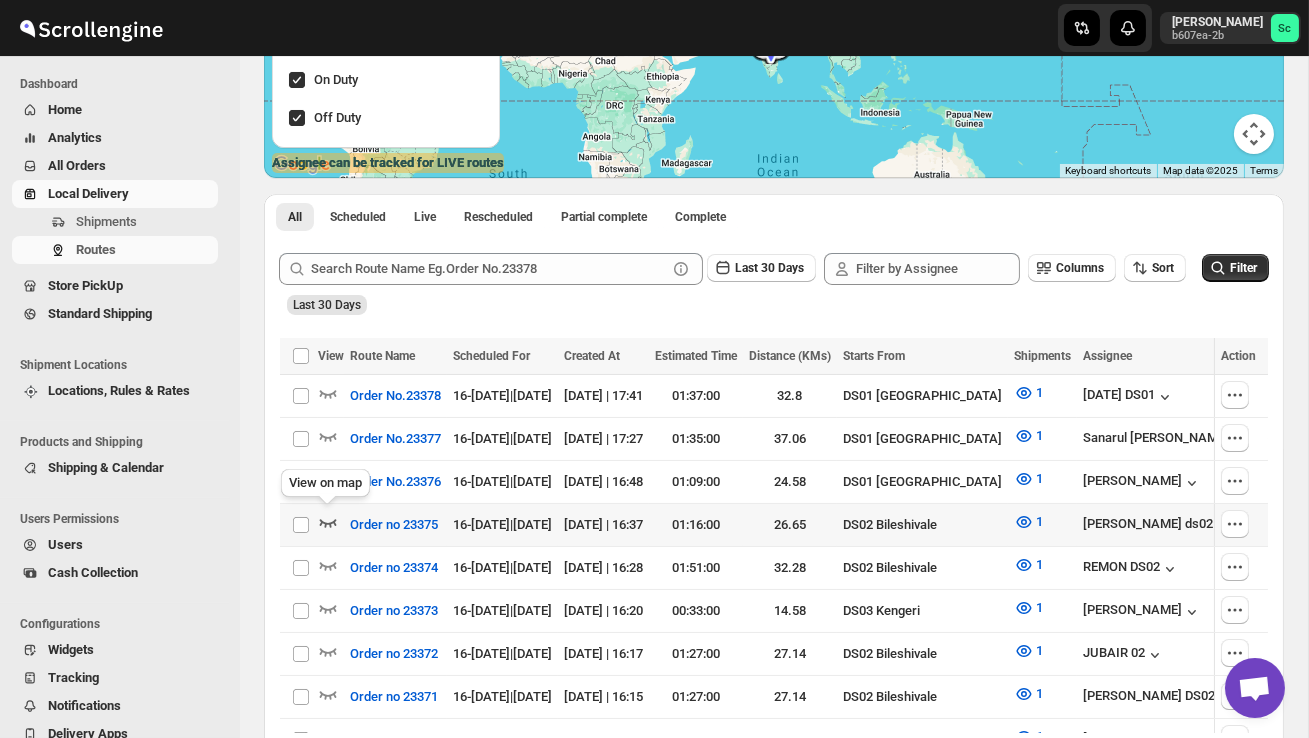click 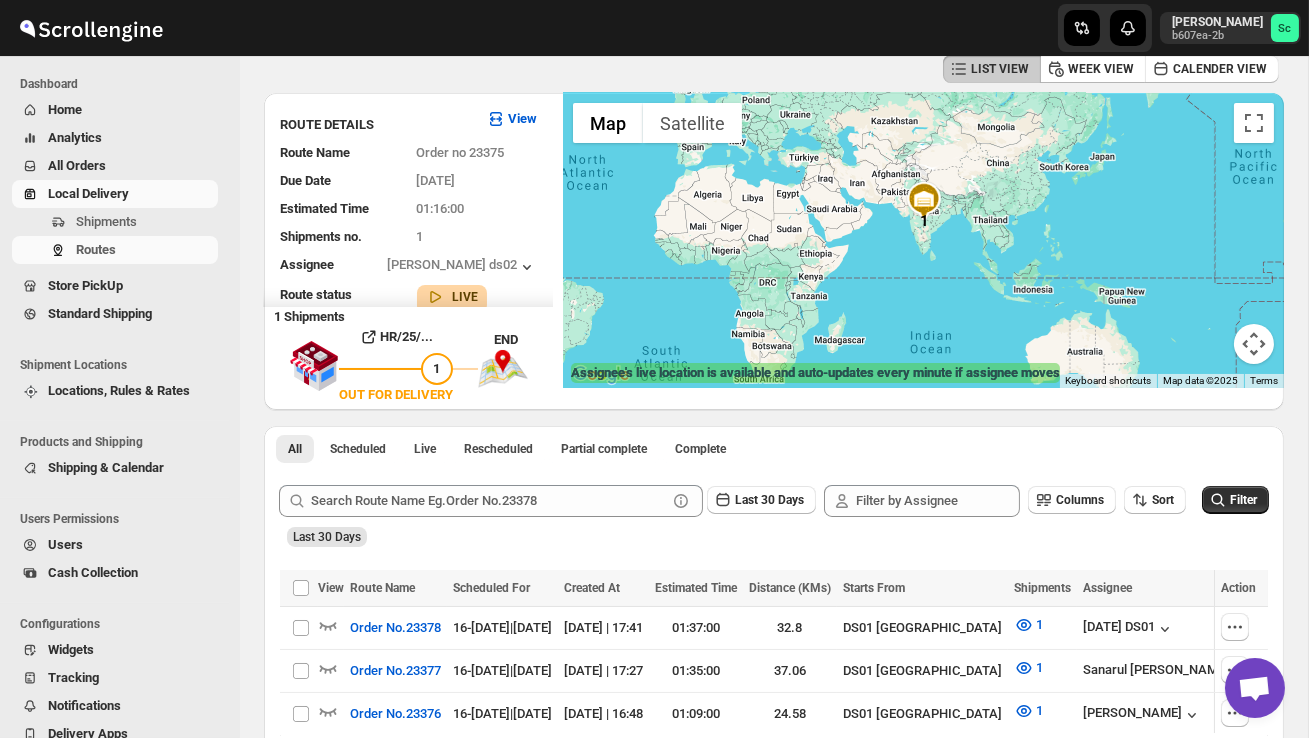 scroll, scrollTop: 0, scrollLeft: 0, axis: both 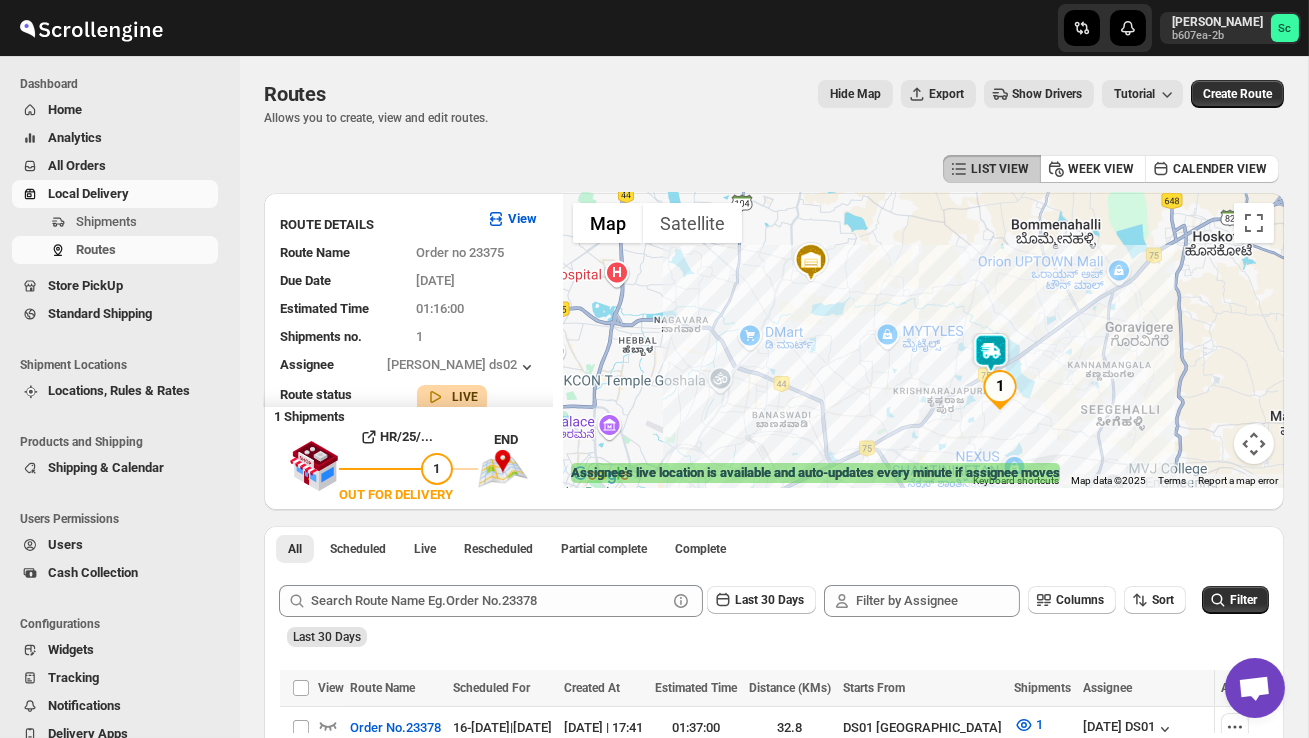 click at bounding box center (923, 340) 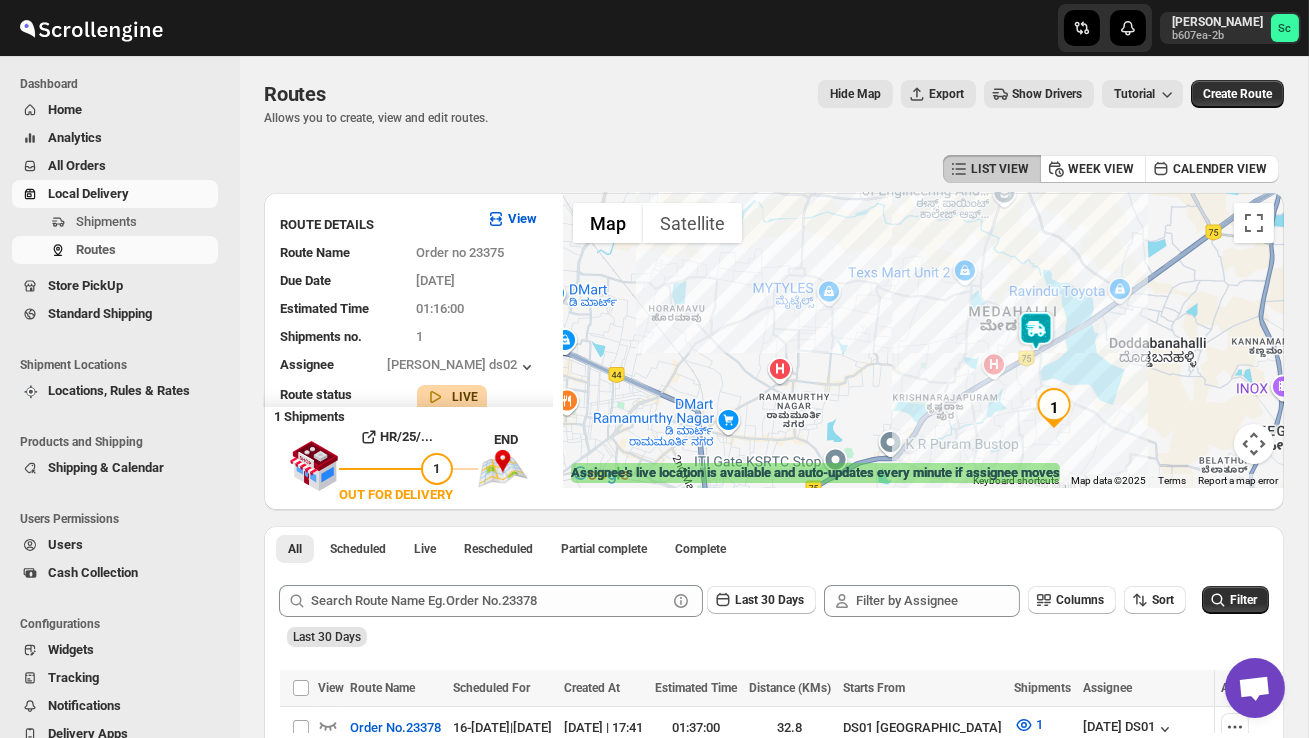 click at bounding box center [923, 340] 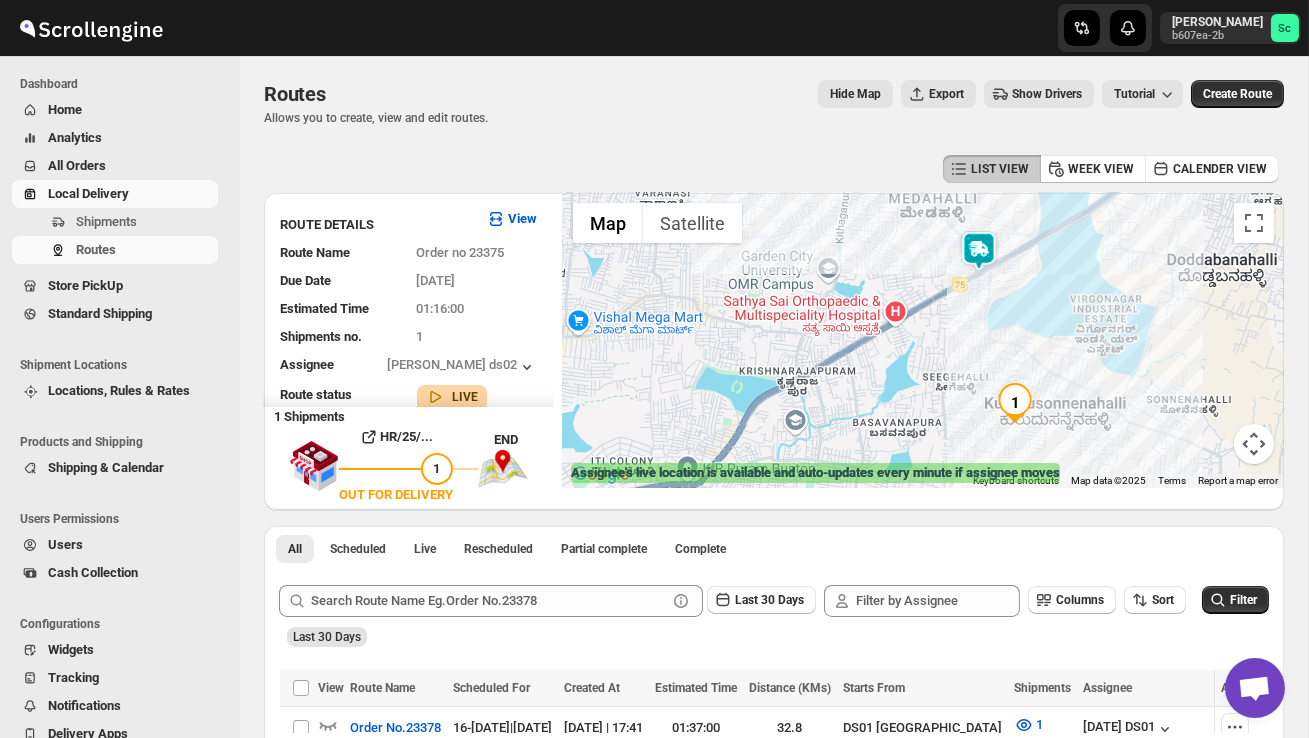drag, startPoint x: 1146, startPoint y: 384, endPoint x: 997, endPoint y: 343, distance: 154.53802 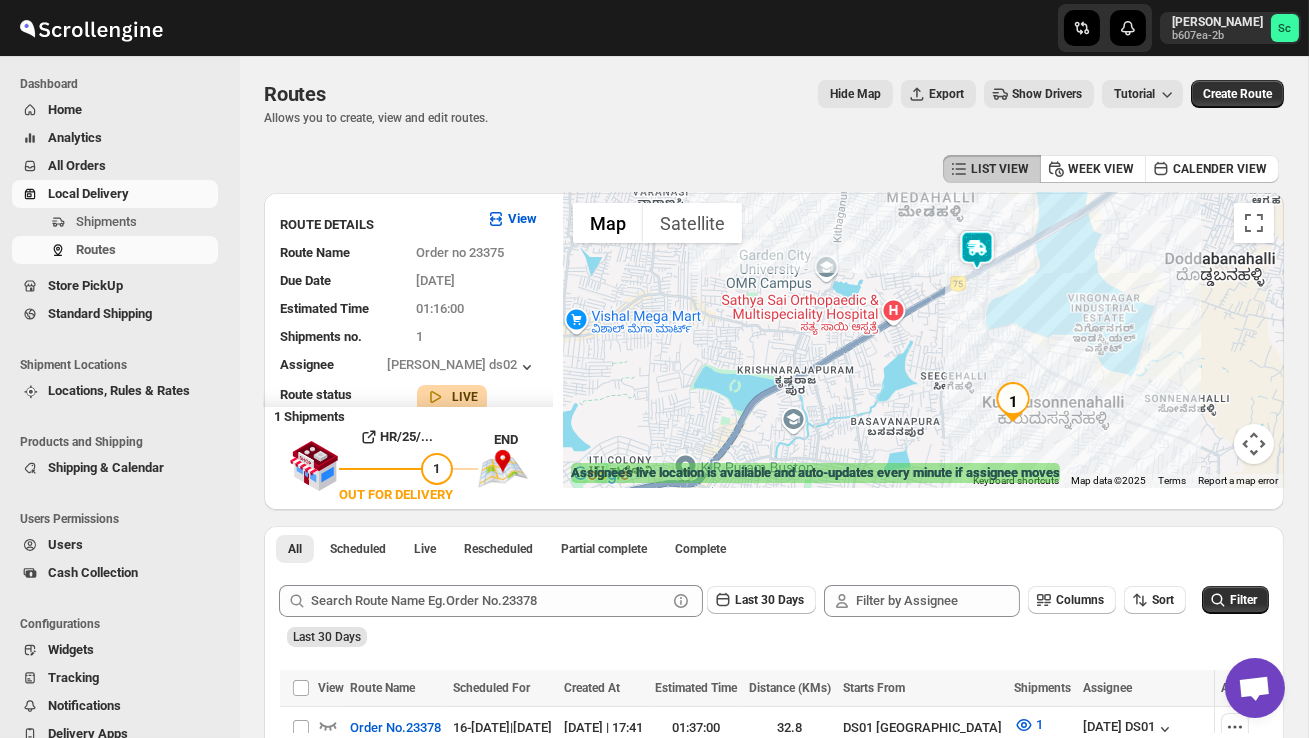 click at bounding box center [977, 250] 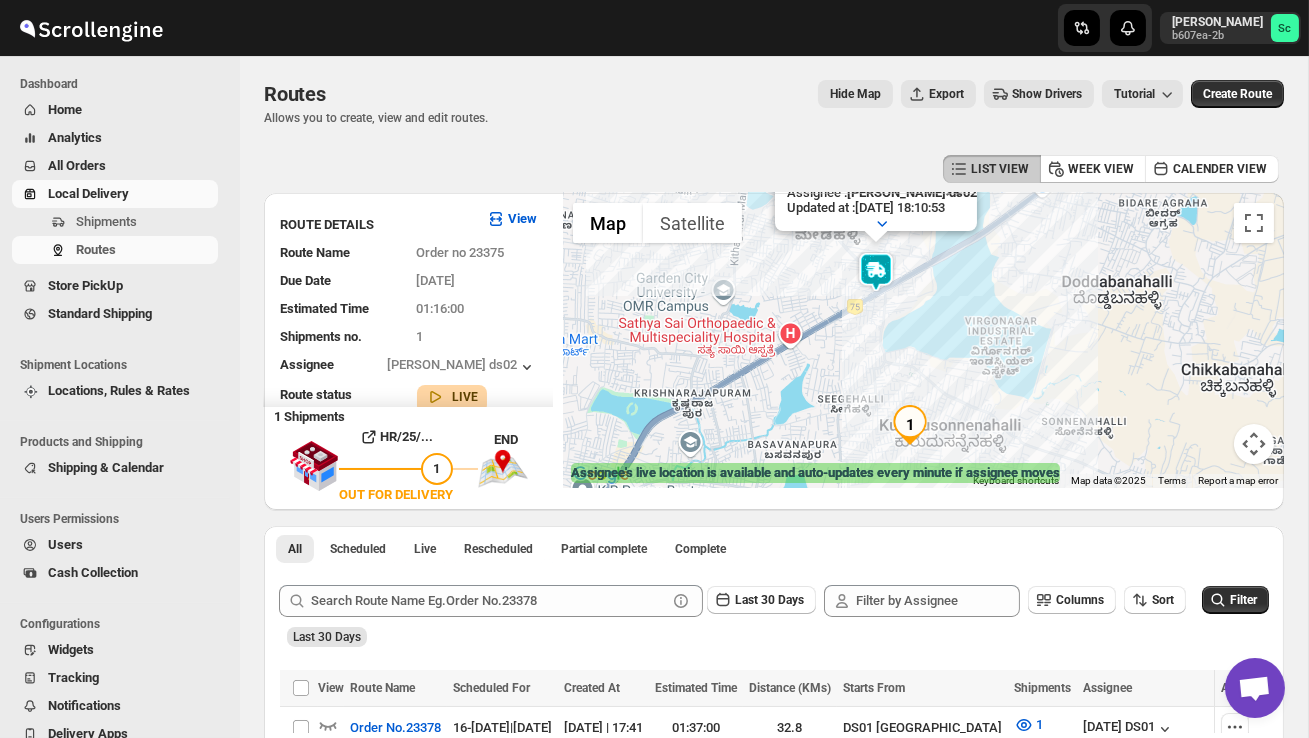 drag, startPoint x: 980, startPoint y: 430, endPoint x: 877, endPoint y: 337, distance: 138.7732 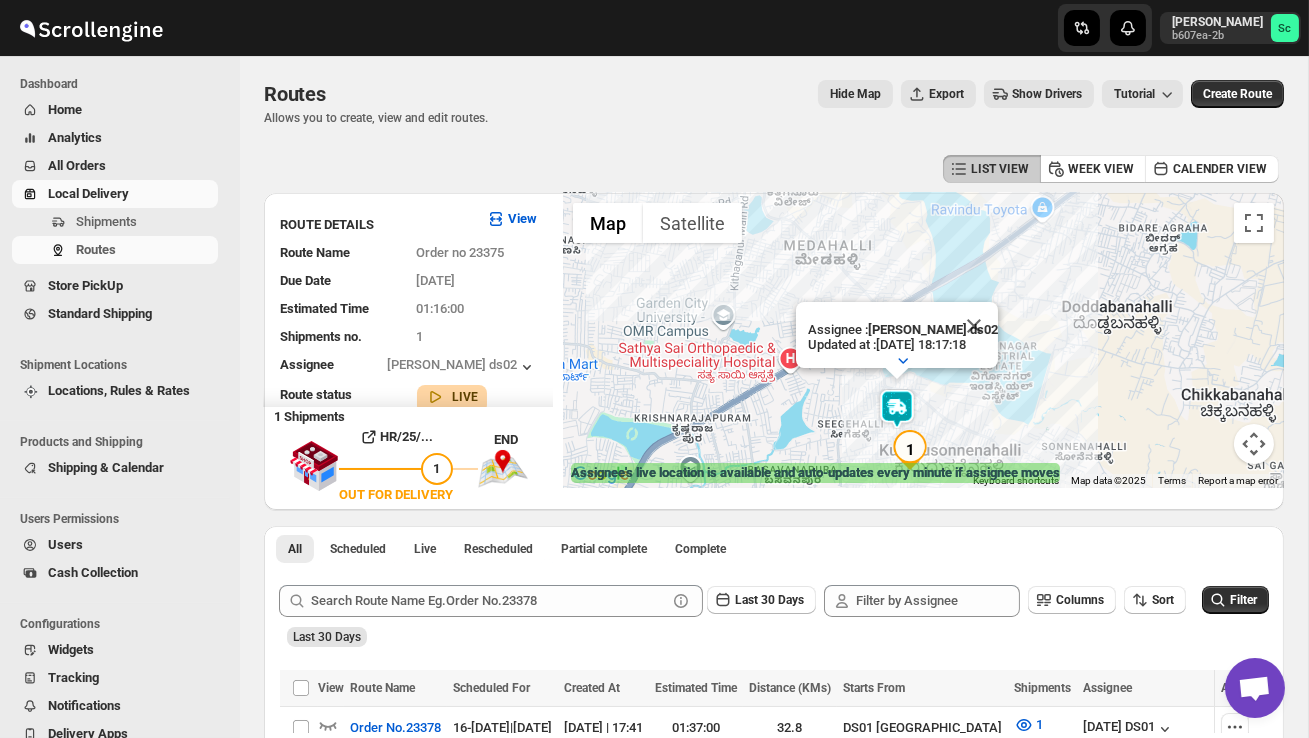 click on "Users" at bounding box center [131, 545] 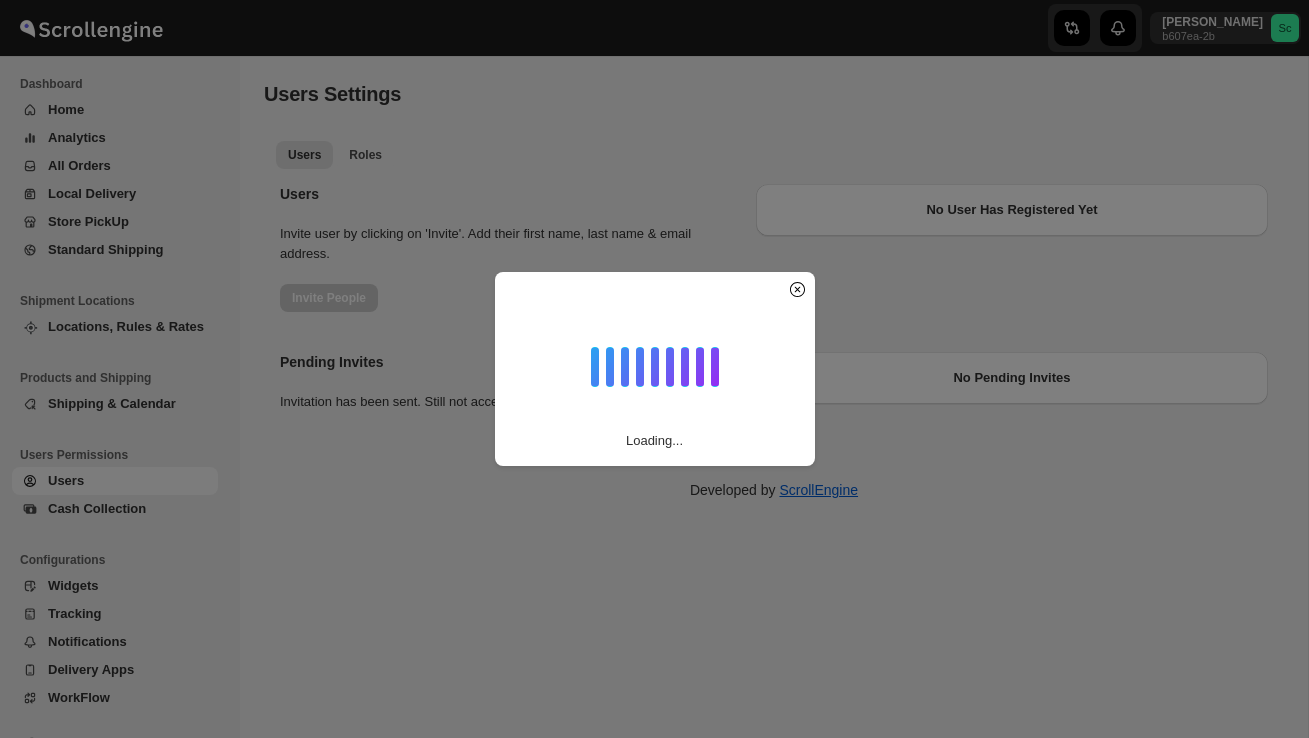 scroll, scrollTop: 0, scrollLeft: 0, axis: both 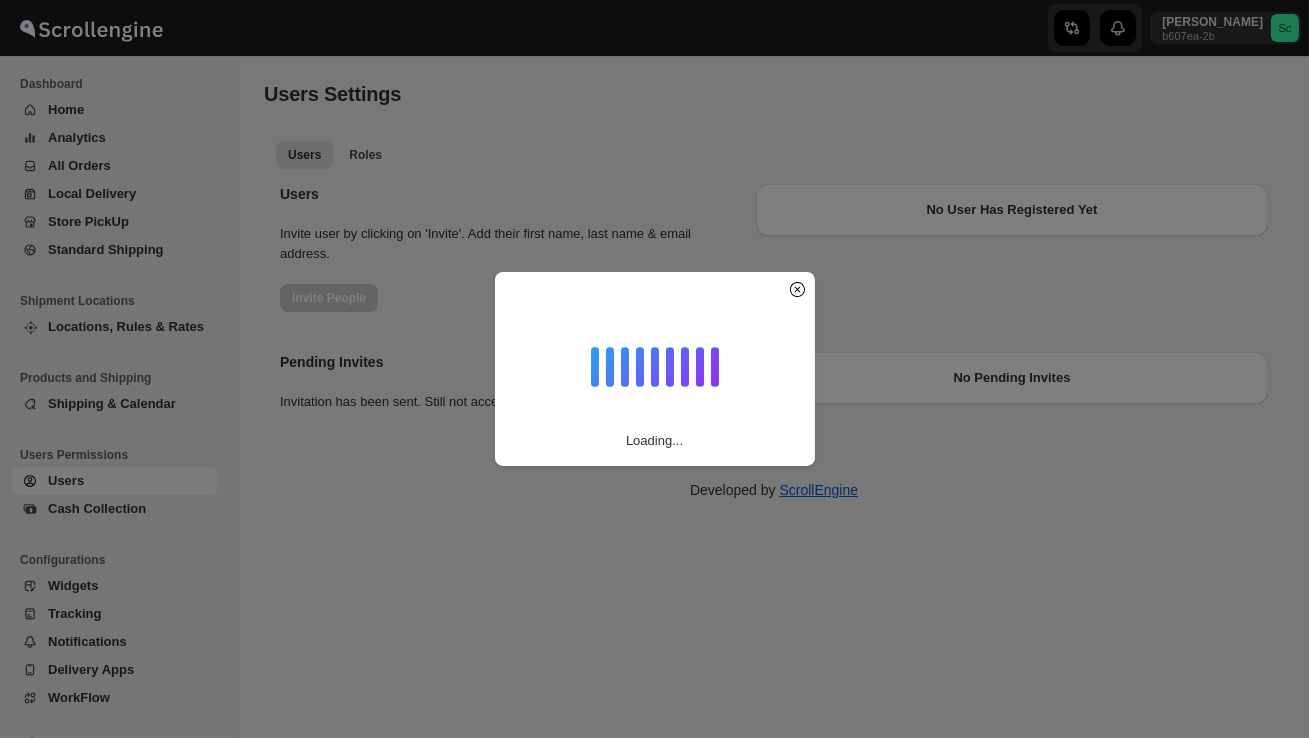 select on "637b767fbaab0276b10c91d5" 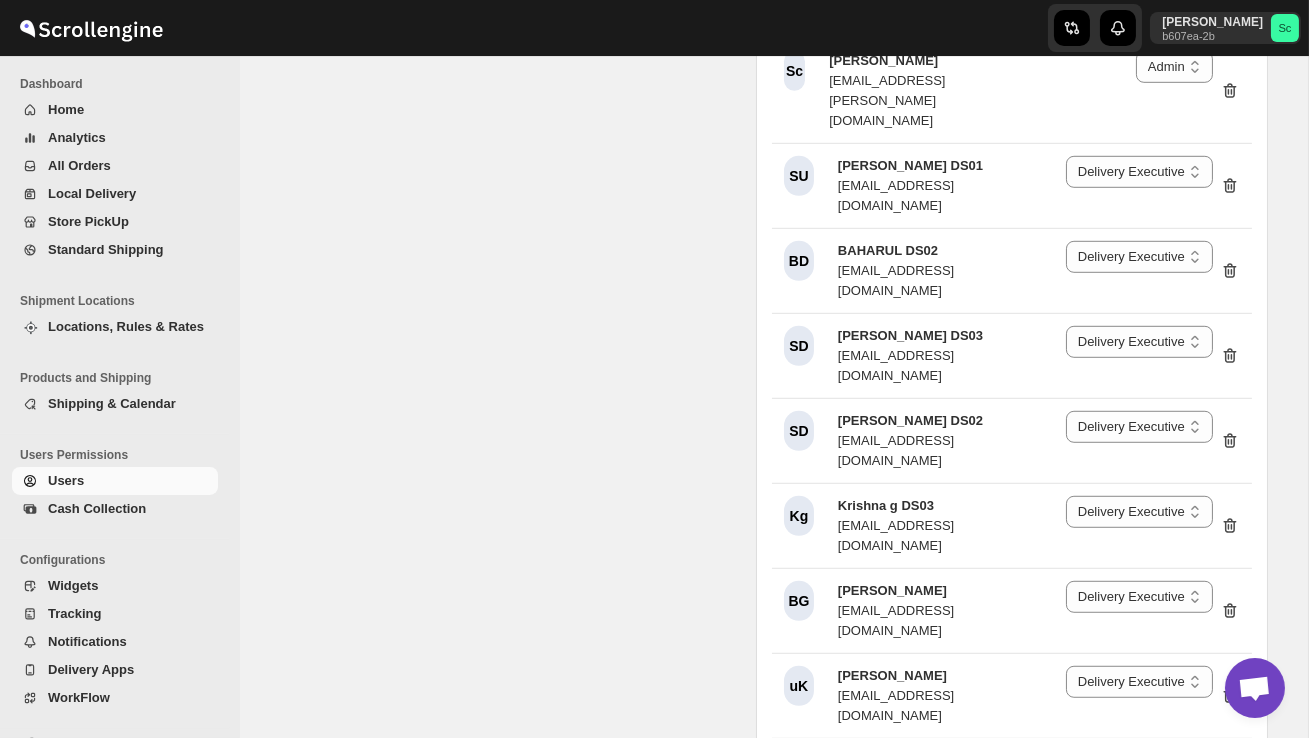 scroll, scrollTop: 2564, scrollLeft: 0, axis: vertical 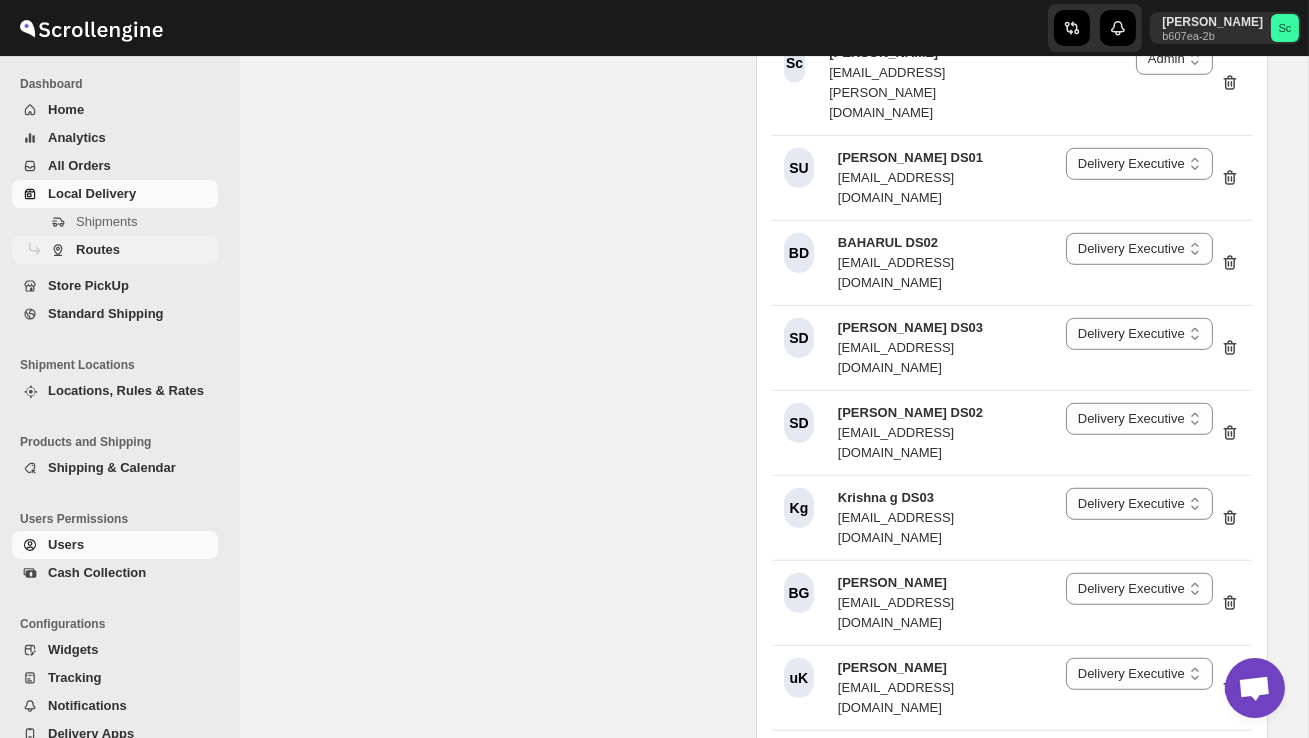 click on "Routes" at bounding box center (98, 249) 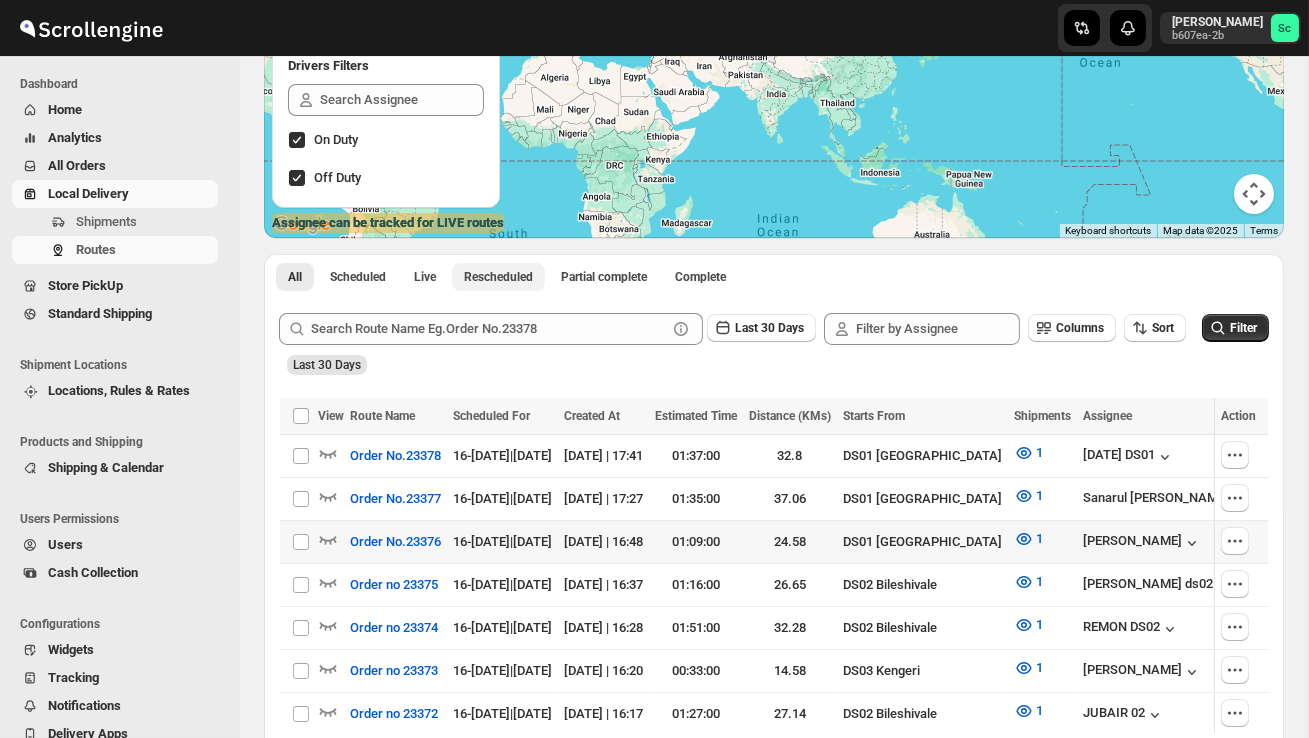 scroll, scrollTop: 250, scrollLeft: 0, axis: vertical 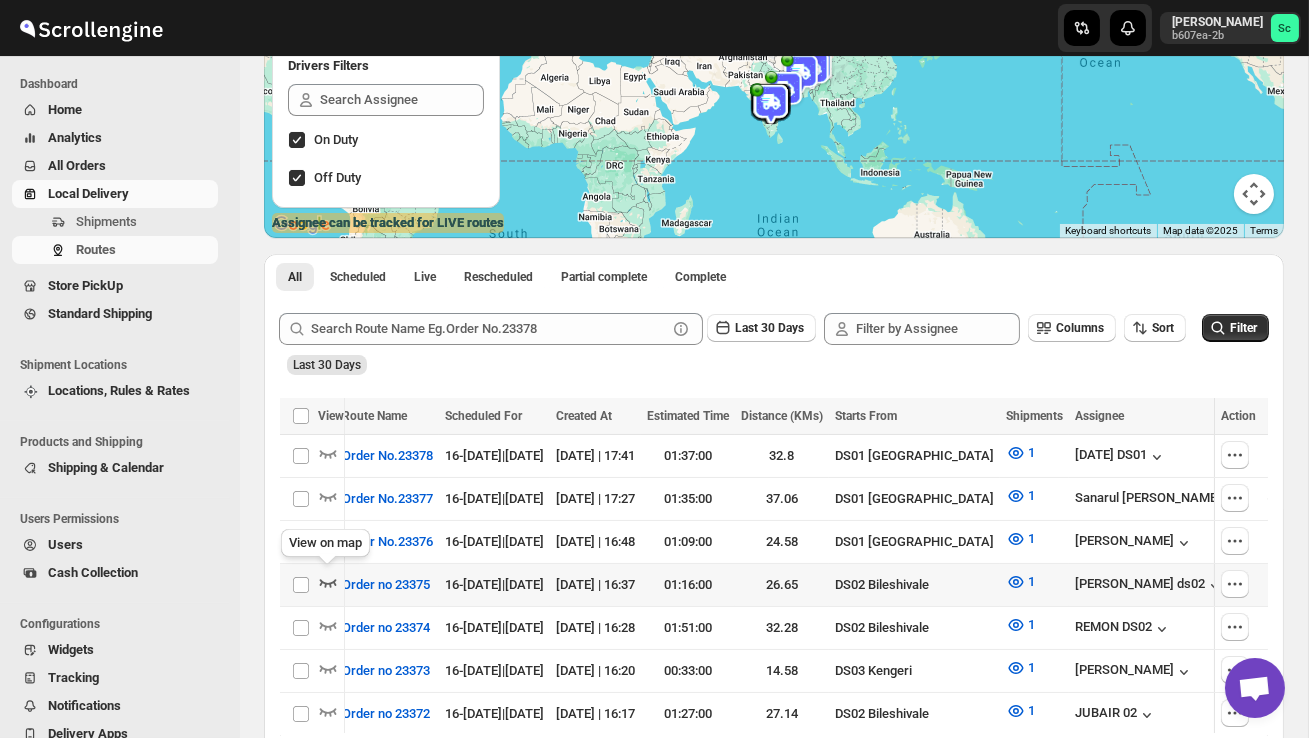 click 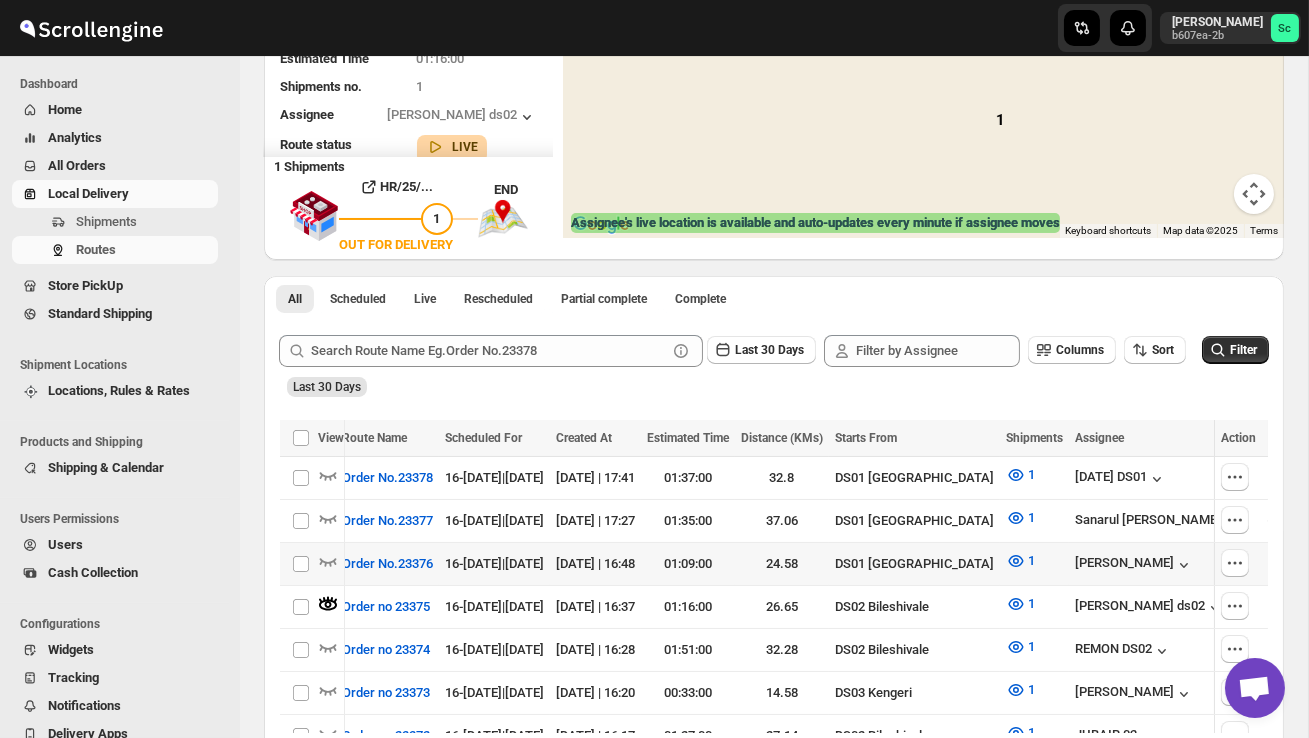 scroll, scrollTop: 0, scrollLeft: 0, axis: both 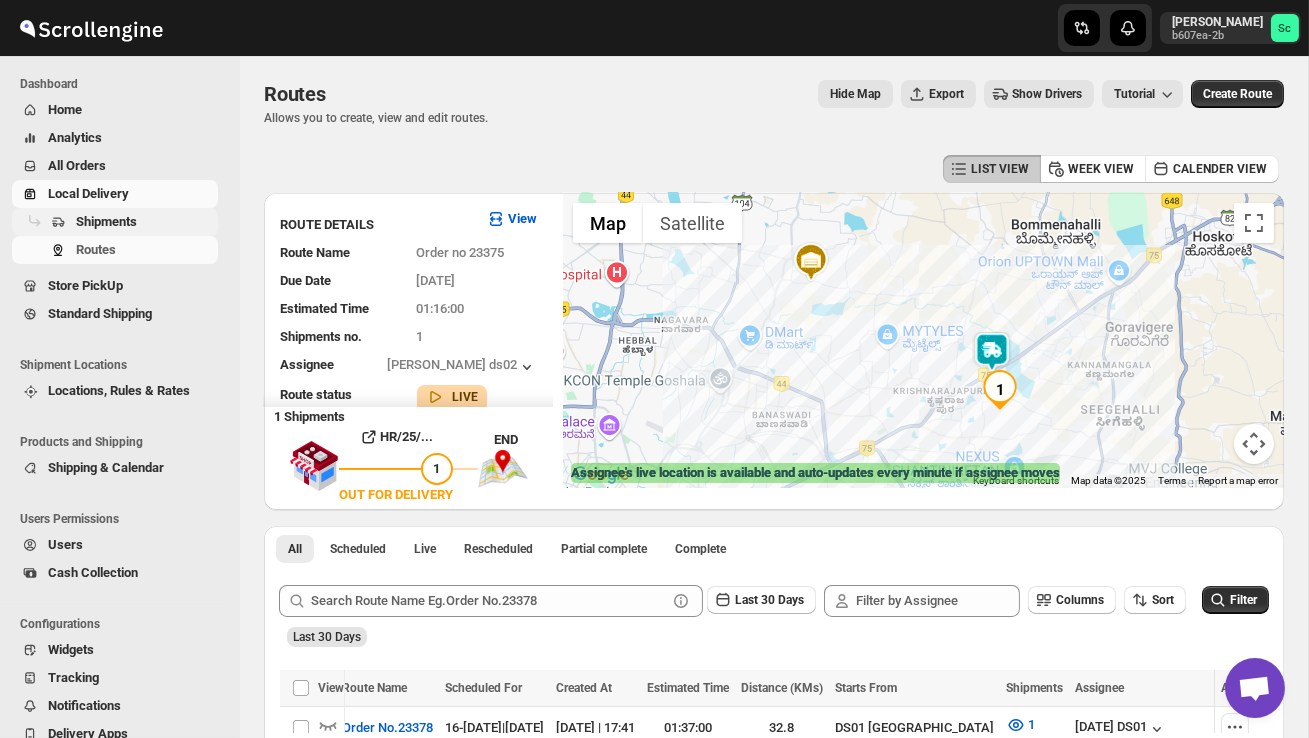 click on "Shipments" at bounding box center (145, 222) 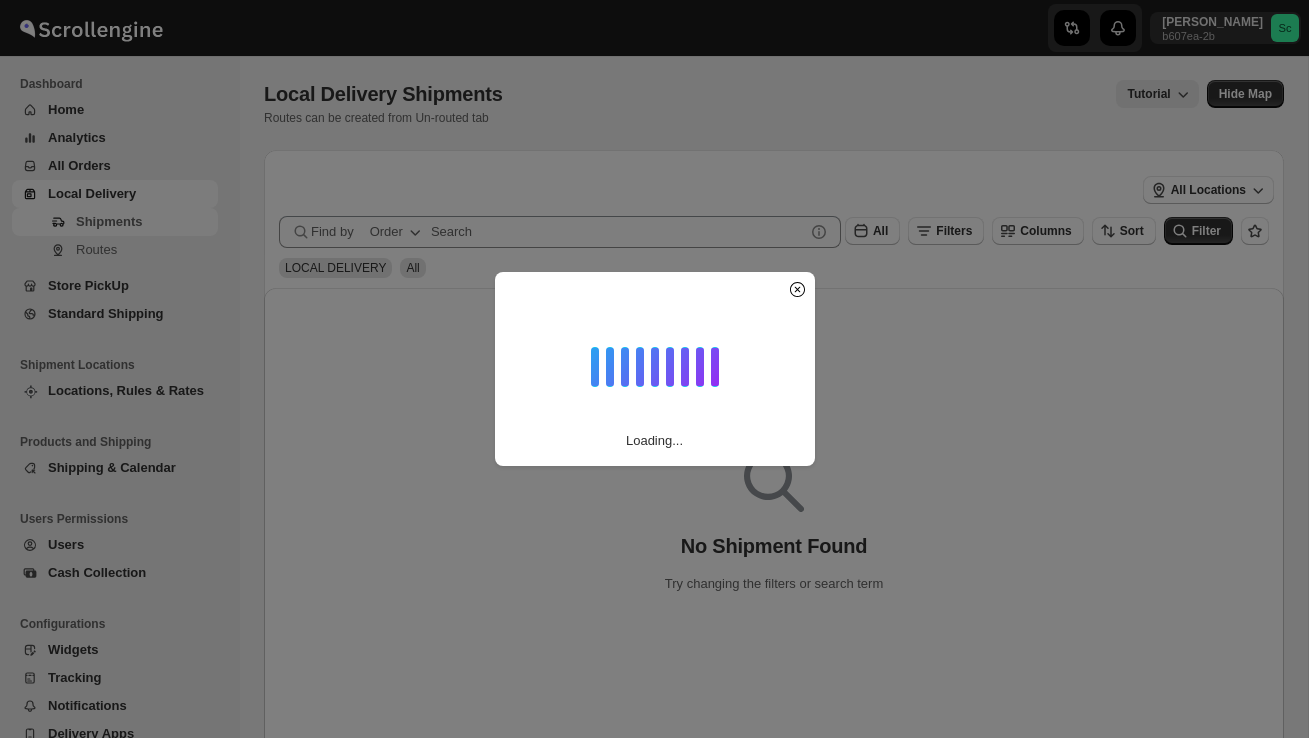 scroll, scrollTop: 0, scrollLeft: 0, axis: both 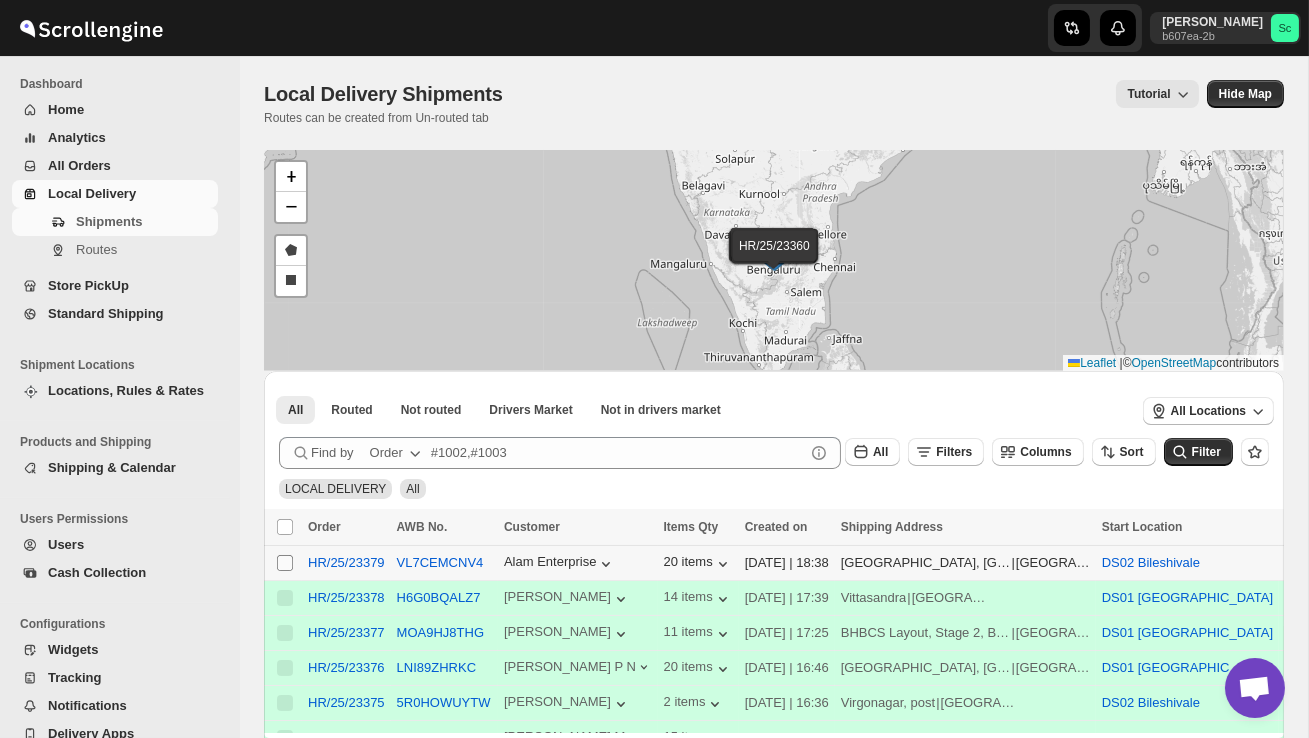 click on "Select shipment" at bounding box center (285, 563) 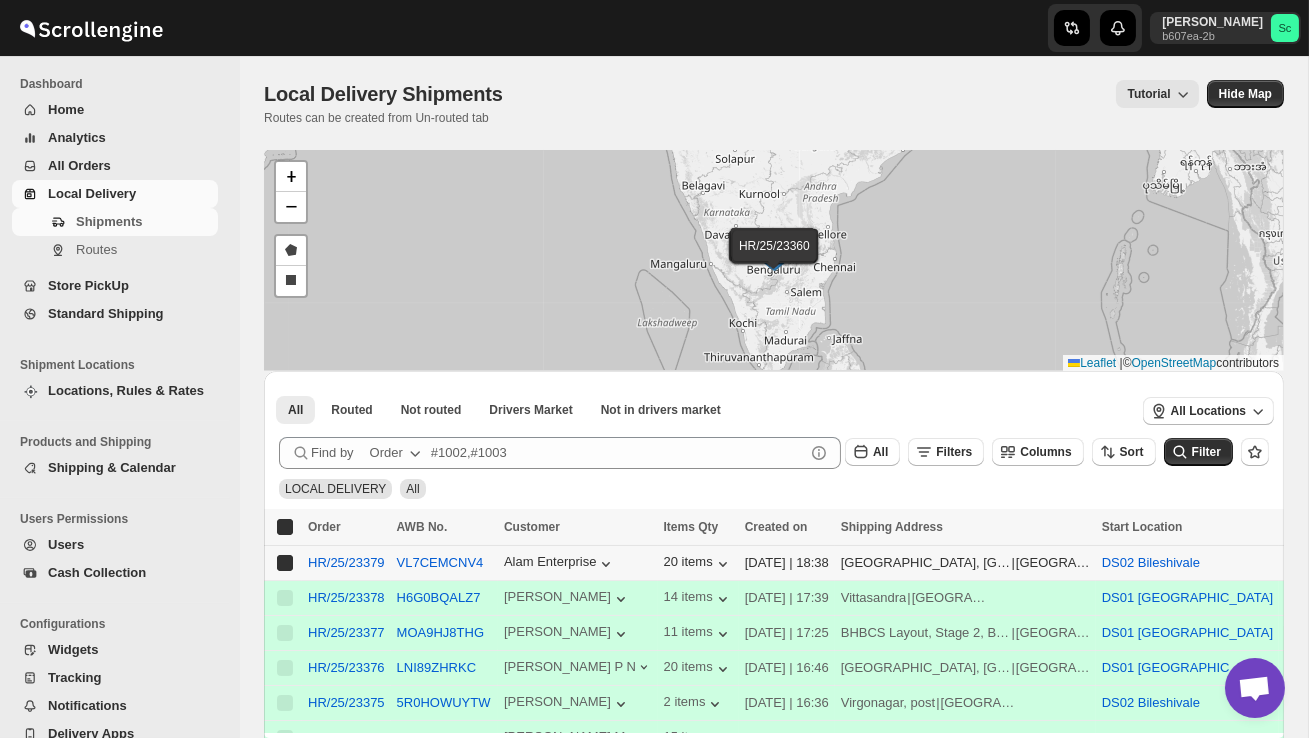 checkbox on "true" 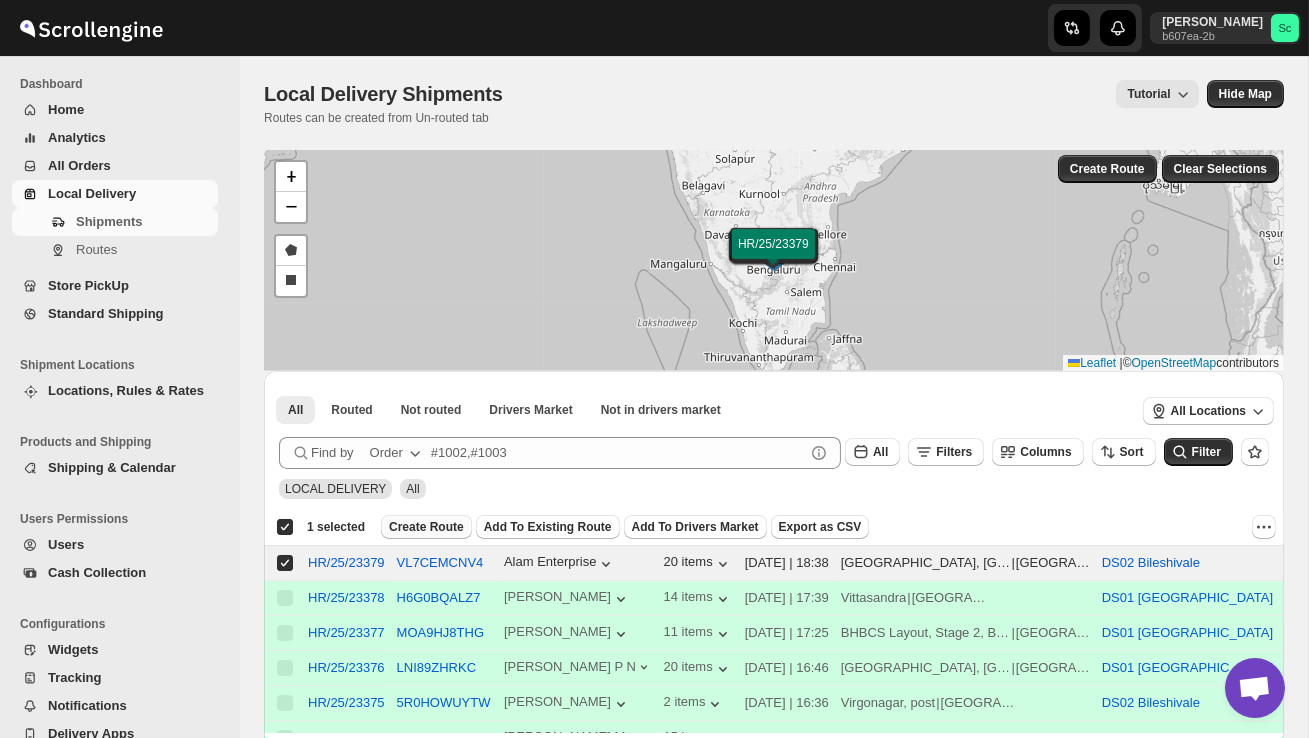 click on "Create Route" at bounding box center (426, 527) 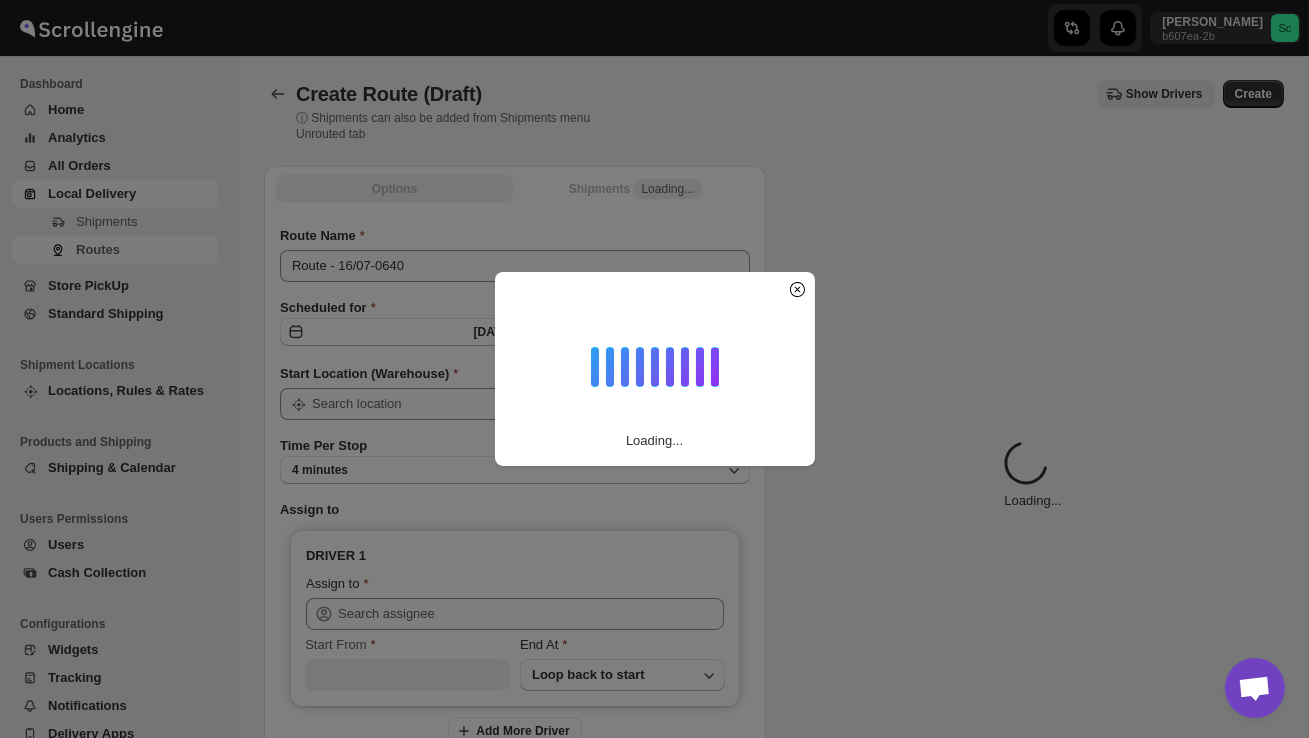 type on "DS02 Bileshivale" 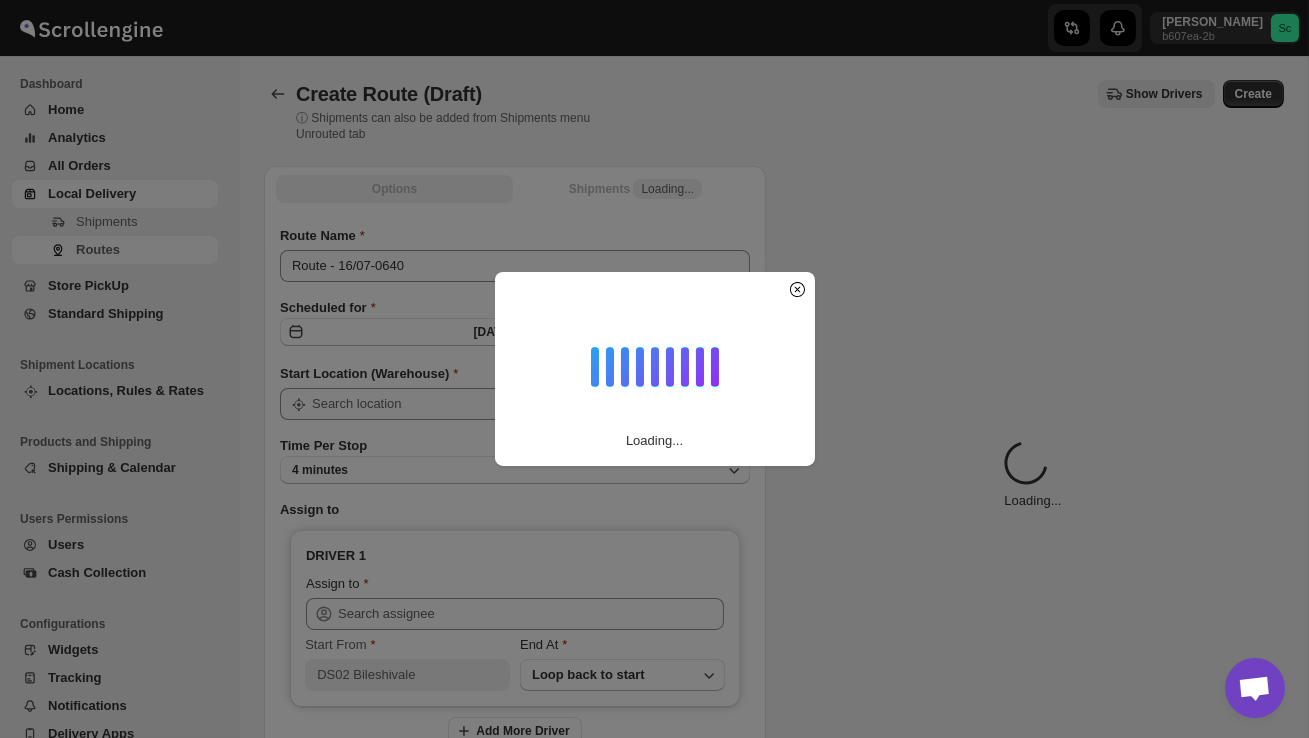type on "DS02 Bileshivale" 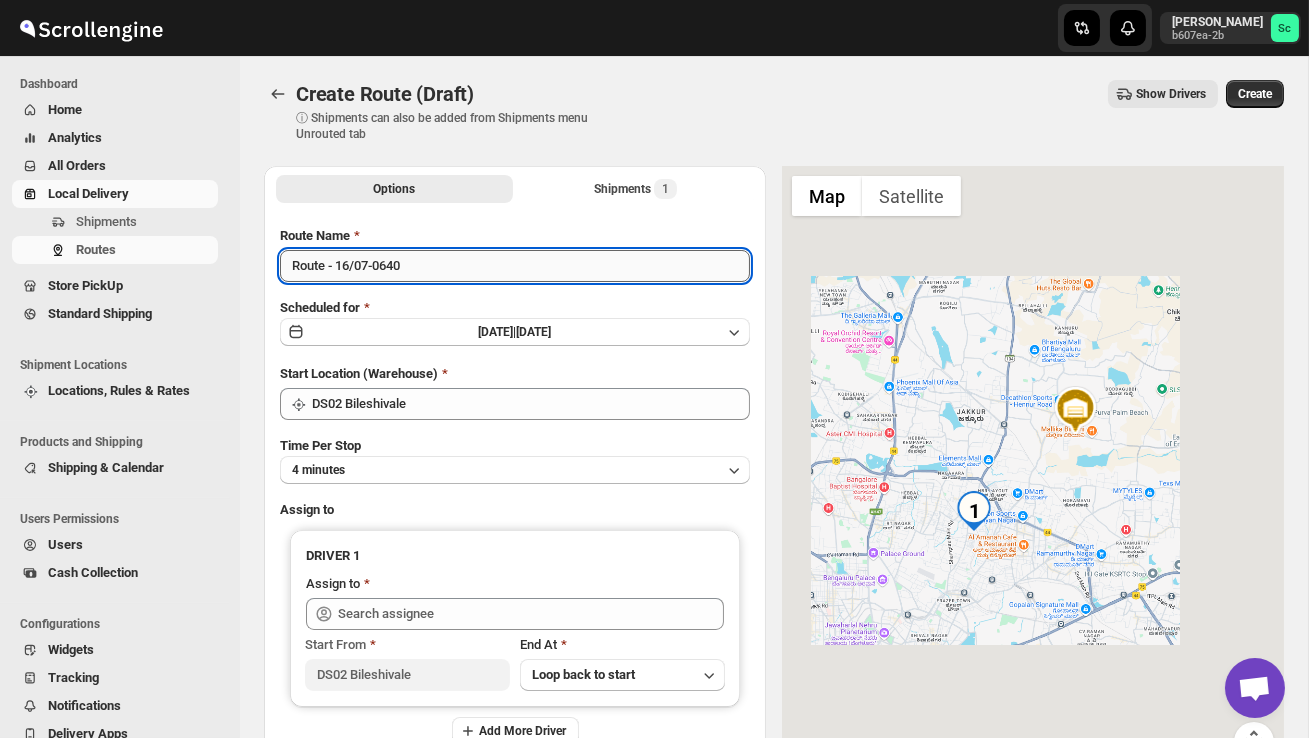 click on "Route - 16/07-0640" at bounding box center (515, 266) 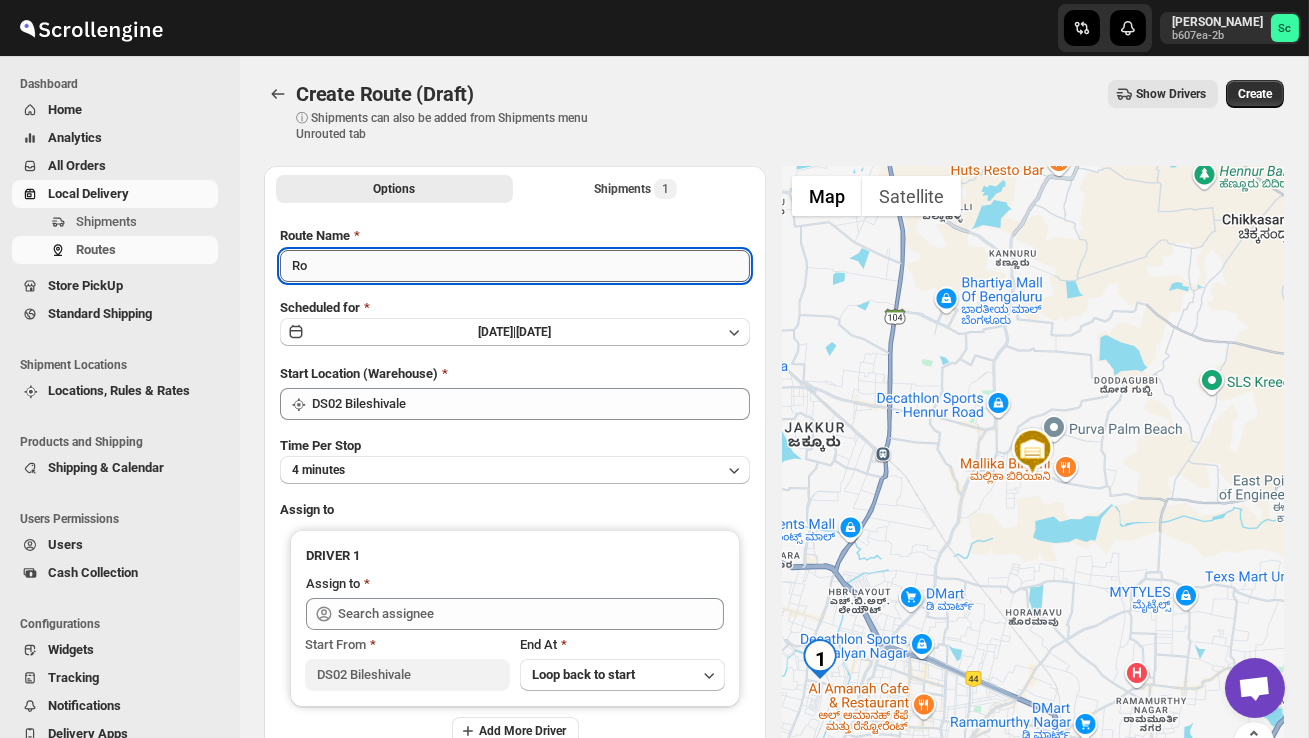 type on "R" 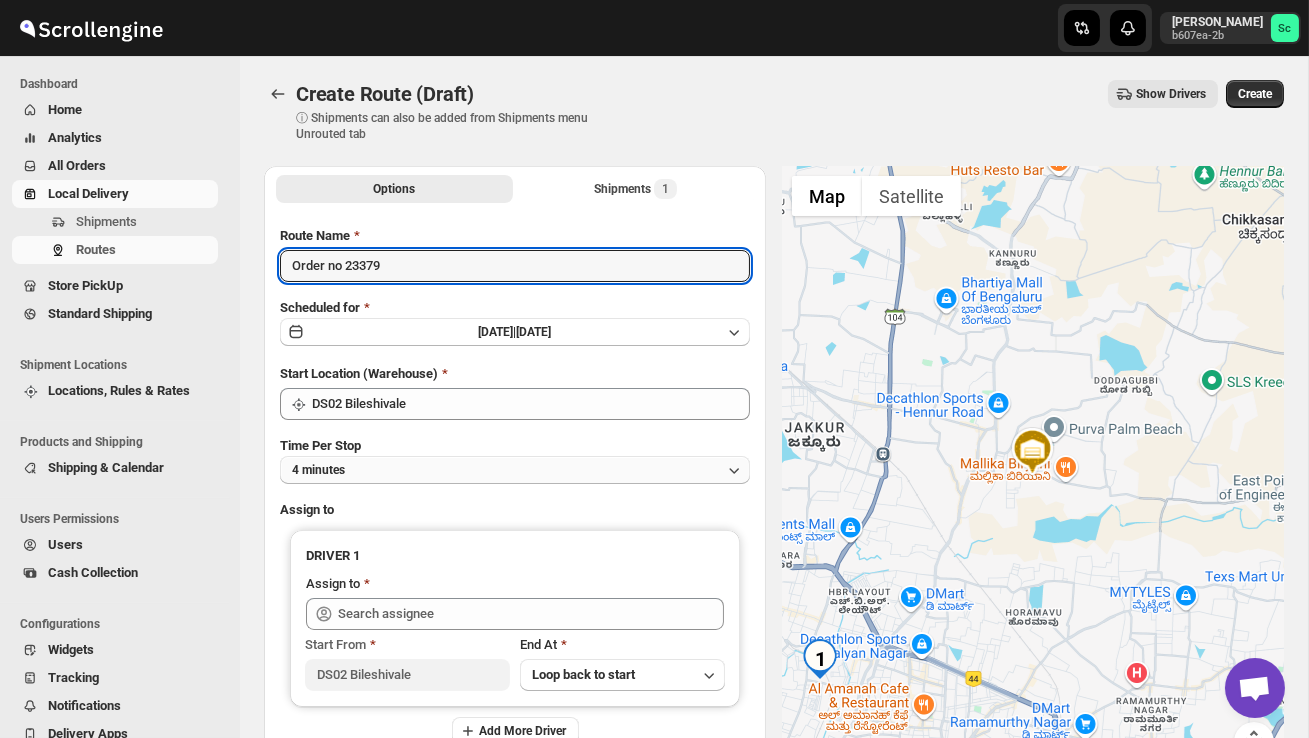 type on "Order no 23379" 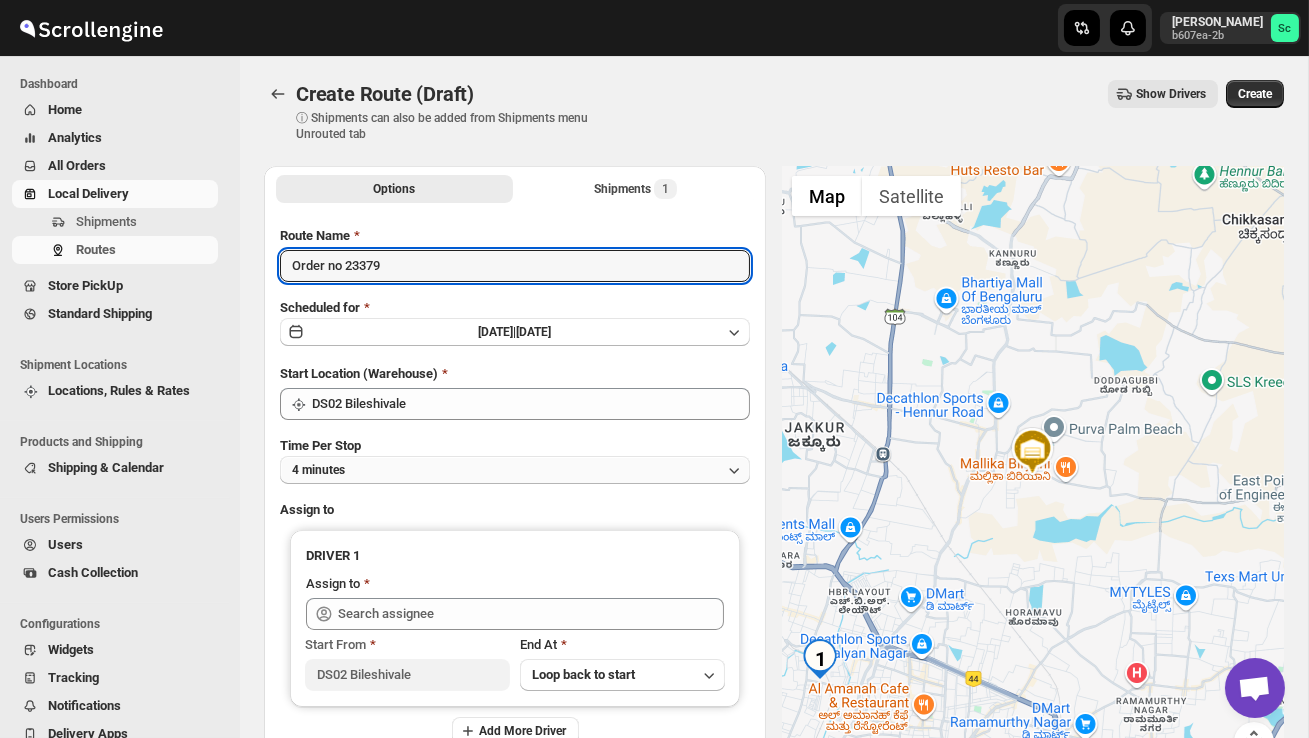 click on "4 minutes" at bounding box center (515, 470) 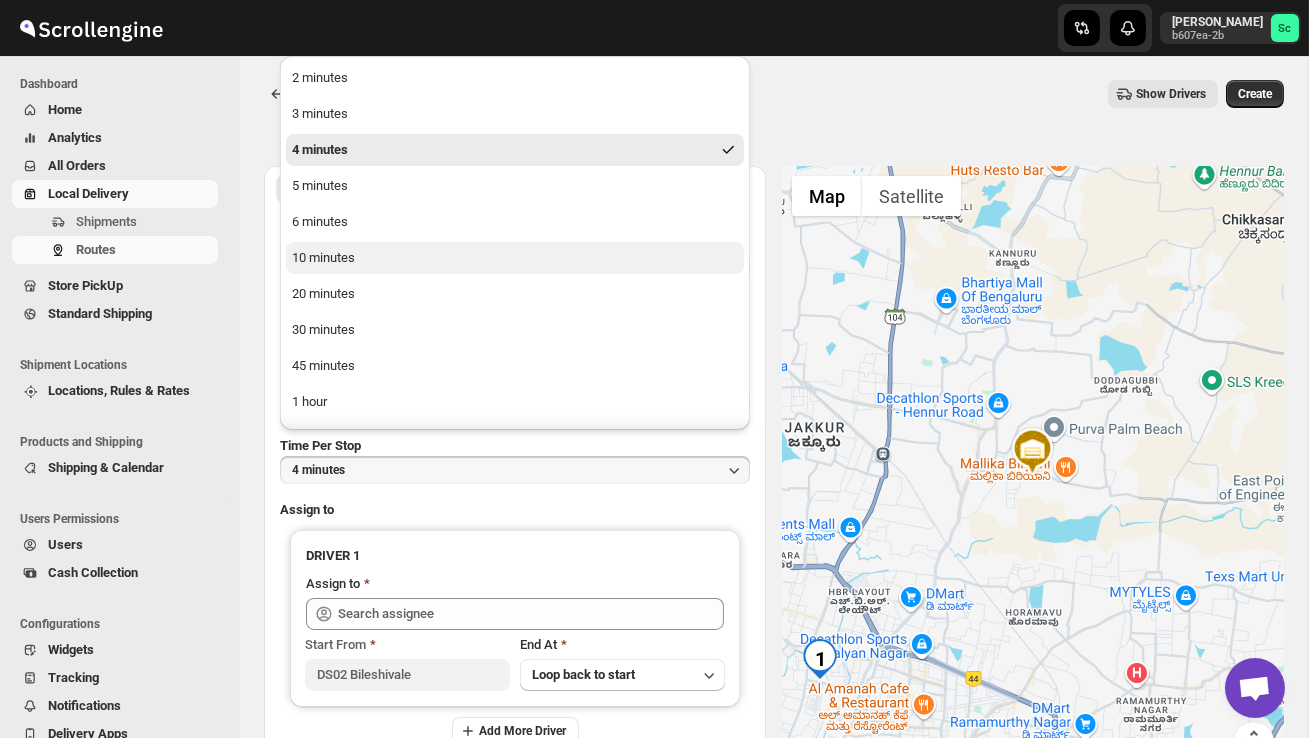 click on "10 minutes" at bounding box center (515, 258) 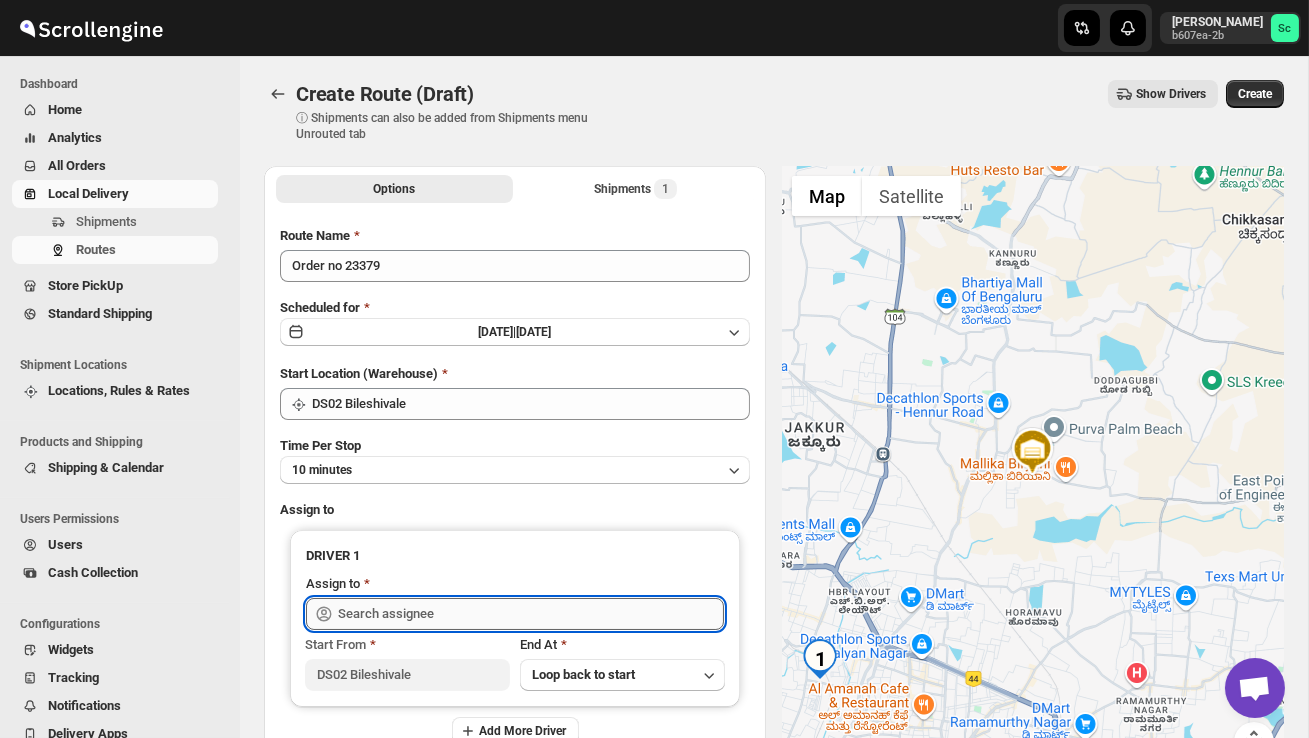 click at bounding box center [531, 614] 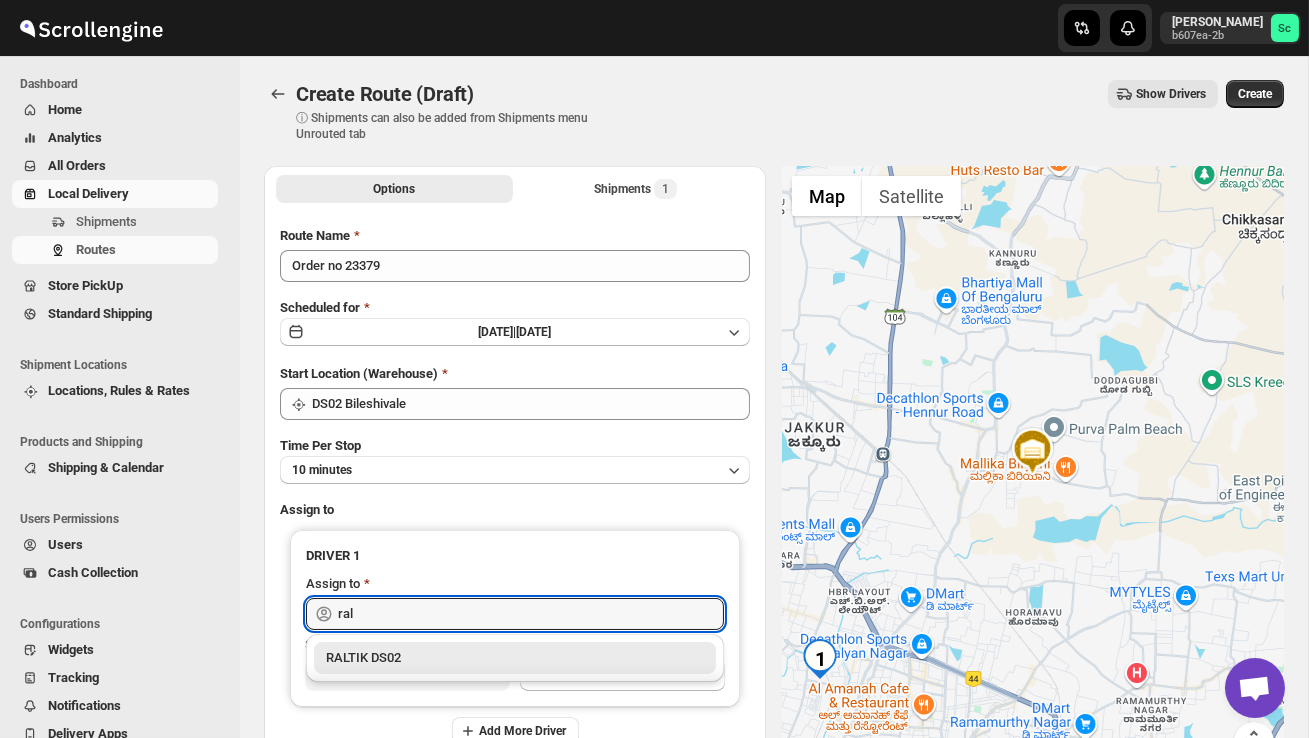 click on "RALTIK DS02" at bounding box center [515, 658] 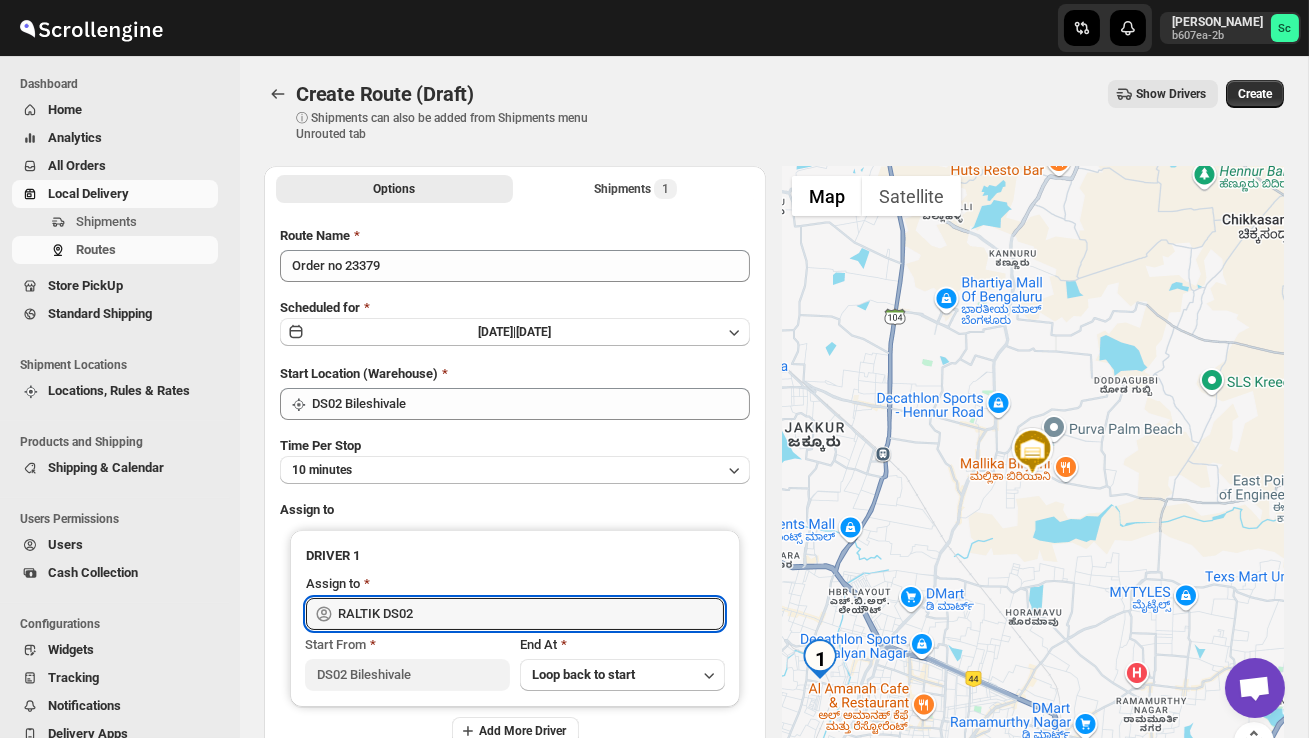 type on "RALTIK DS02" 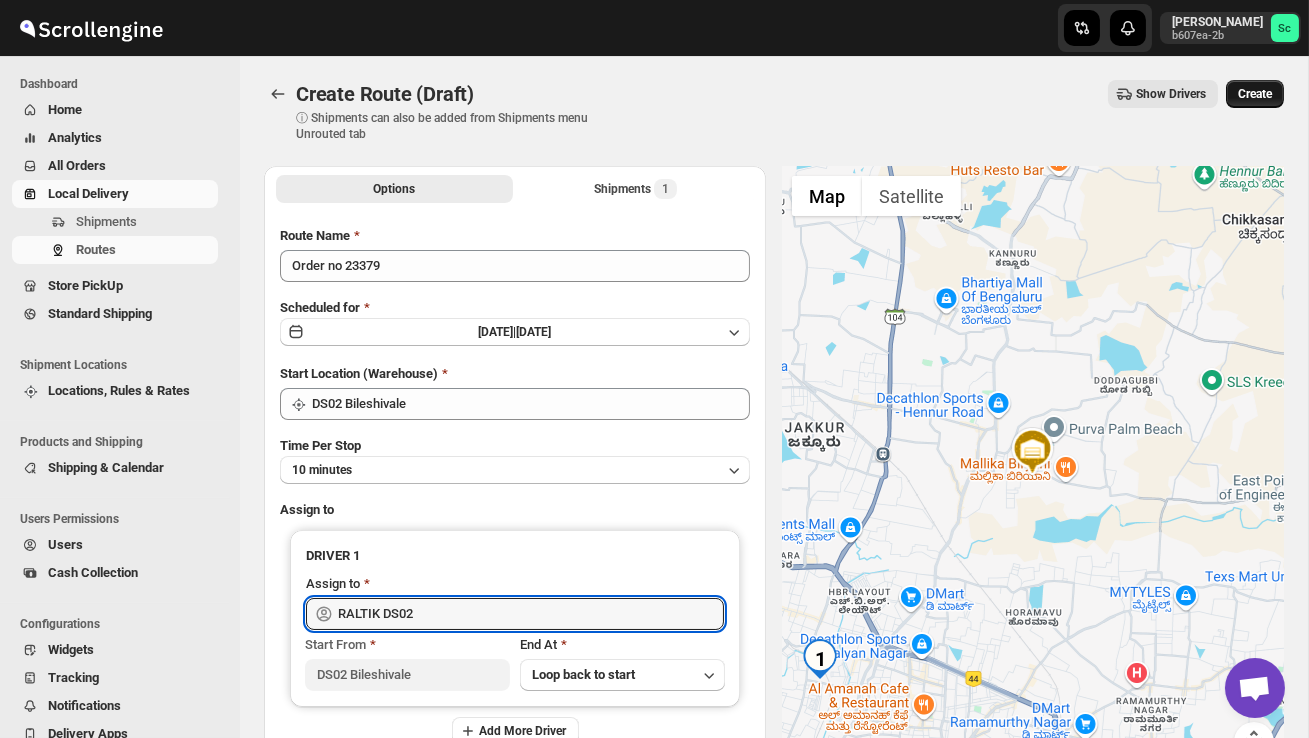 click on "Create Route (Draft). This page is ready Create Route (Draft) ⓘ Shipments can also be added from Shipments menu Unrouted tab Show Drivers More actions Show Drivers Create" at bounding box center [774, 111] 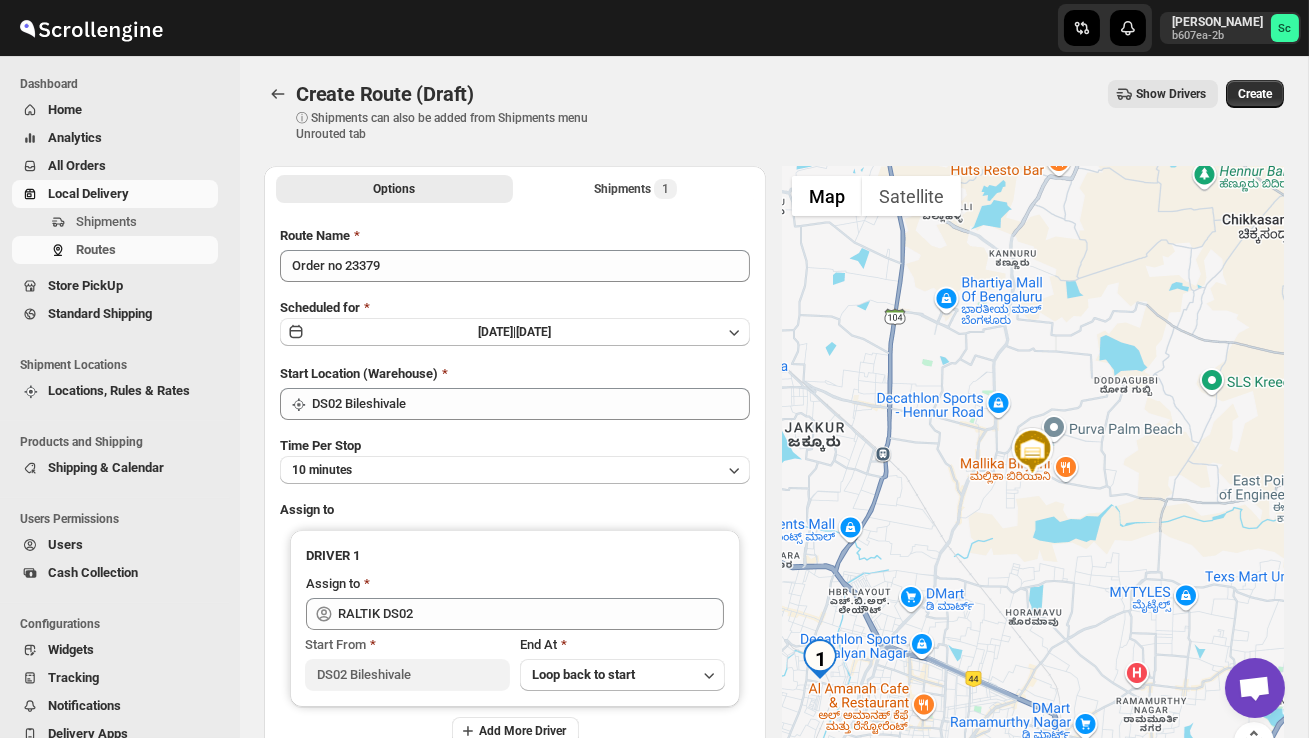 click on "Create" at bounding box center [1255, 94] 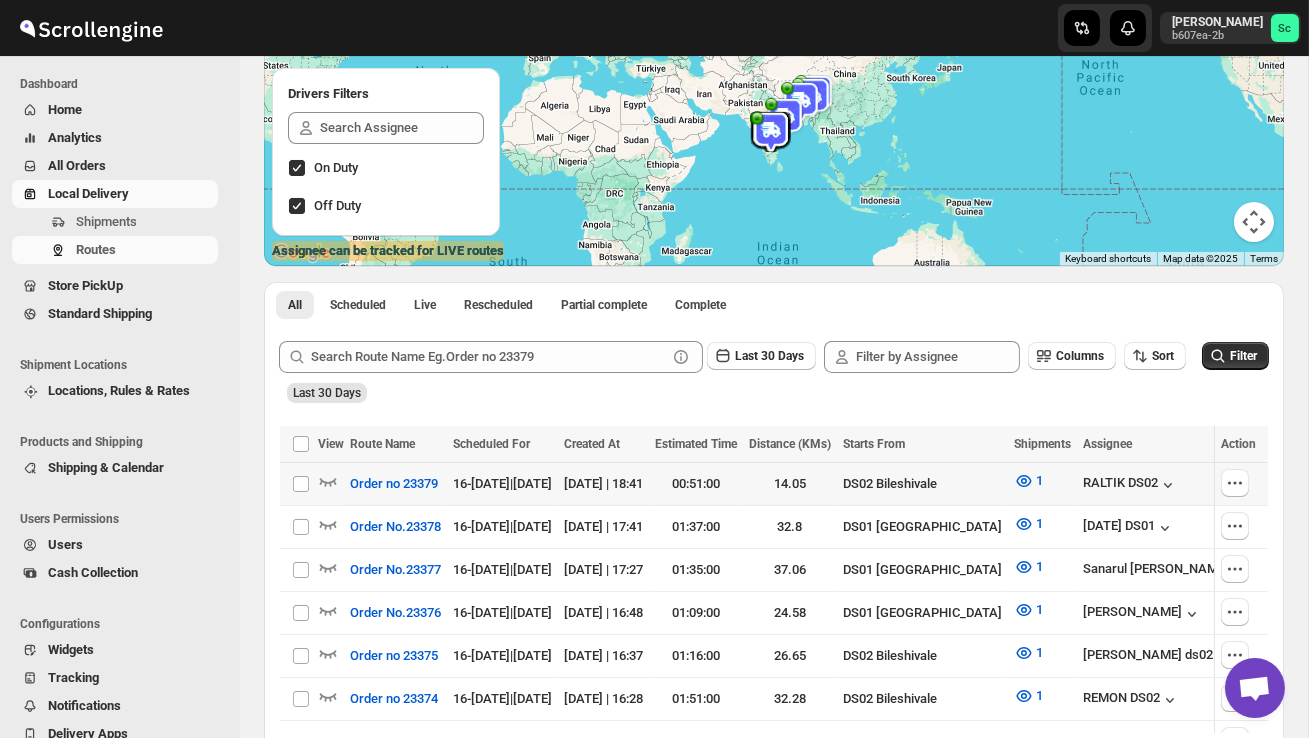 scroll, scrollTop: 238, scrollLeft: 0, axis: vertical 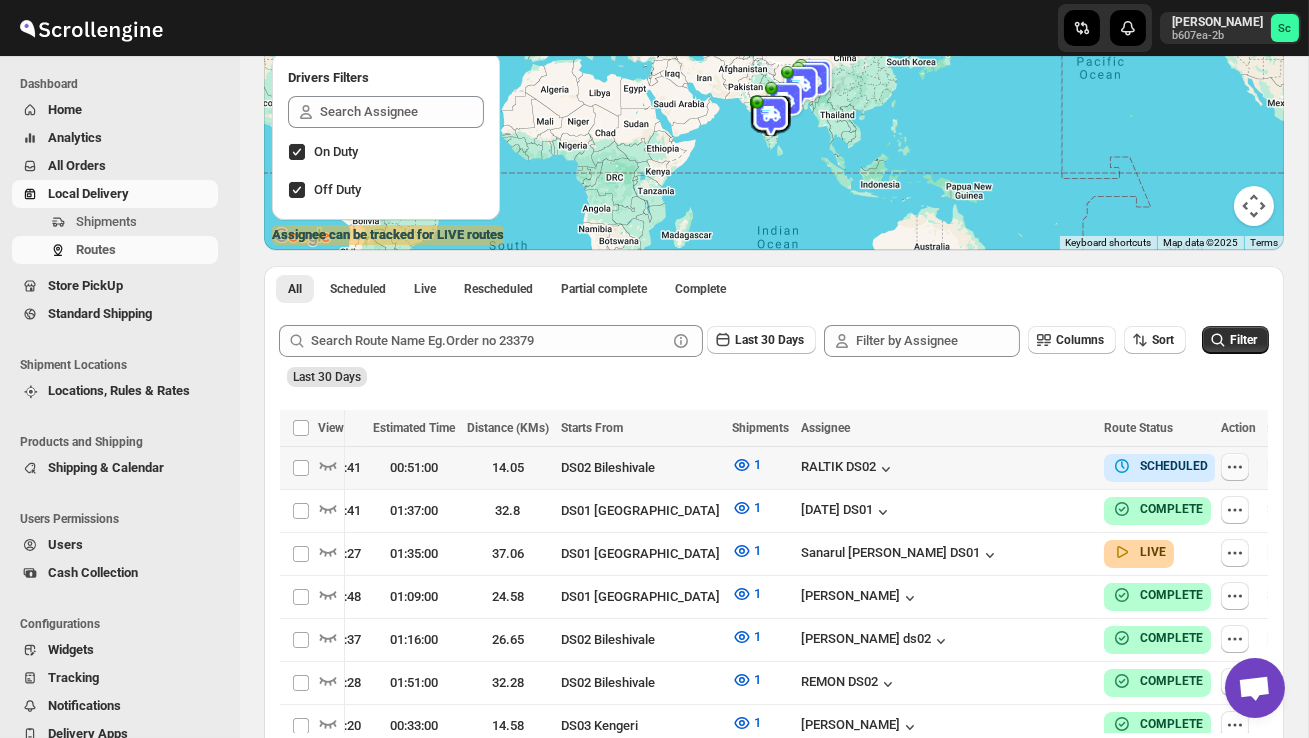 click 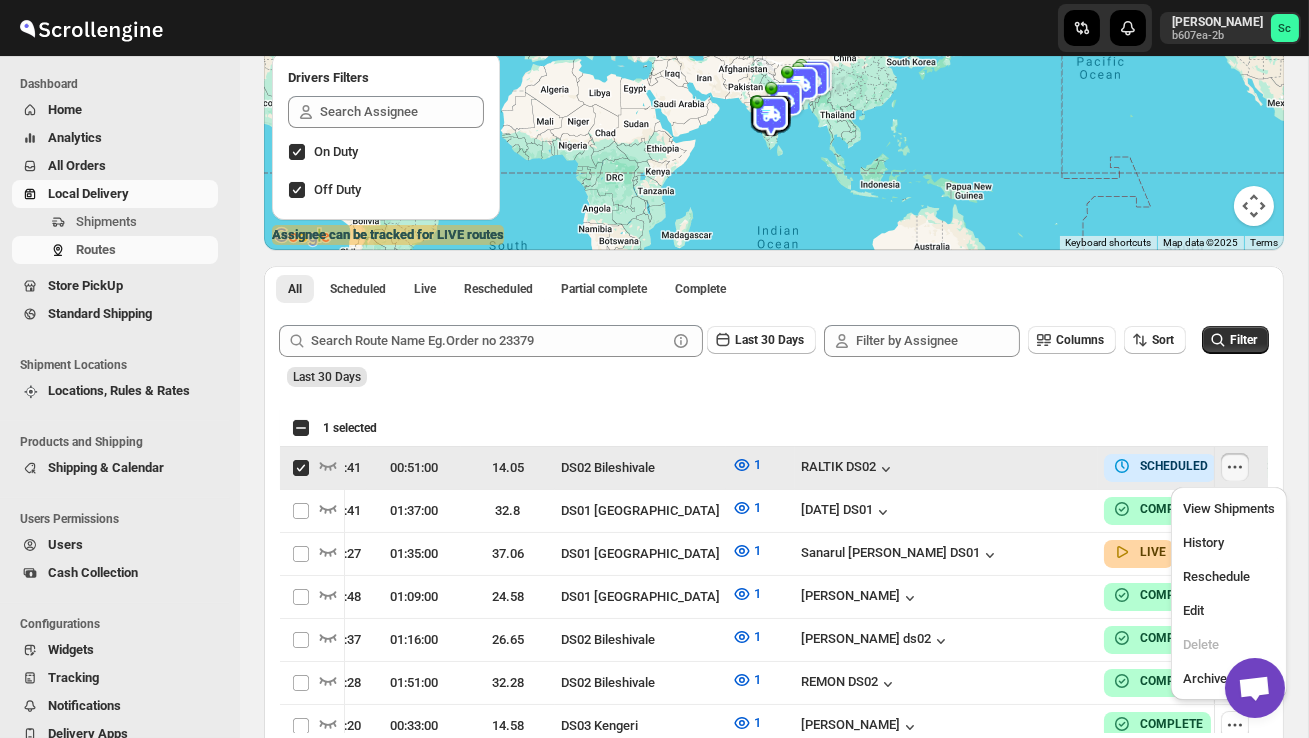 scroll, scrollTop: 0, scrollLeft: 33, axis: horizontal 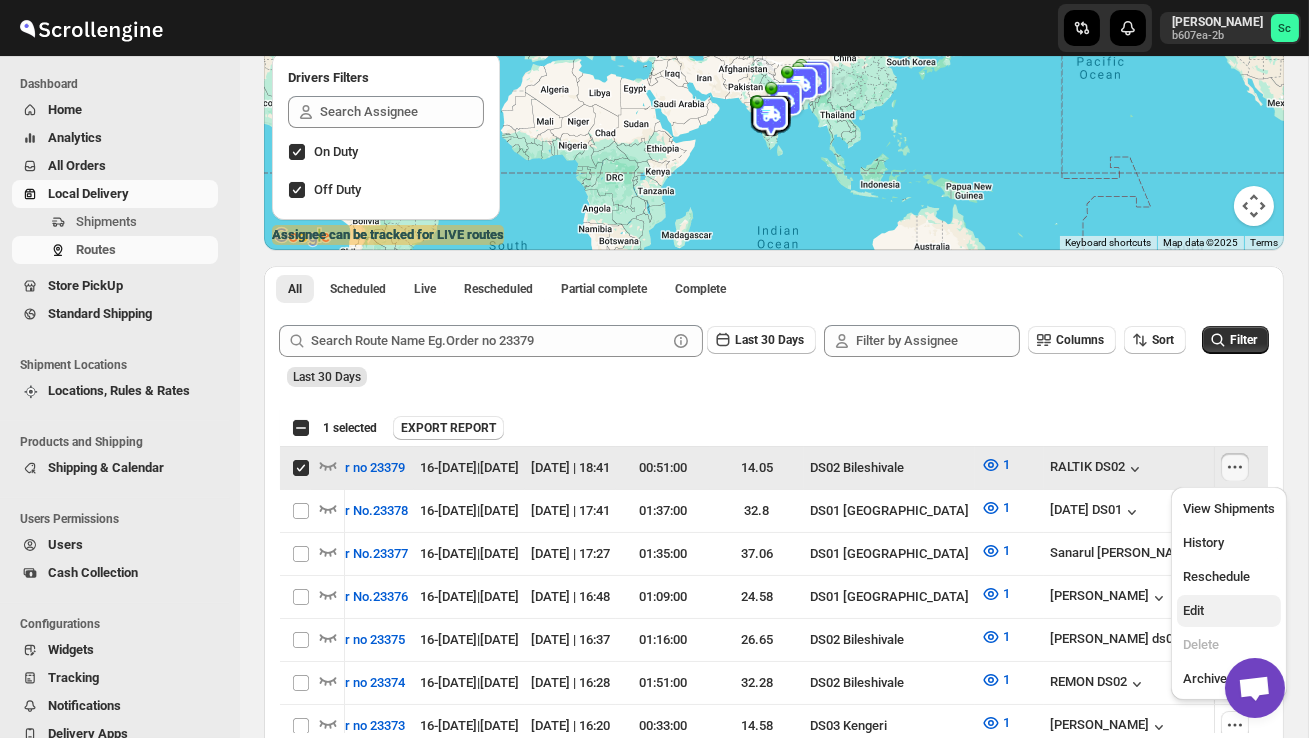 click on "Edit" at bounding box center (1229, 611) 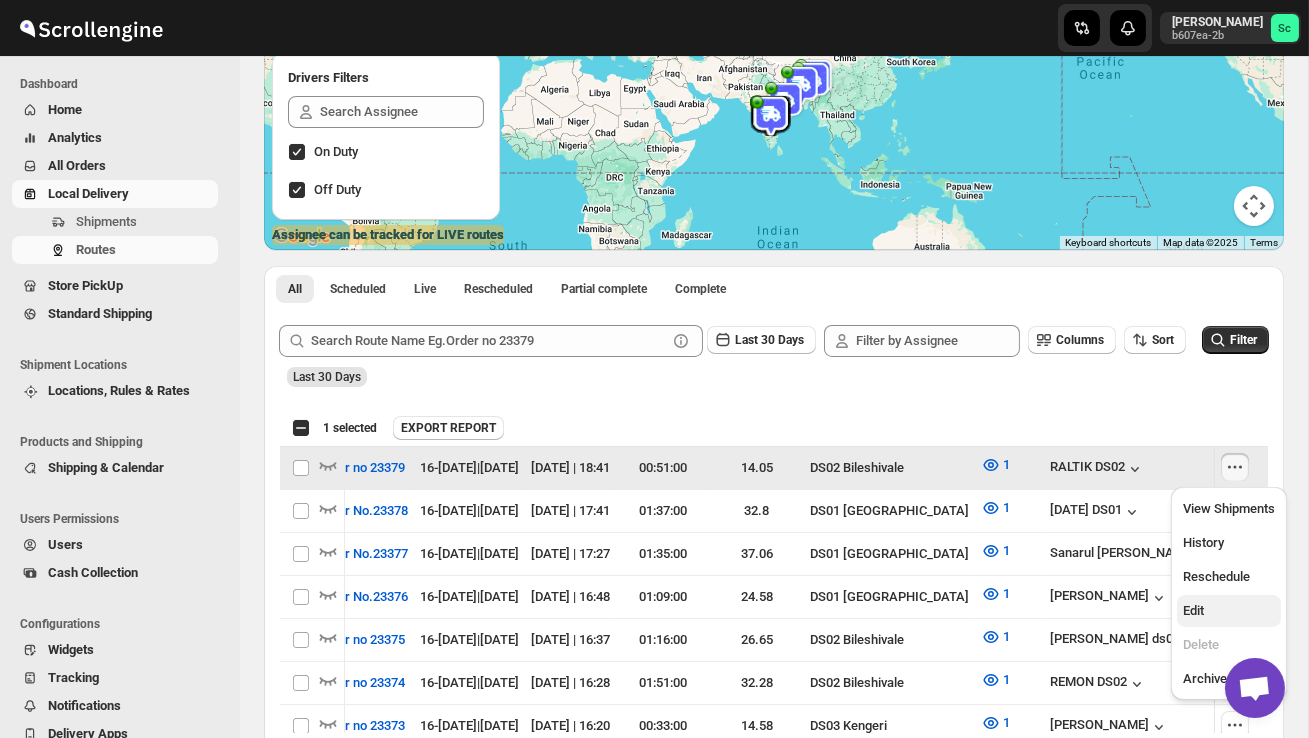 checkbox on "false" 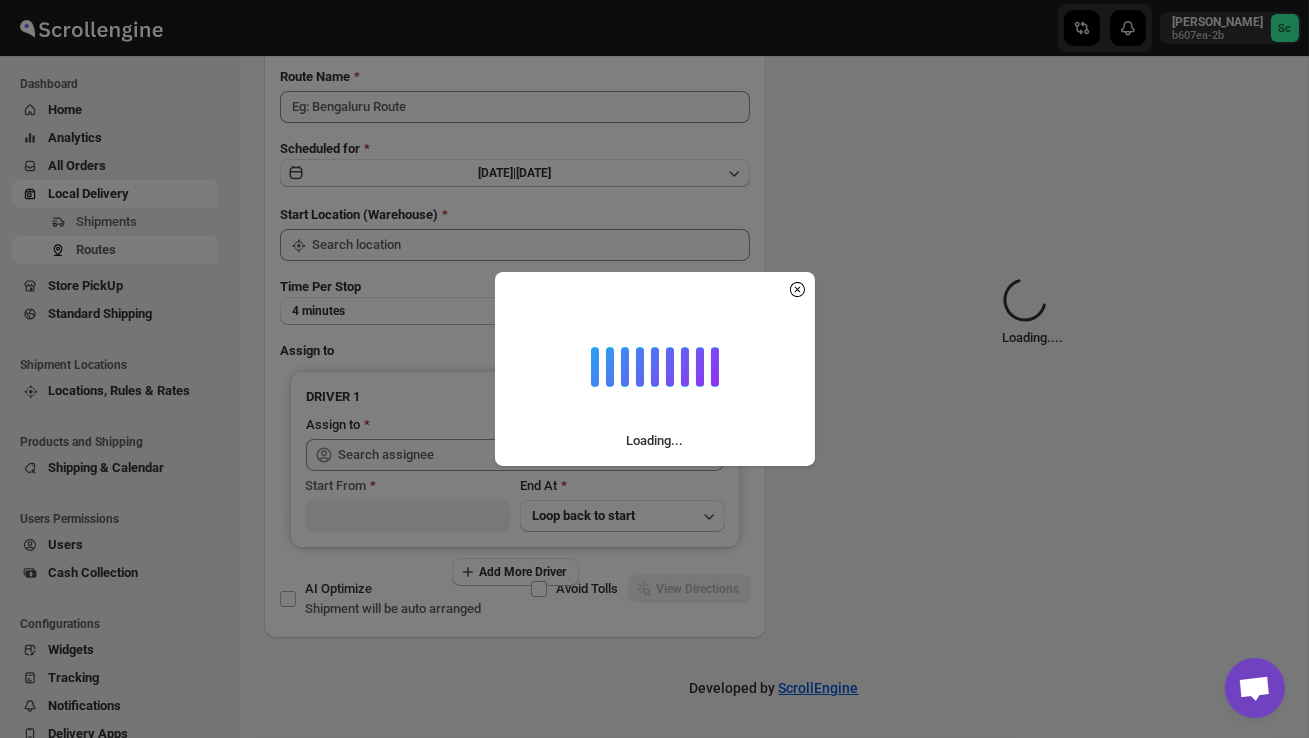 scroll, scrollTop: 0, scrollLeft: 0, axis: both 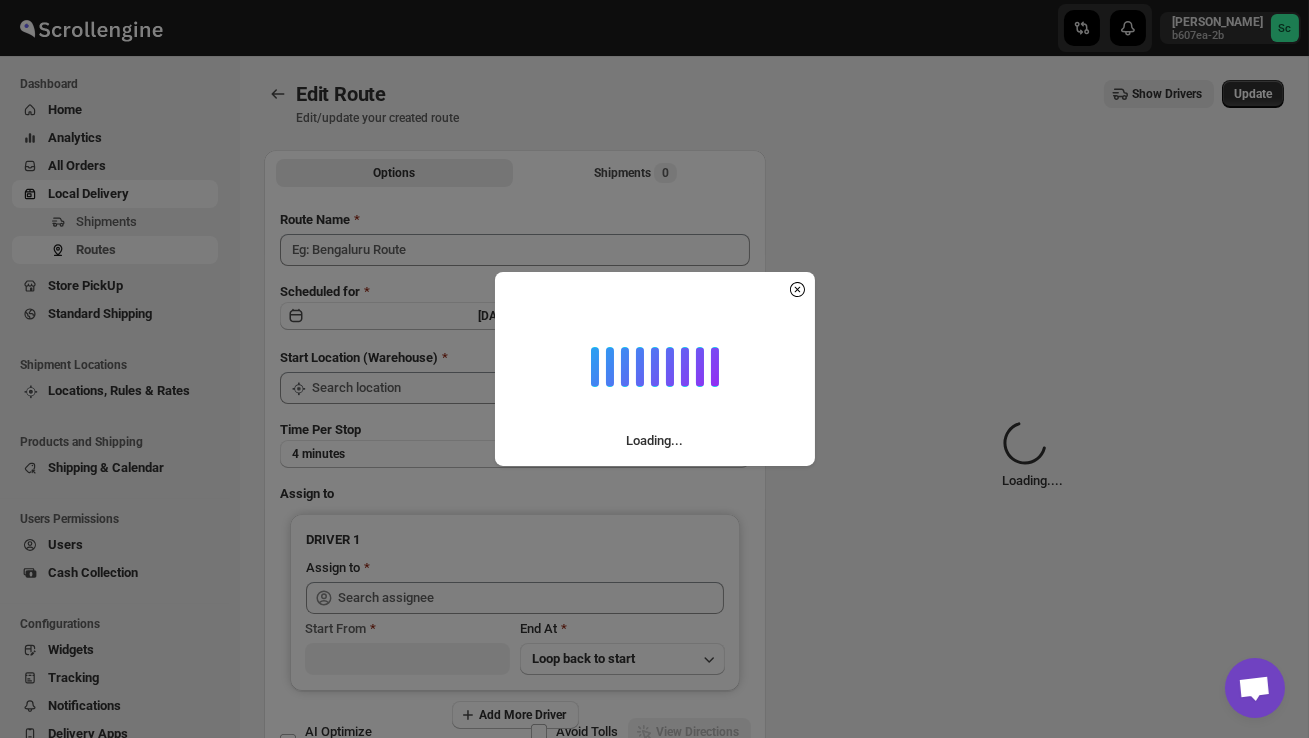 type on "Order no 23379" 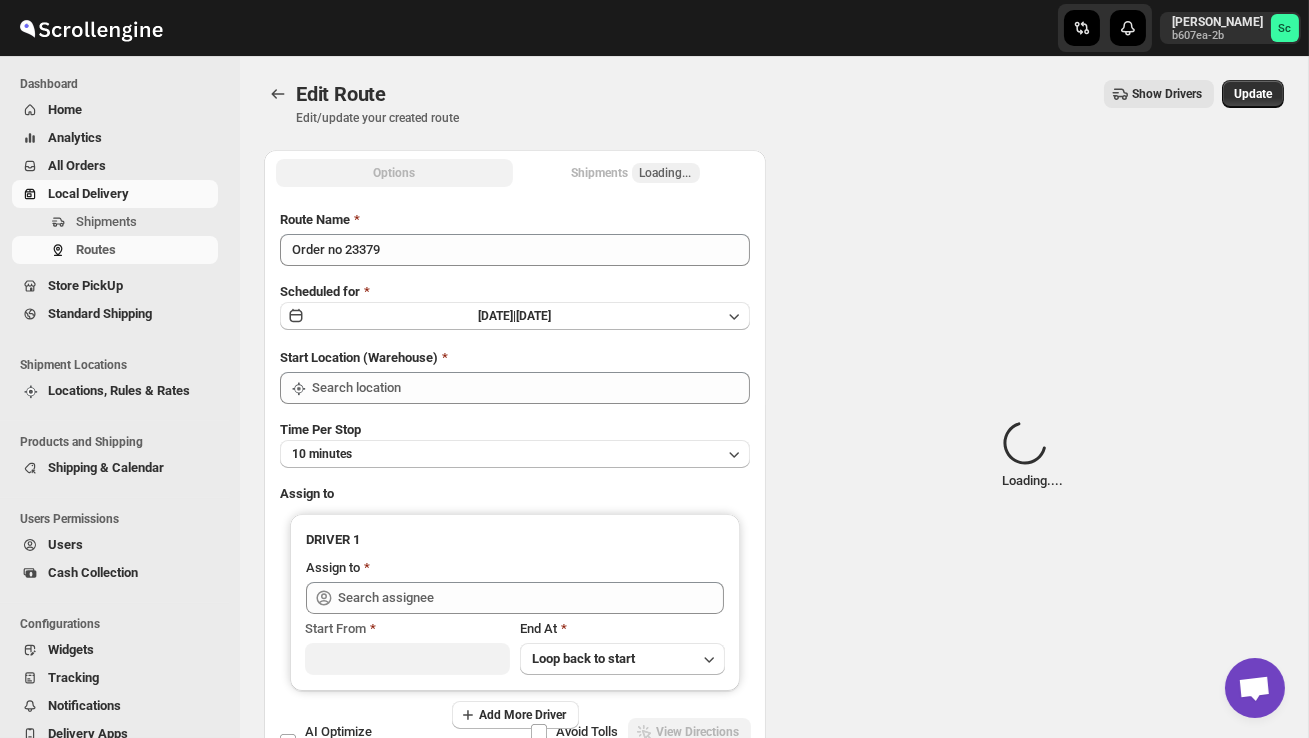 type on "DS02 Bileshivale" 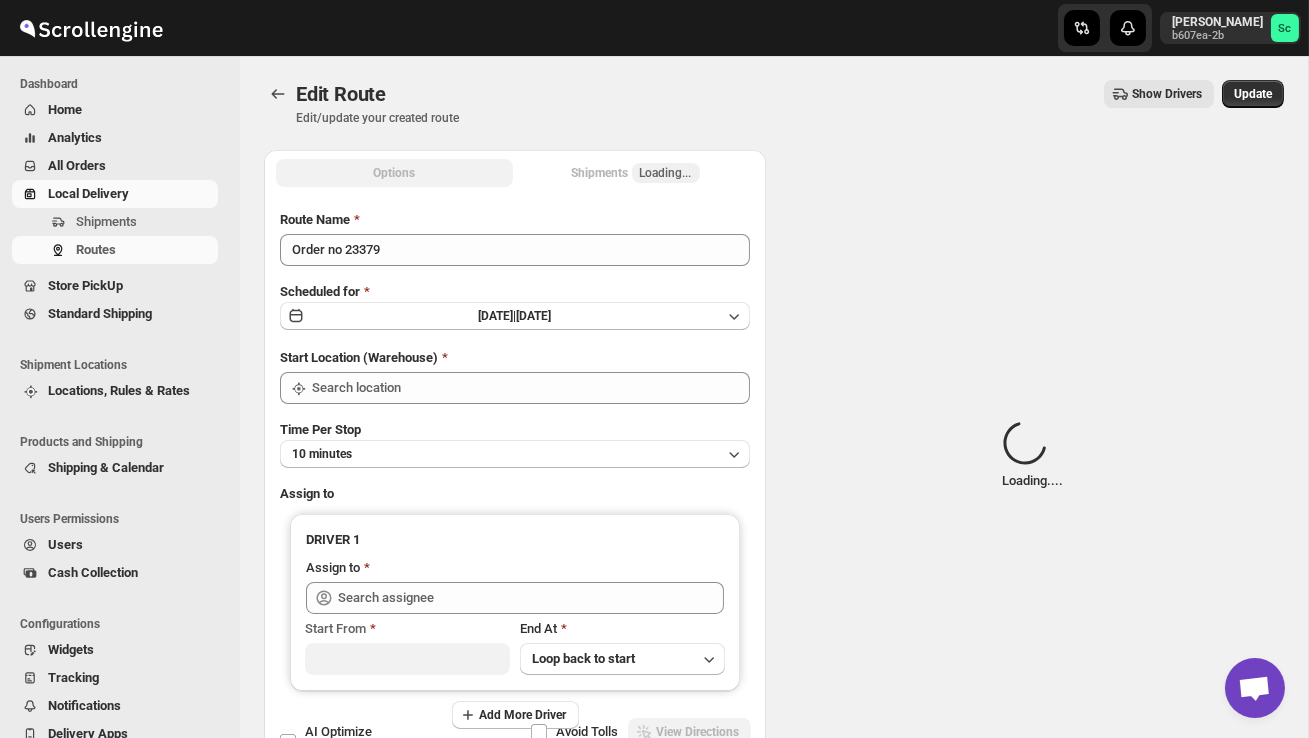 type on "DS02 Bileshivale" 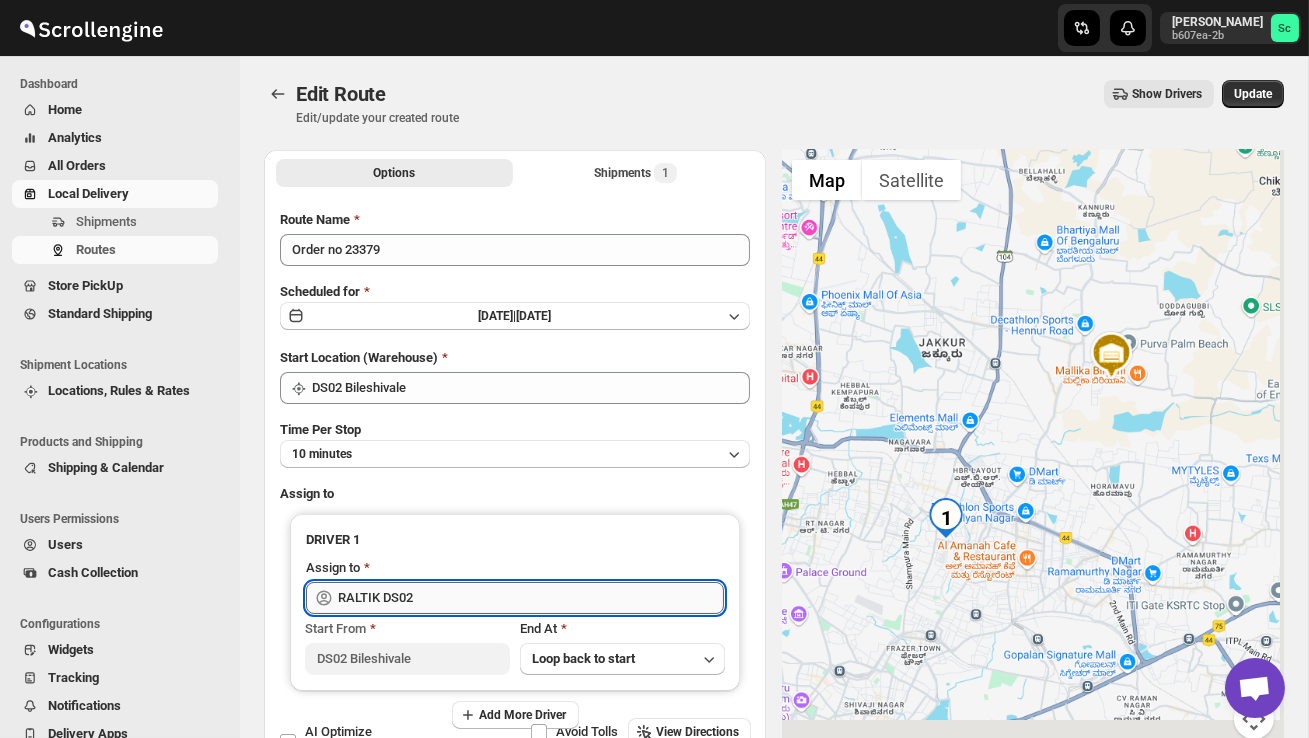 click on "RALTIK DS02" at bounding box center [531, 598] 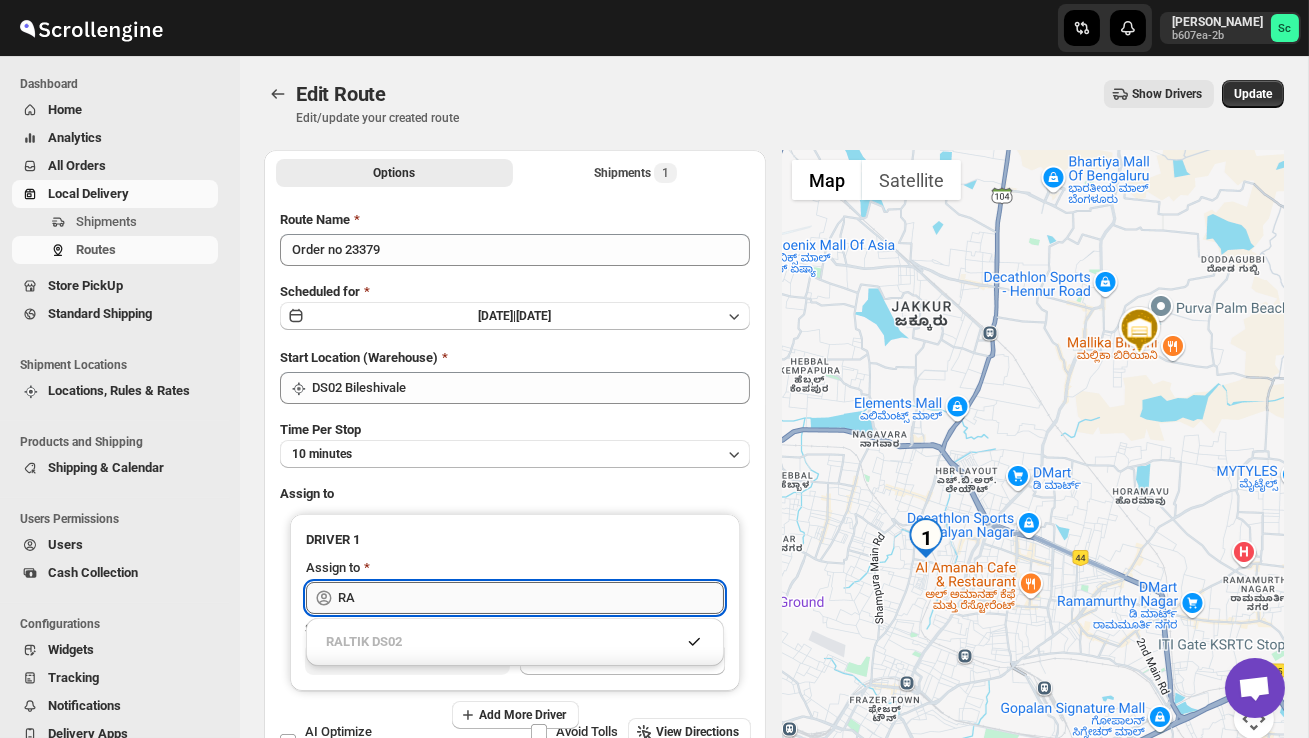 type on "R" 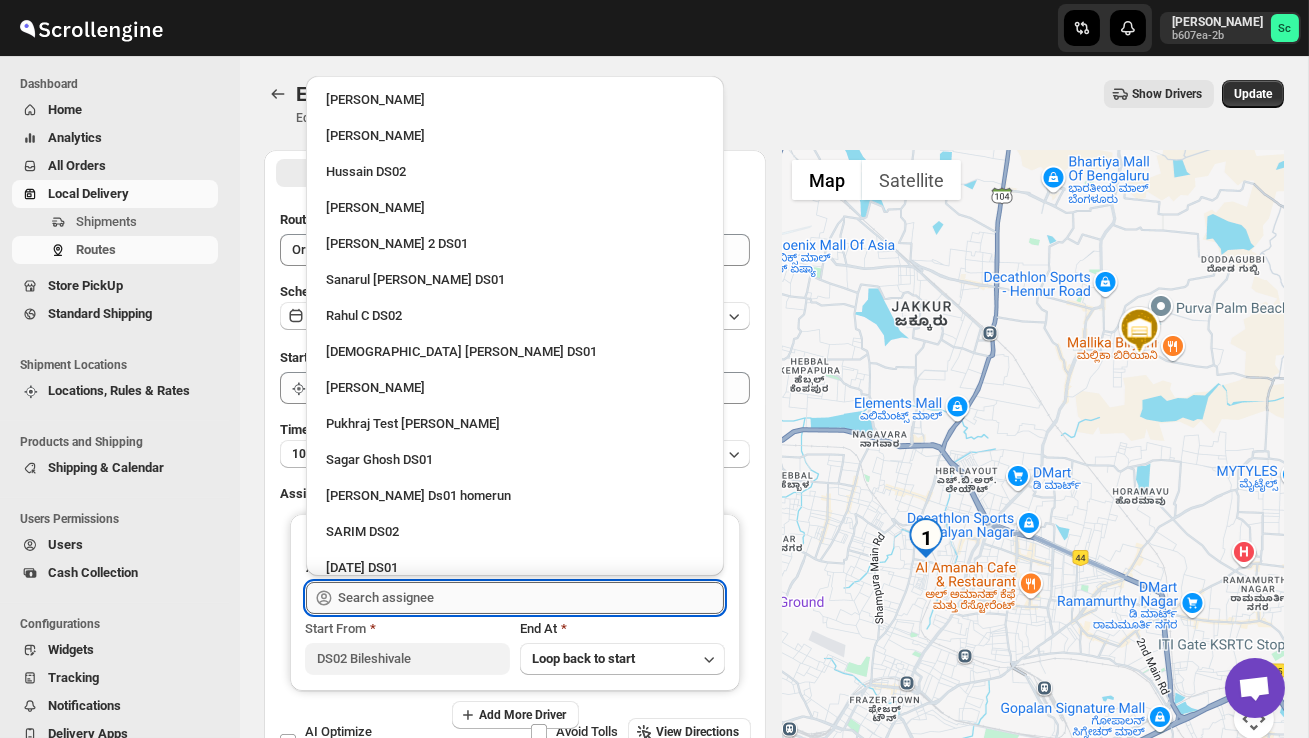 type on "a" 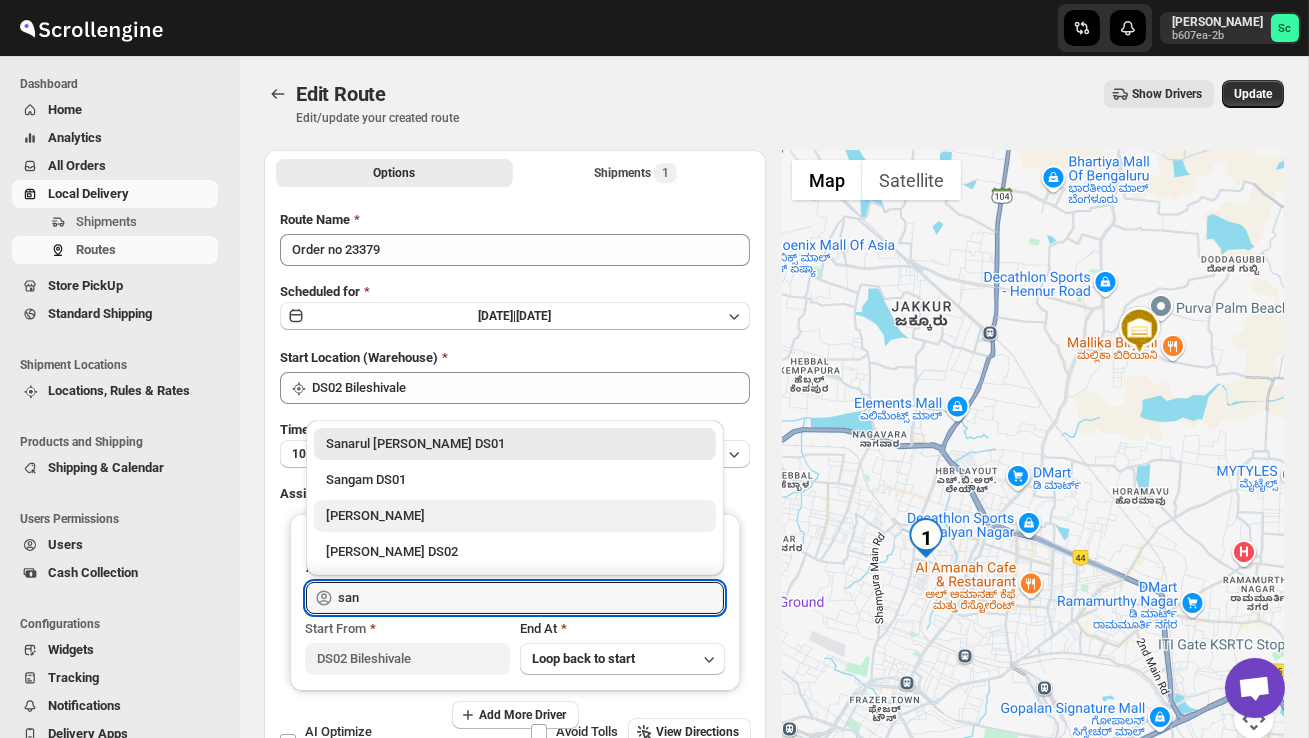 click on "[PERSON_NAME]" at bounding box center [515, 516] 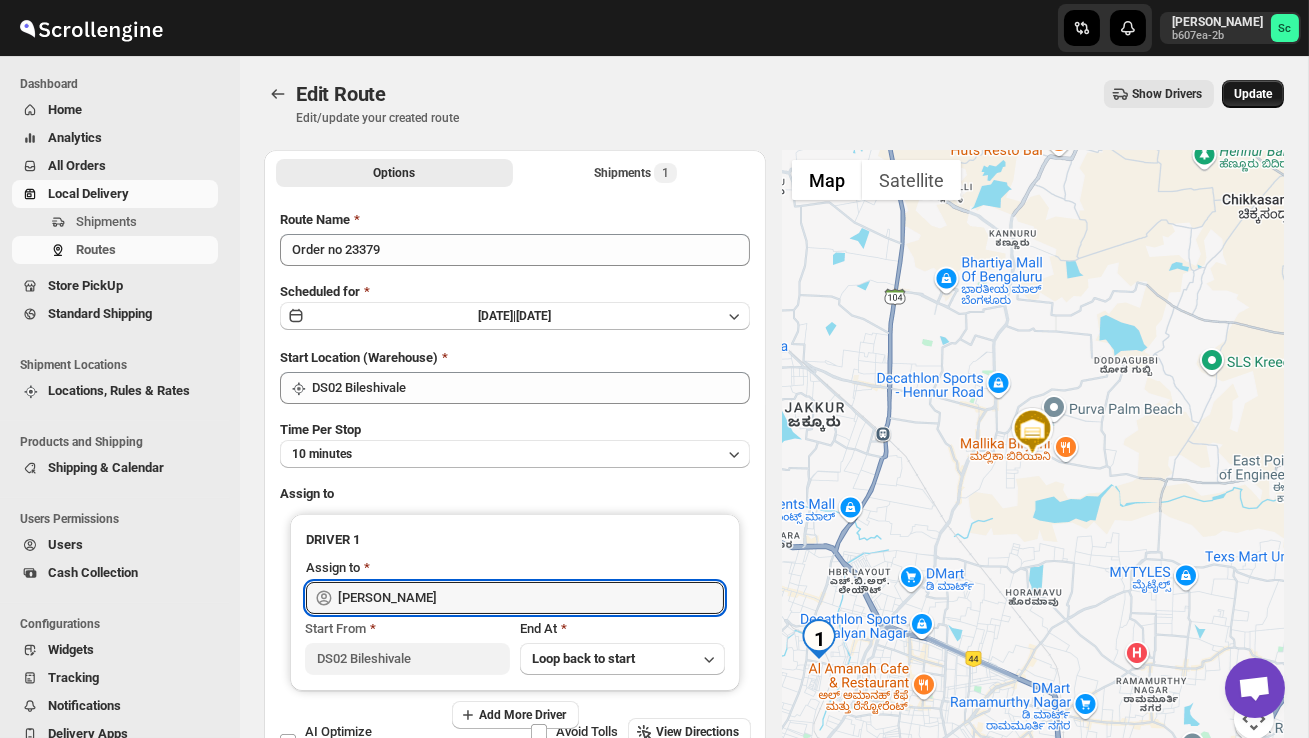 type on "[PERSON_NAME]" 